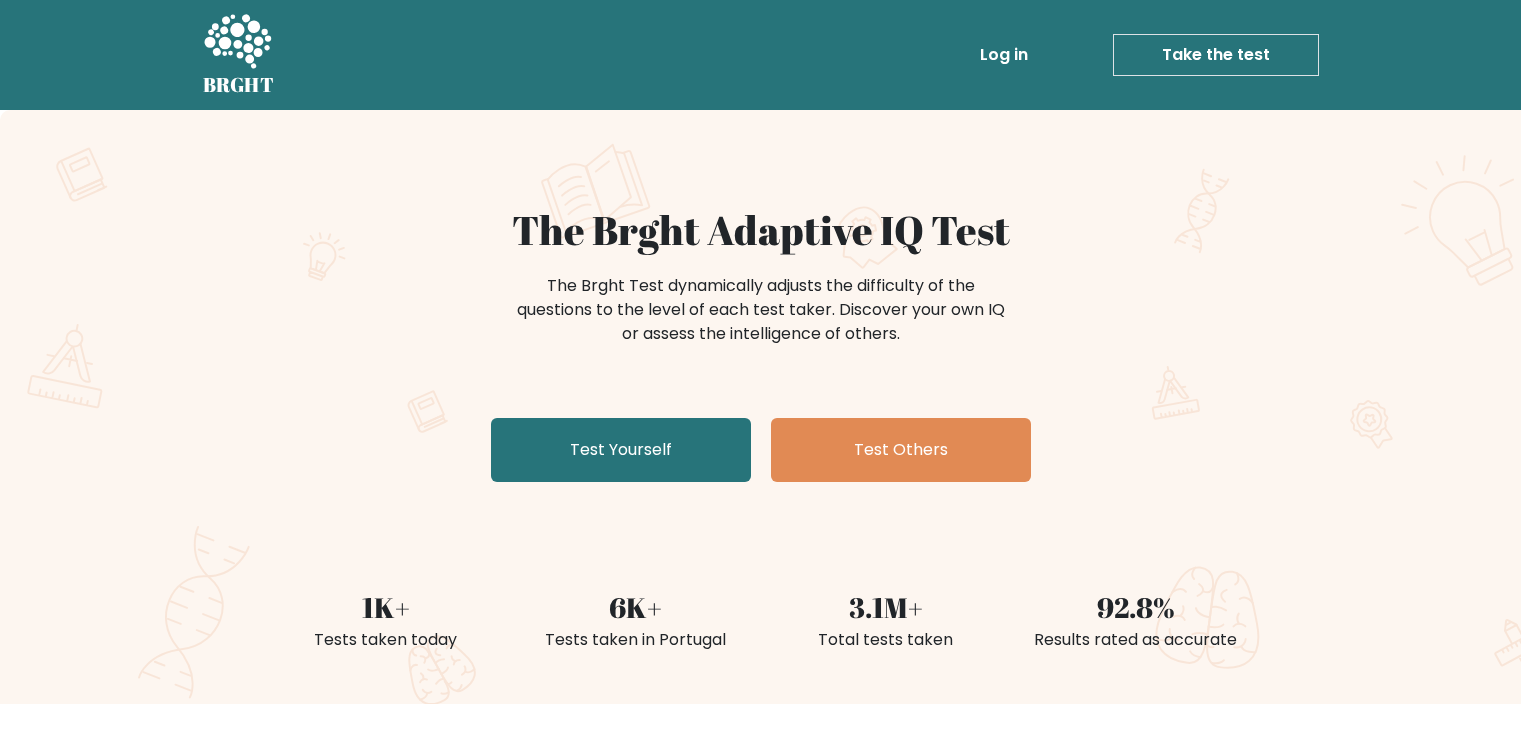 scroll, scrollTop: 0, scrollLeft: 0, axis: both 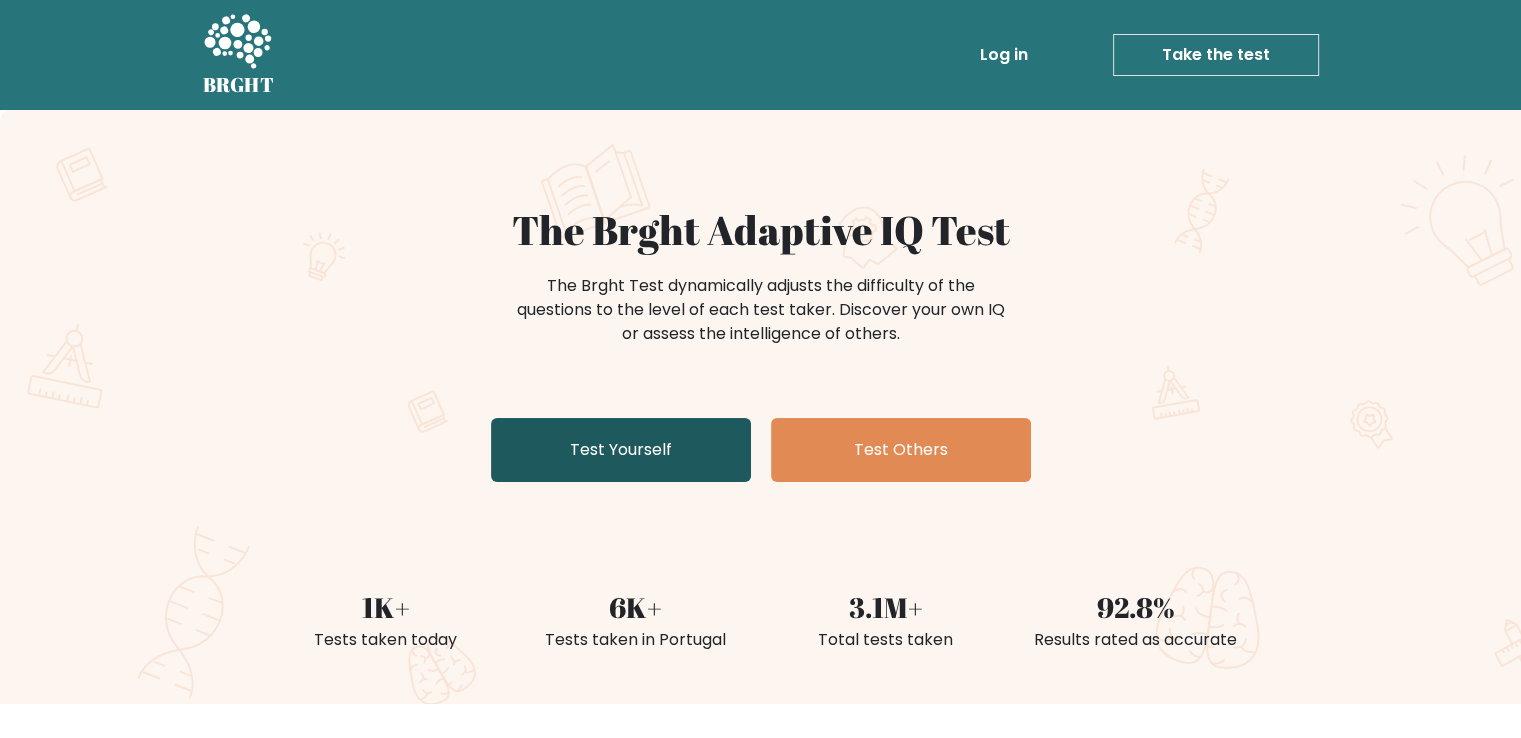 drag, startPoint x: 0, startPoint y: 0, endPoint x: 622, endPoint y: 463, distance: 775.405 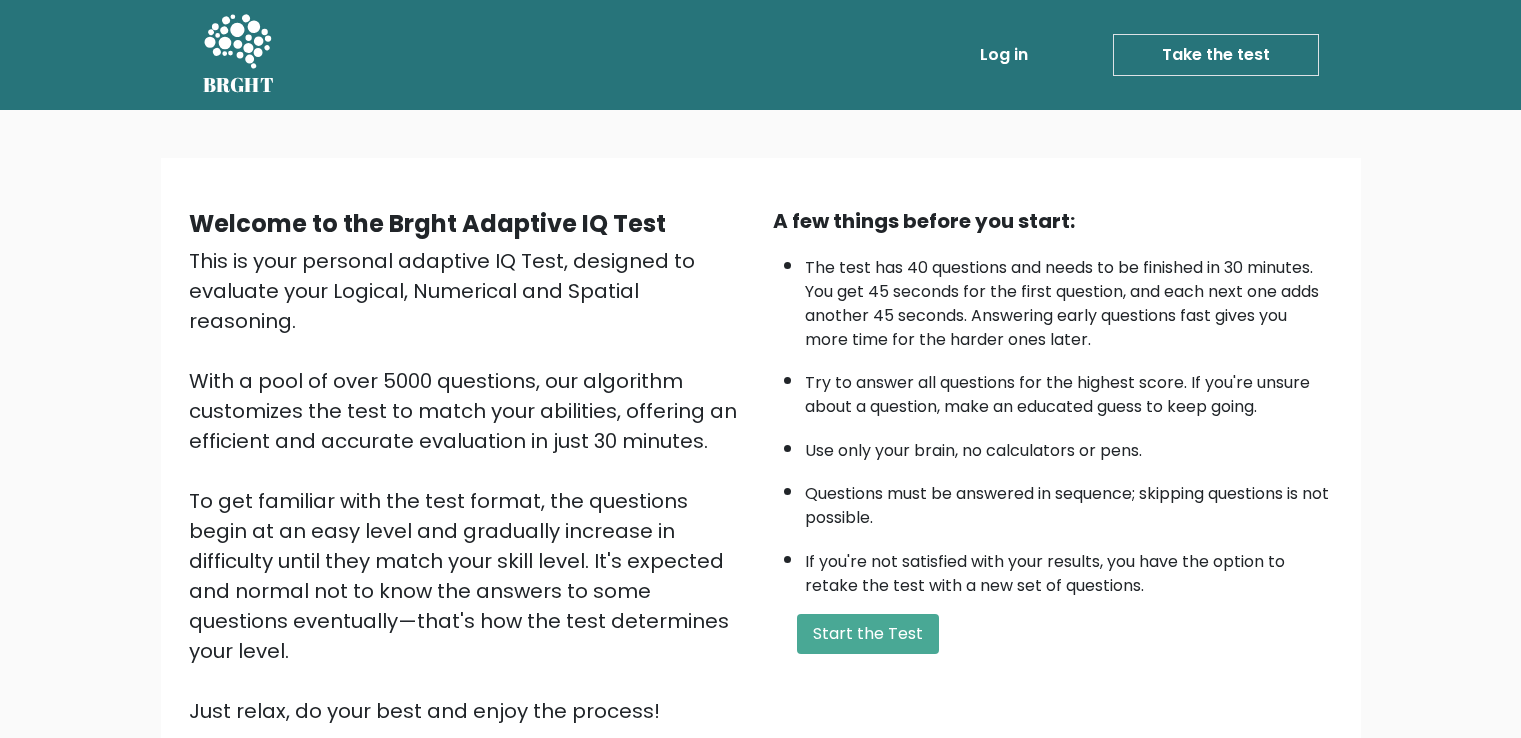 scroll, scrollTop: 0, scrollLeft: 0, axis: both 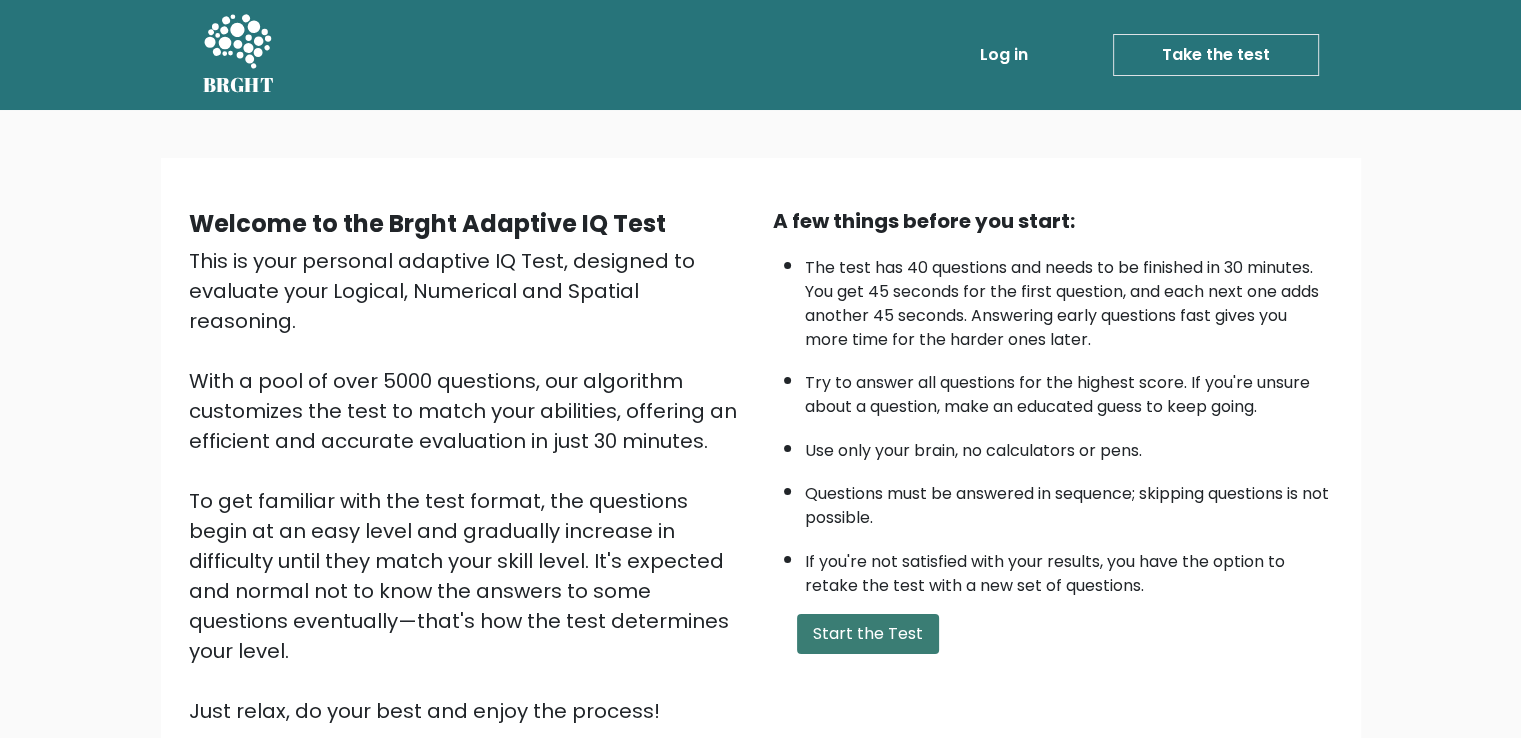 click on "Start the Test" at bounding box center (868, 634) 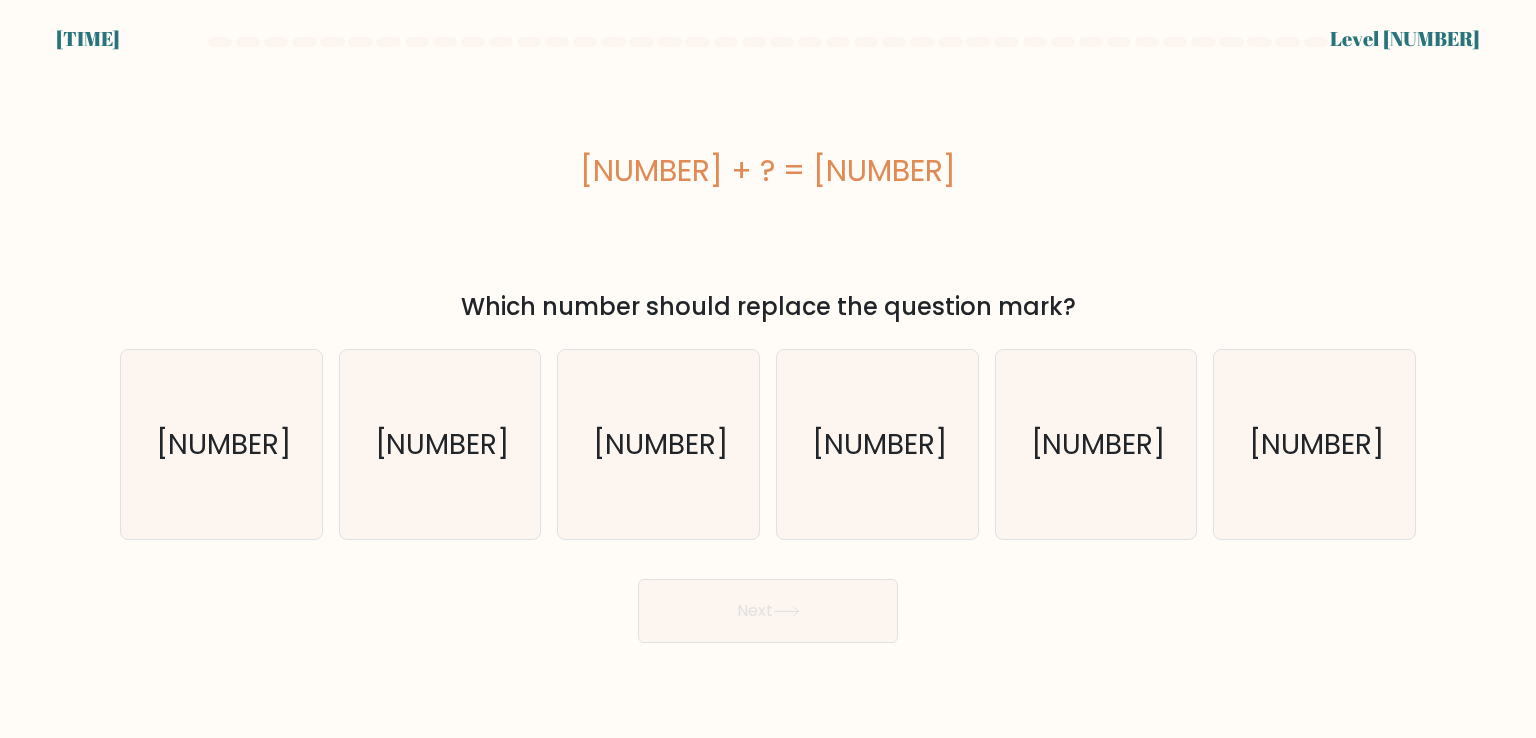 scroll, scrollTop: 0, scrollLeft: 0, axis: both 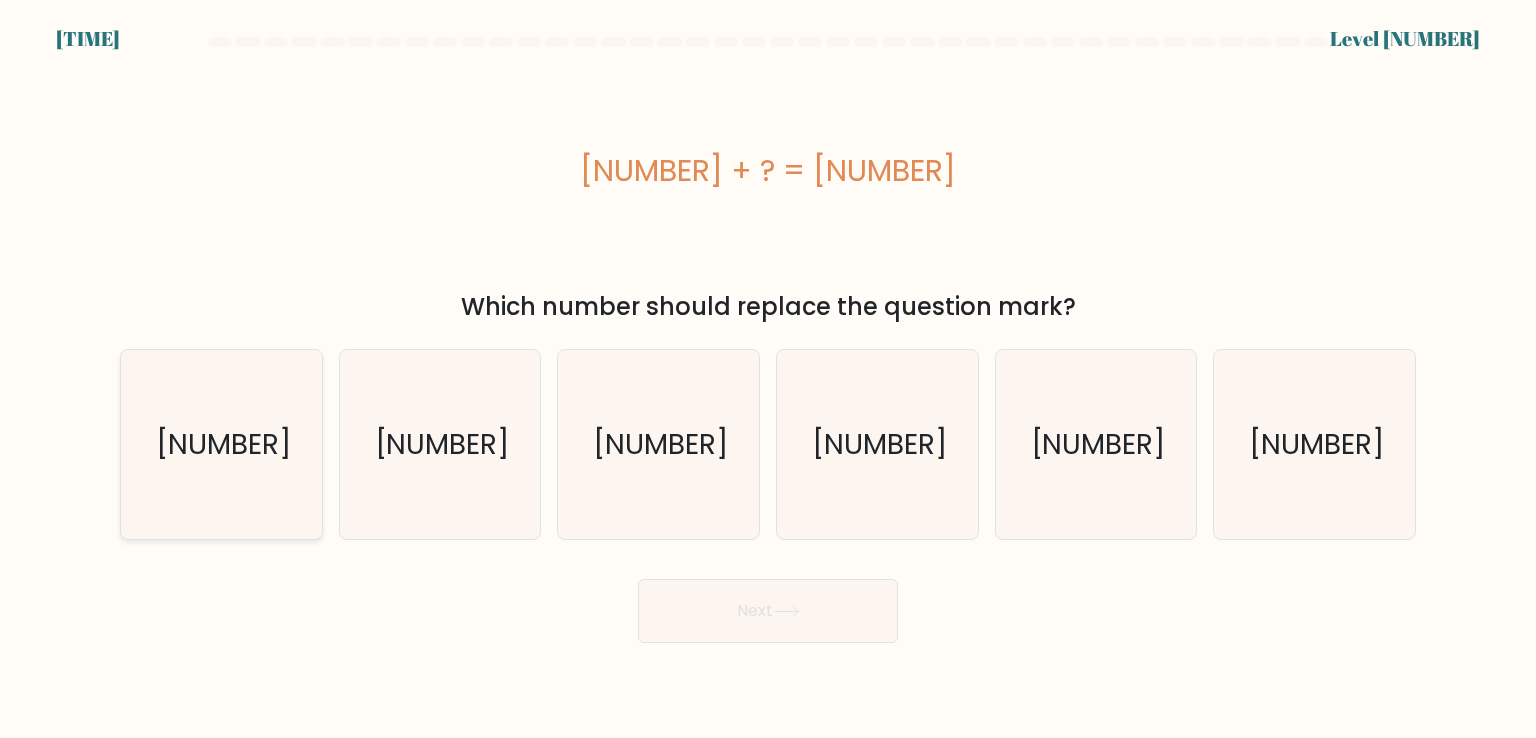 click on "[NUMBER]" at bounding box center [221, 444] 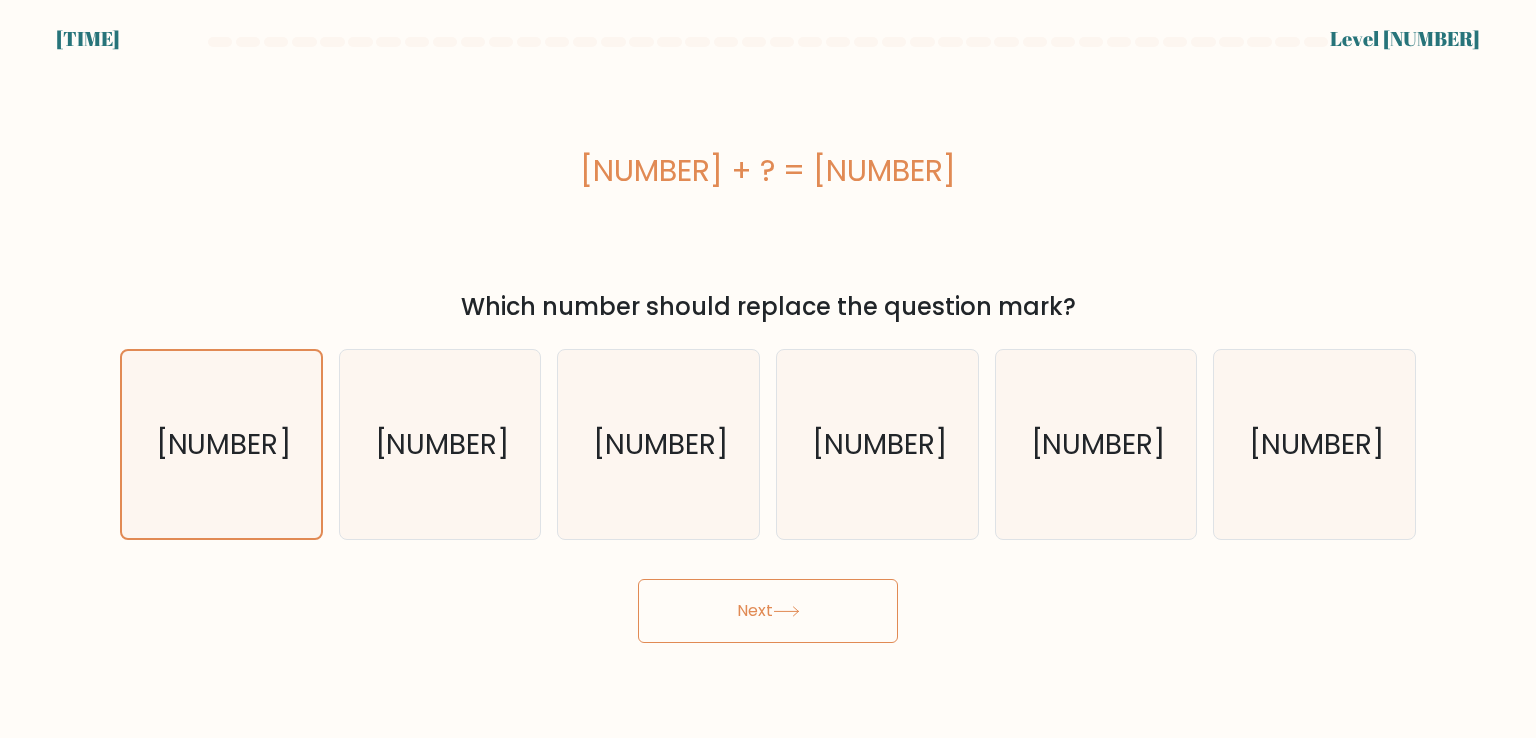 click on "Next" at bounding box center [768, 611] 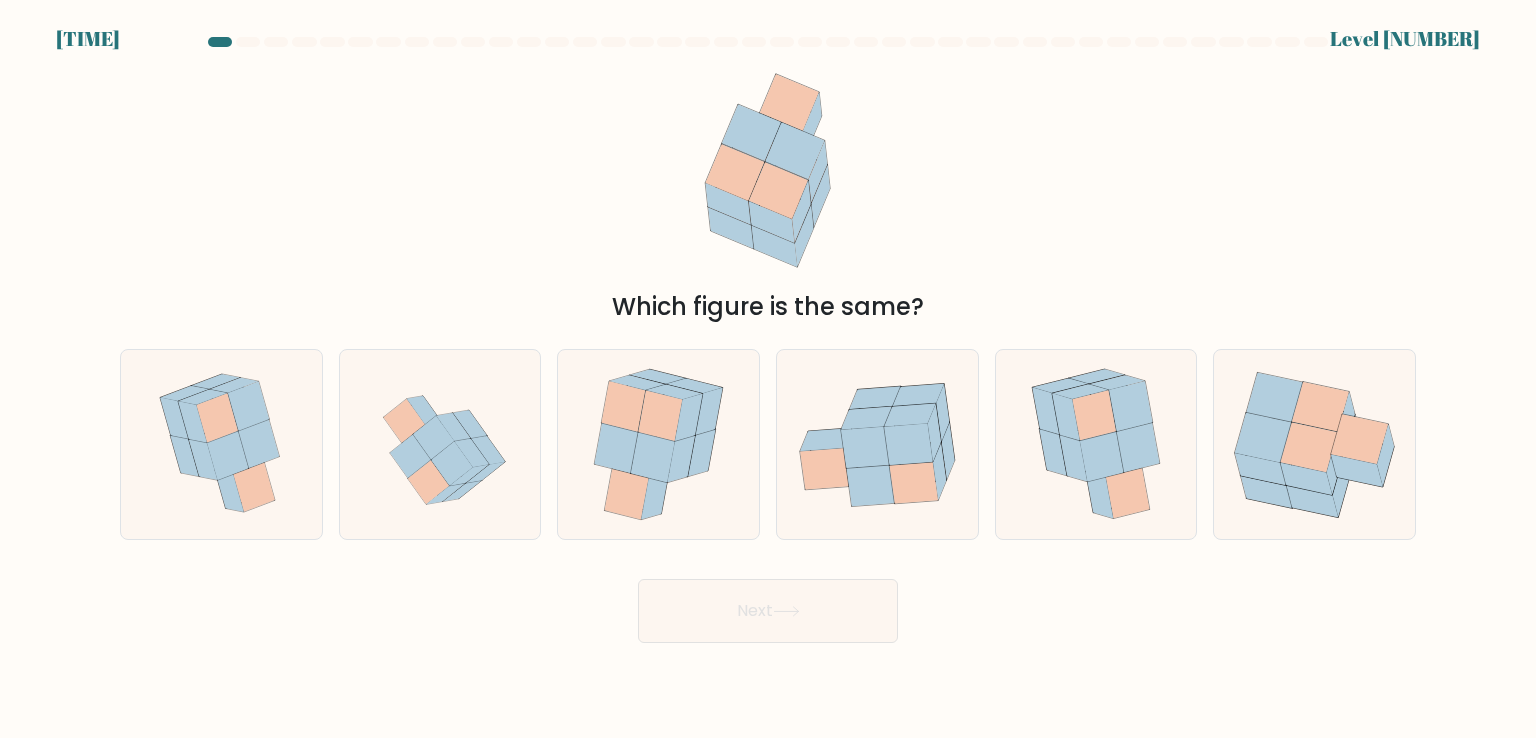 click on "Which figure is the same?" at bounding box center (768, 192) 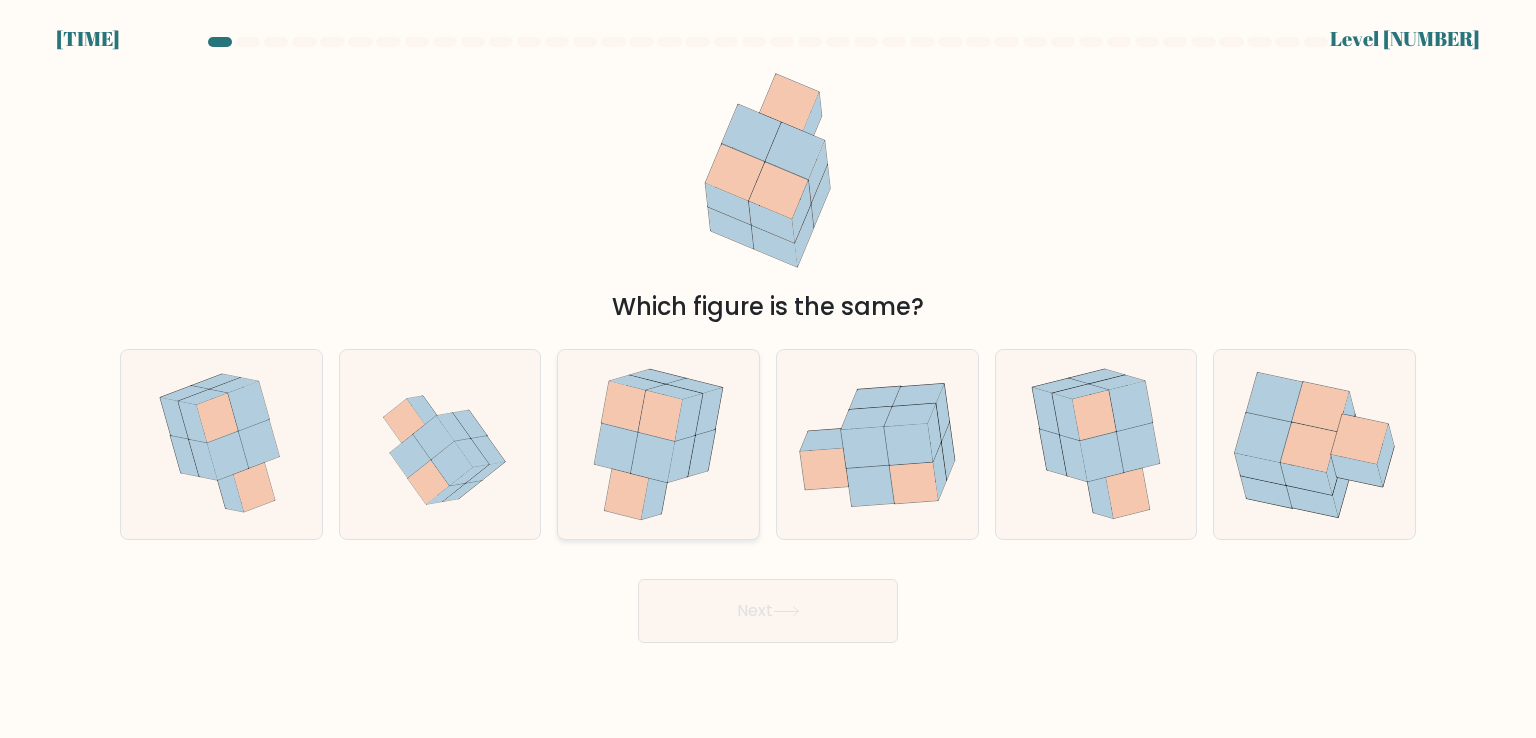 click at bounding box center [661, 416] 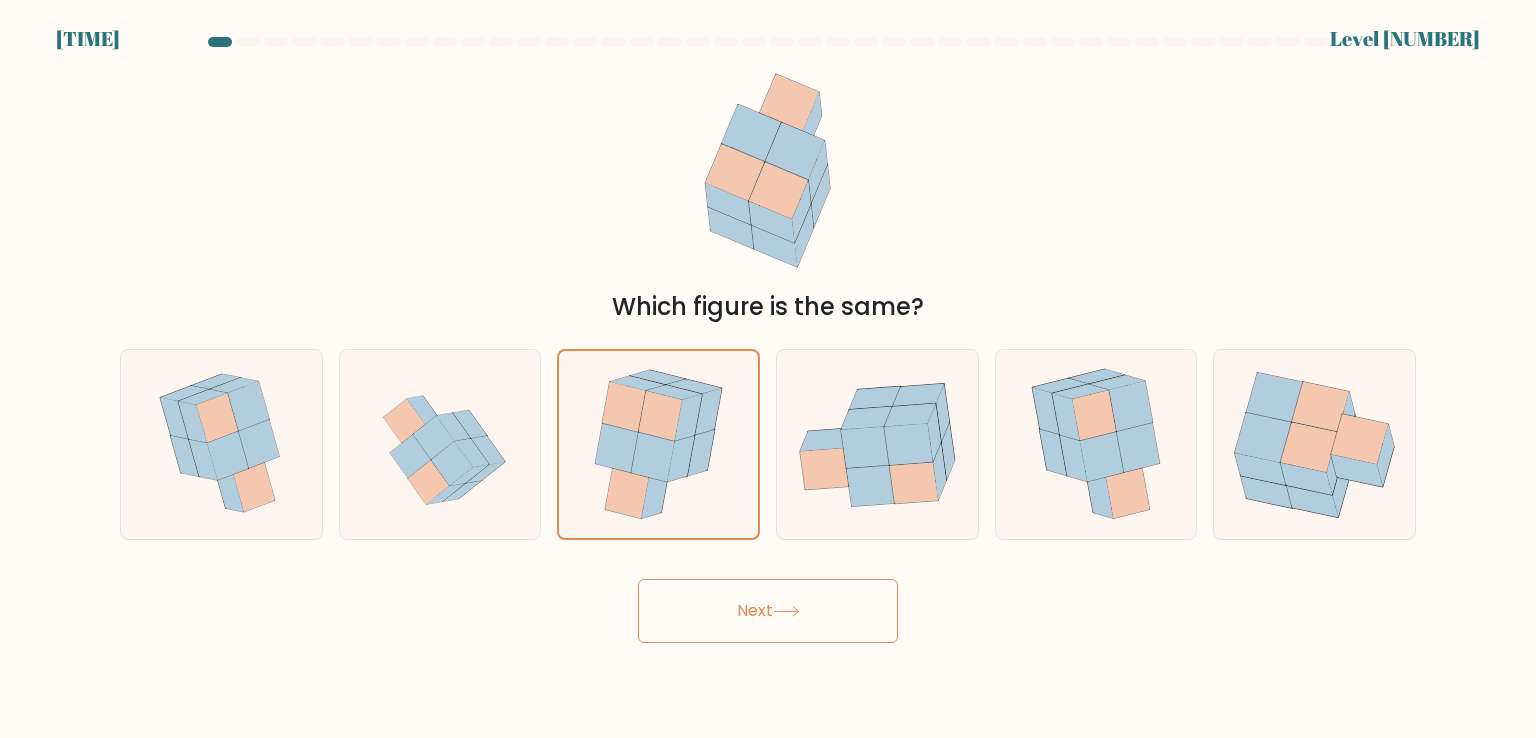 click on "Next" at bounding box center (768, 611) 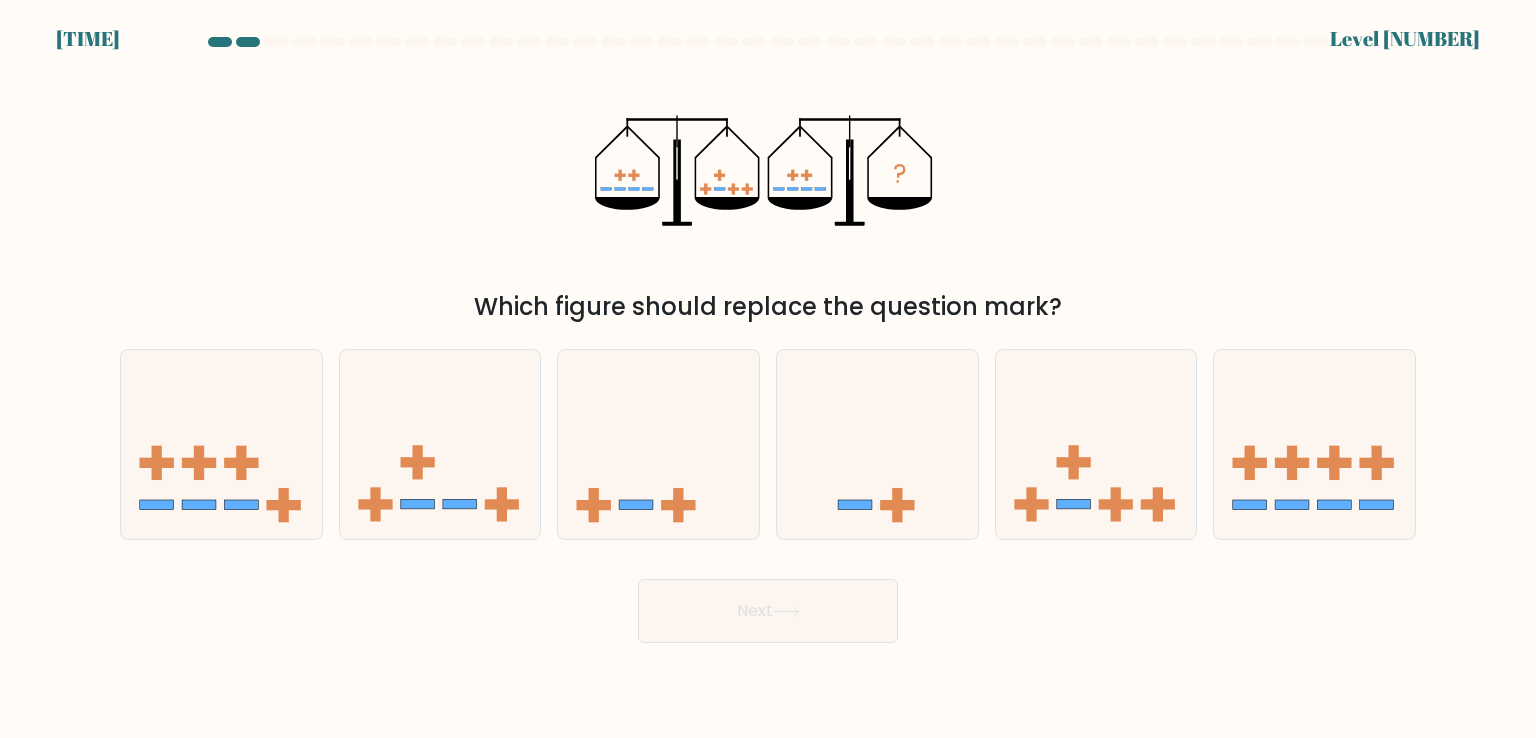 click on "Which figure should replace the question mark?" at bounding box center [768, 192] 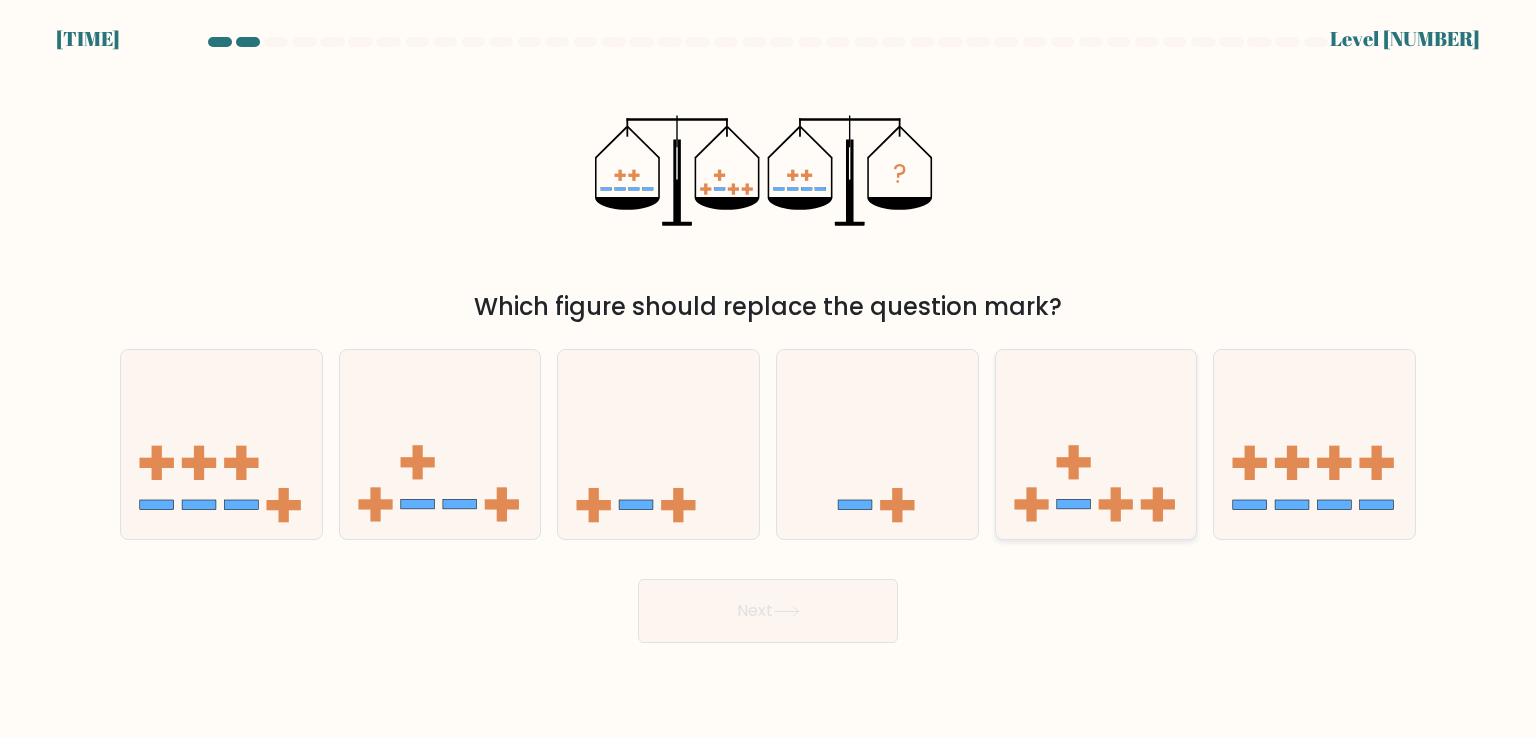 click at bounding box center [1096, 444] 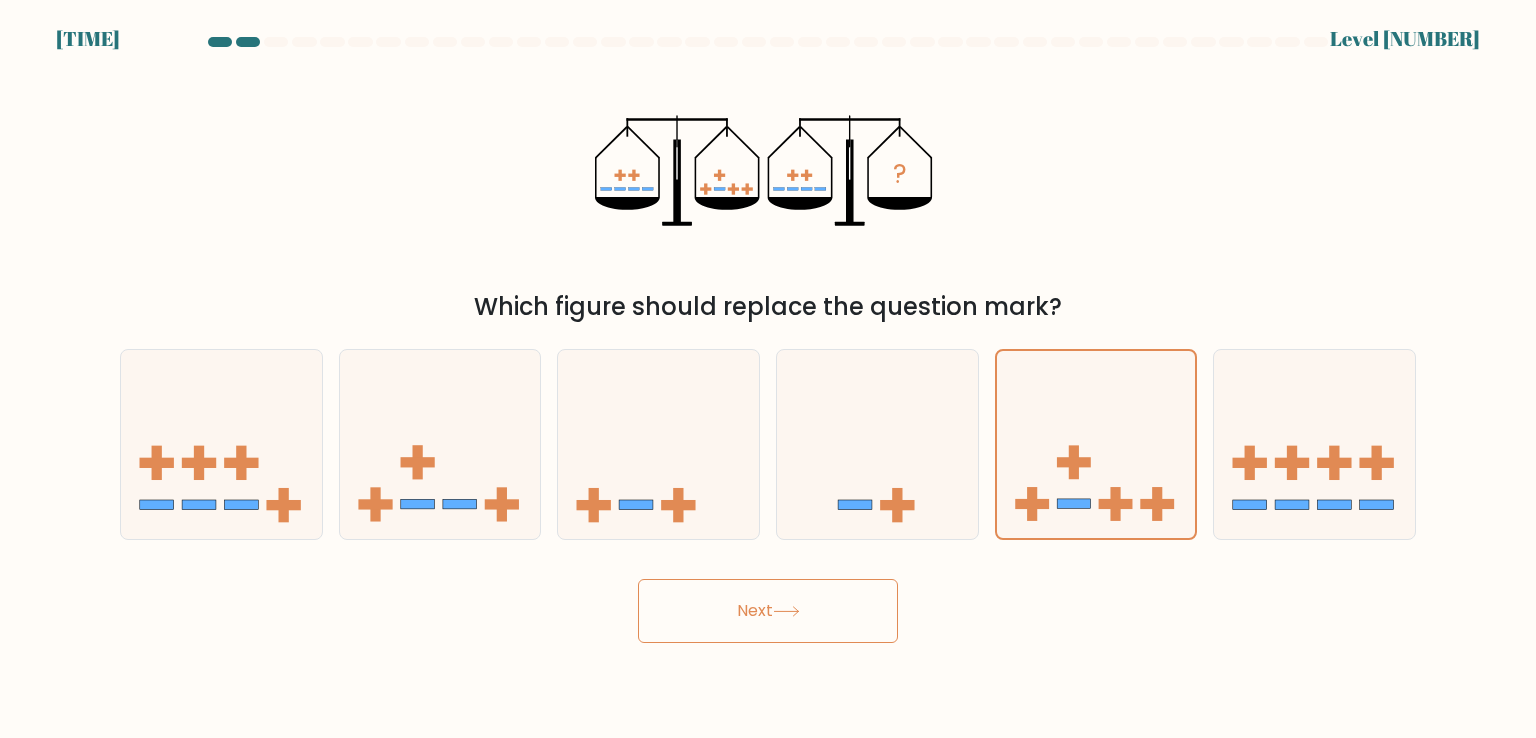 click on "Next" at bounding box center [768, 611] 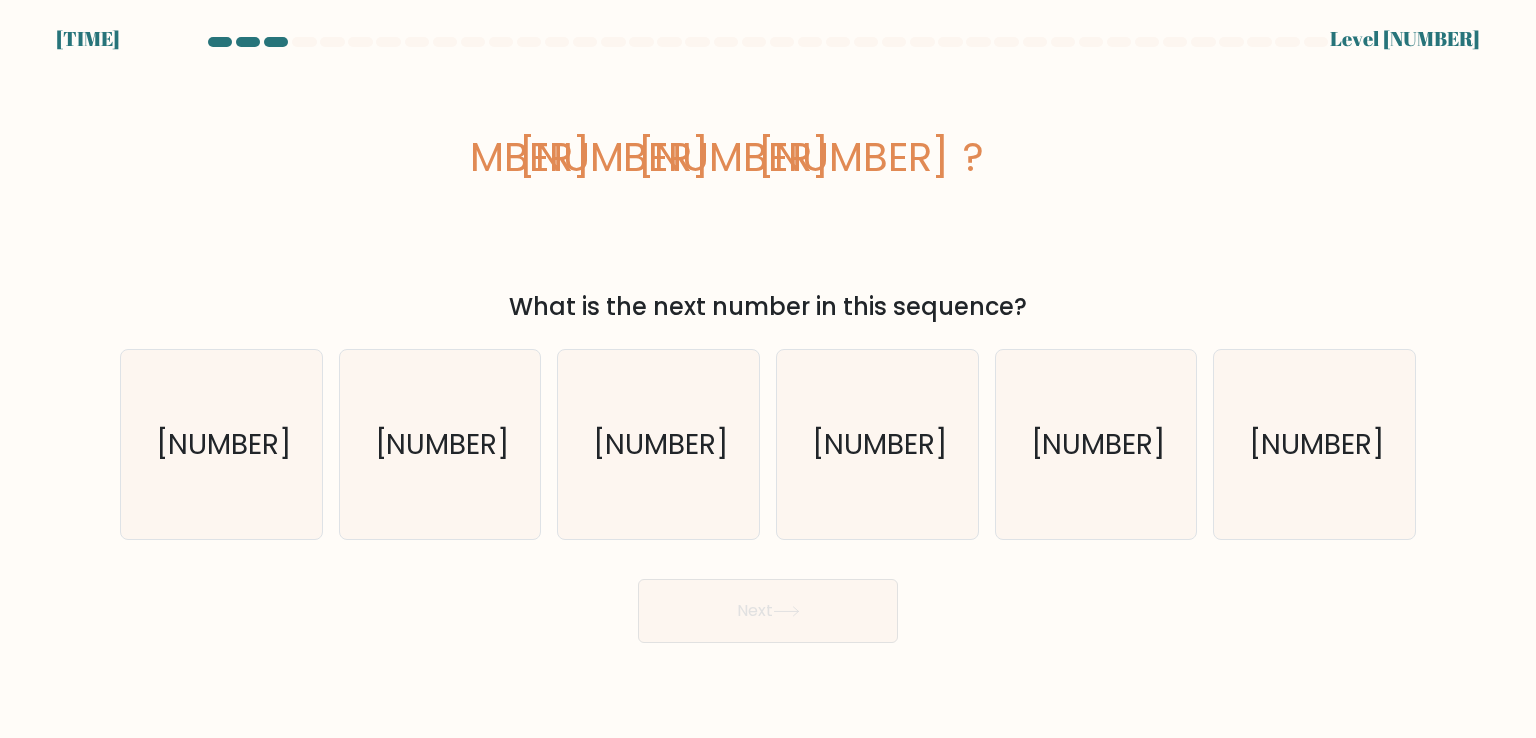 click on "image/svg+xml
[NUMBER]
[NUMBER]
[NUMBER]
[NUMBER]
?
What is the next number in this sequence?" at bounding box center [768, 192] 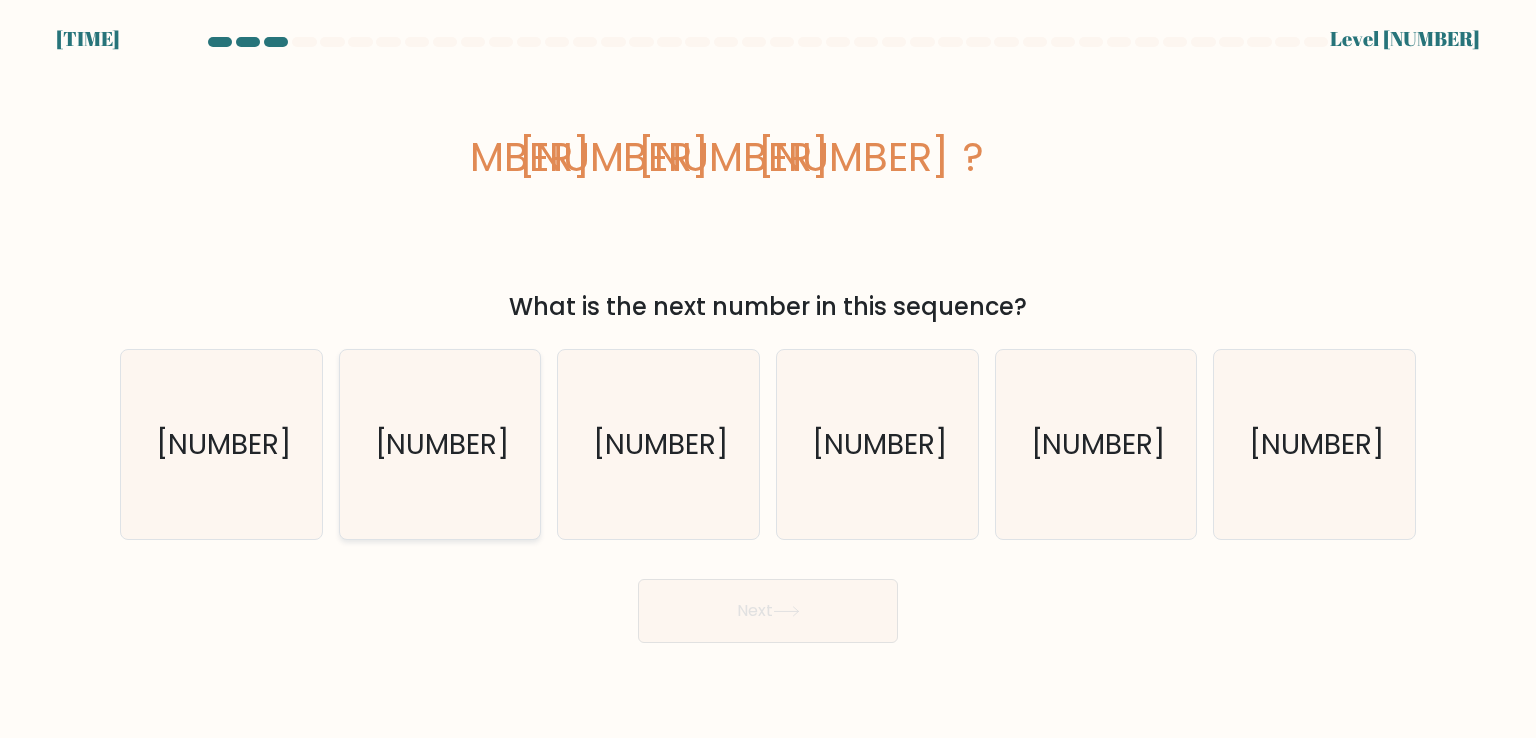 click on "53" at bounding box center (441, 444) 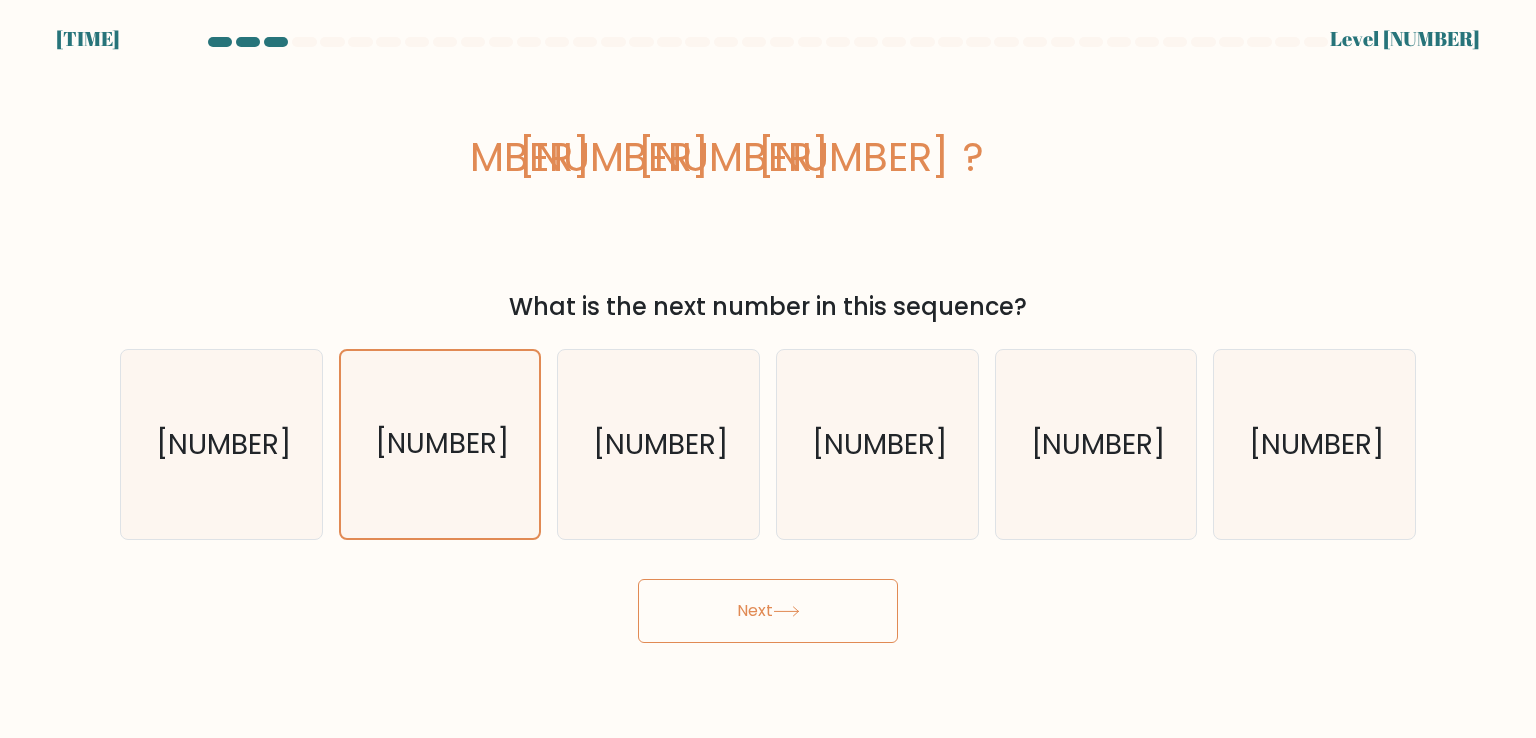 click at bounding box center [786, 611] 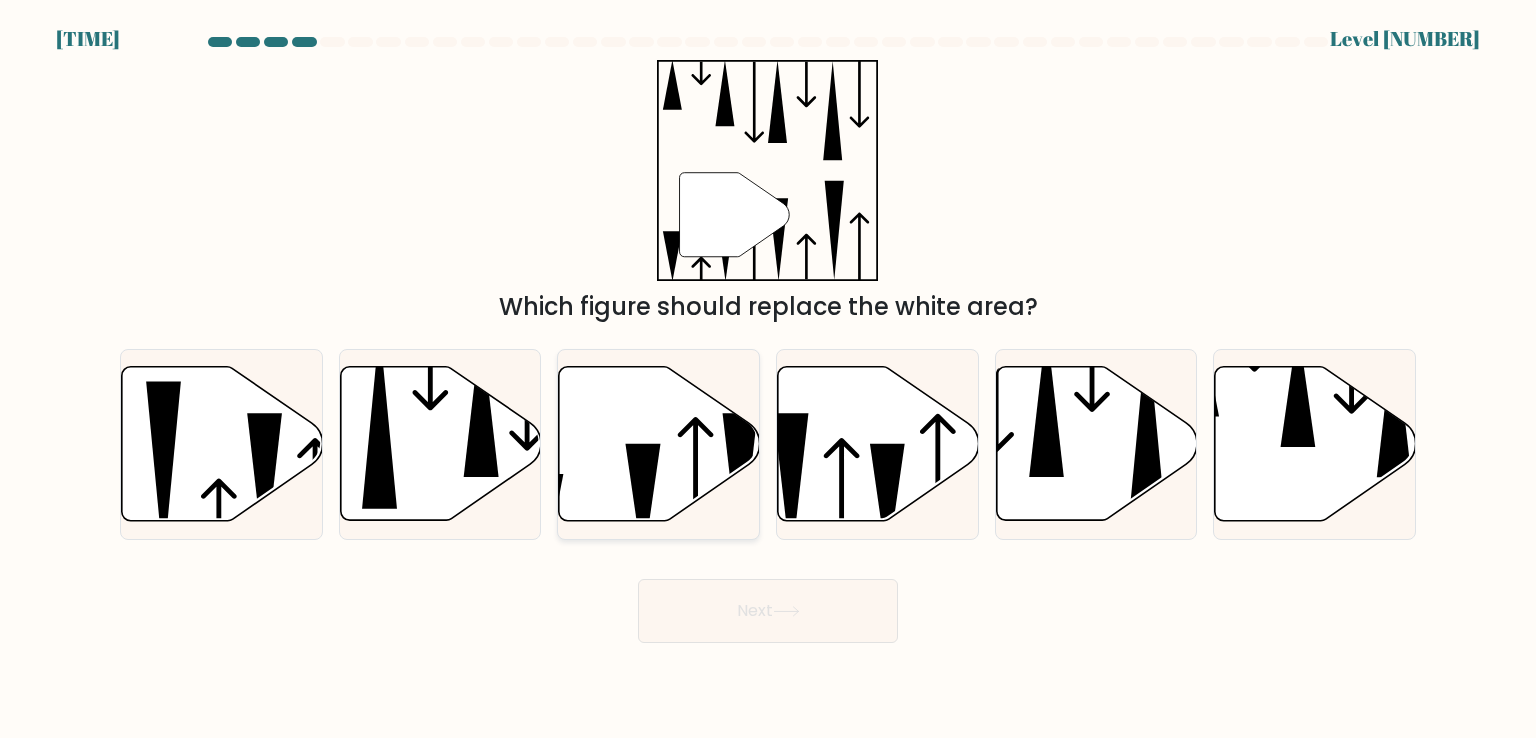 click at bounding box center [643, 504] 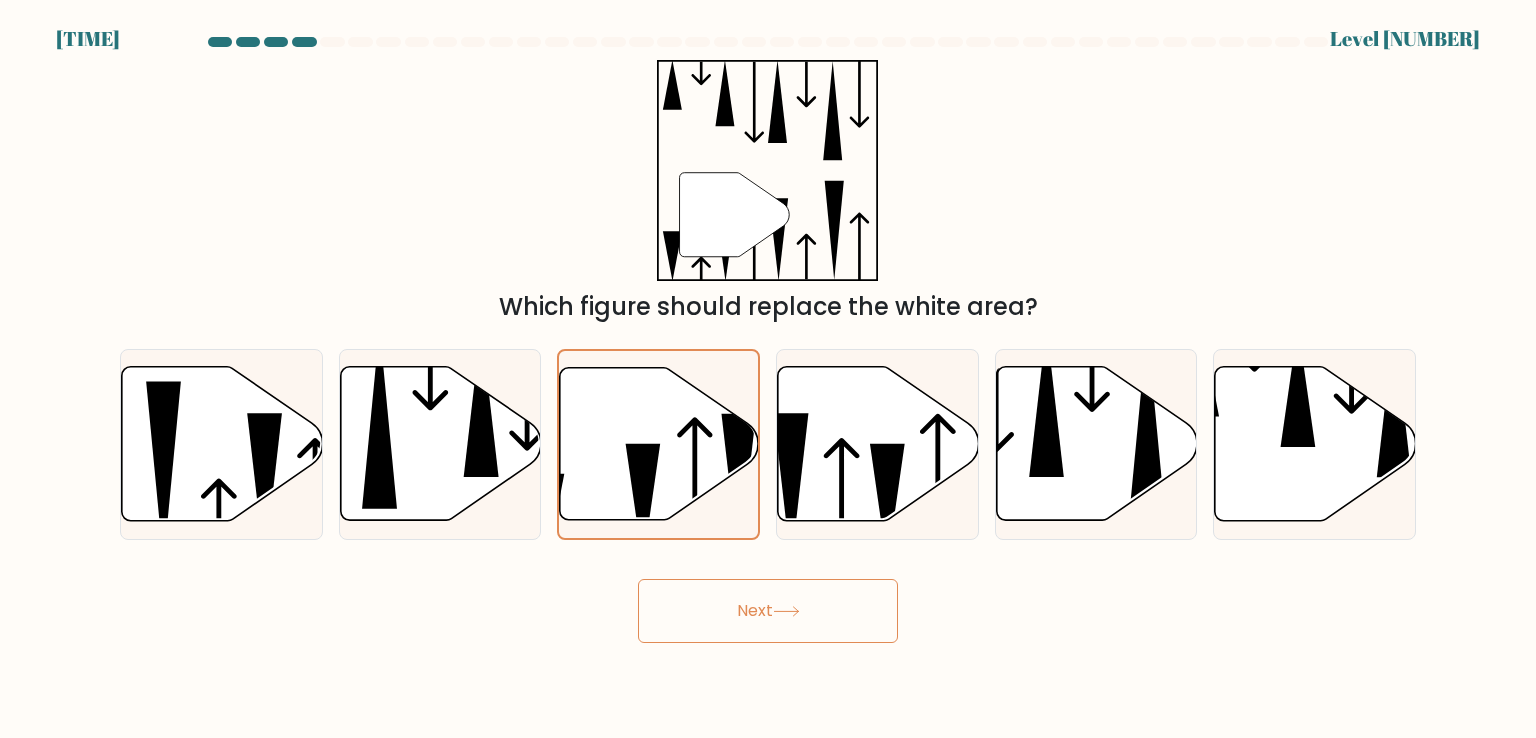 click on "Next" at bounding box center (768, 611) 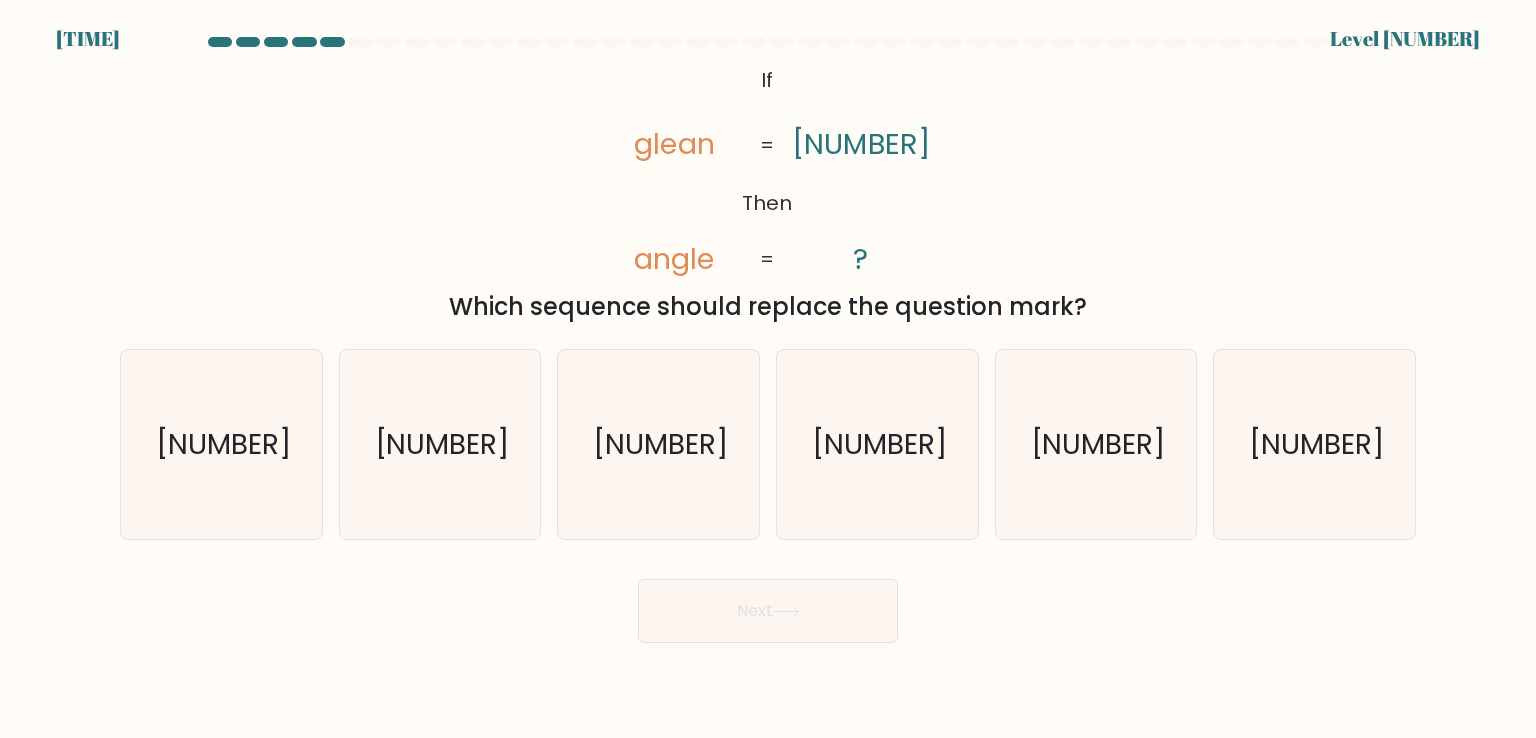click on "@import url('https://fonts.googleapis.com/css?family=Abril+Fatface:400,100,100italic,300,300italic,400italic,500,500italic,700,700italic,900,900italic');           If       Then       glean       angle       31824       ?       =       =
Which sequence should replace the question mark?" at bounding box center [768, 192] 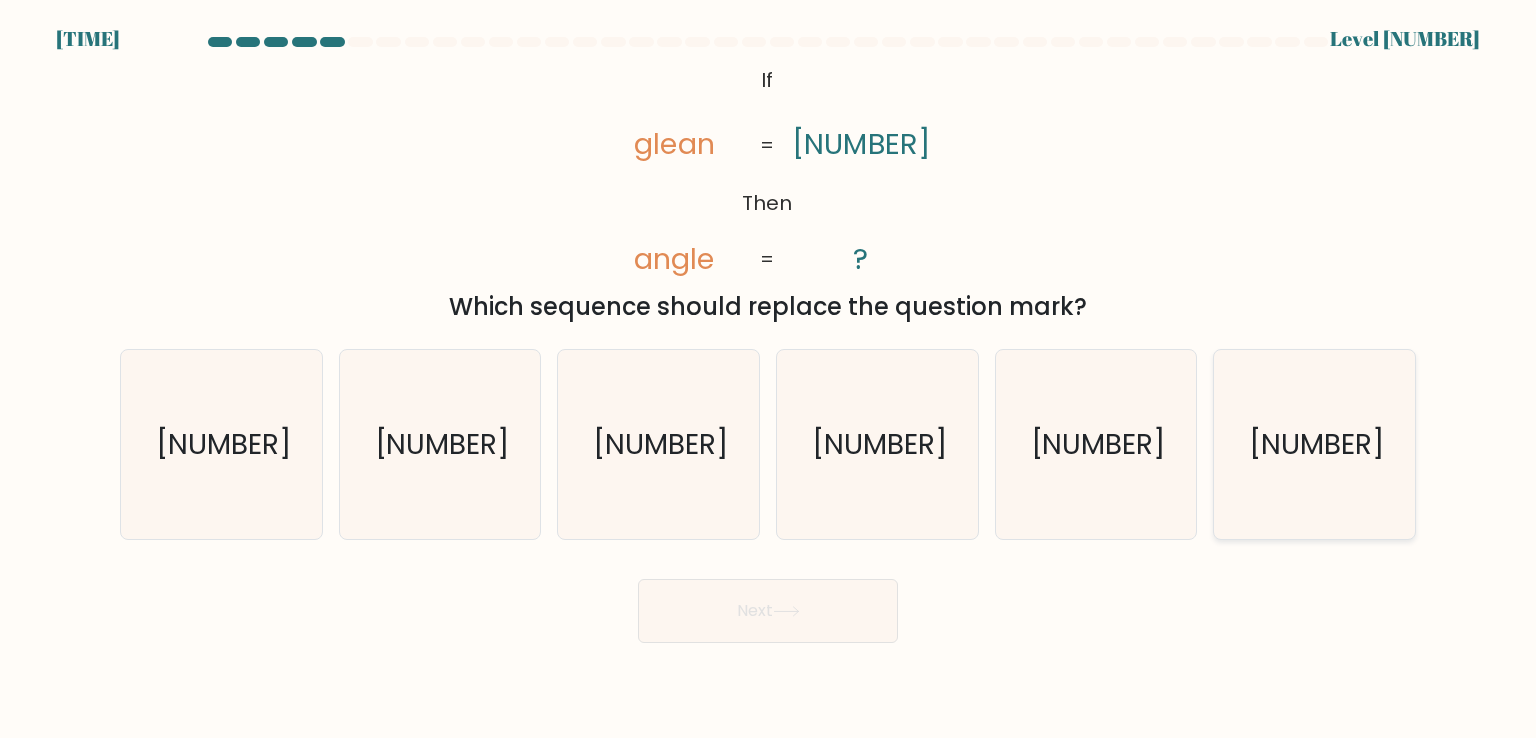 click on "24318" at bounding box center (1316, 444) 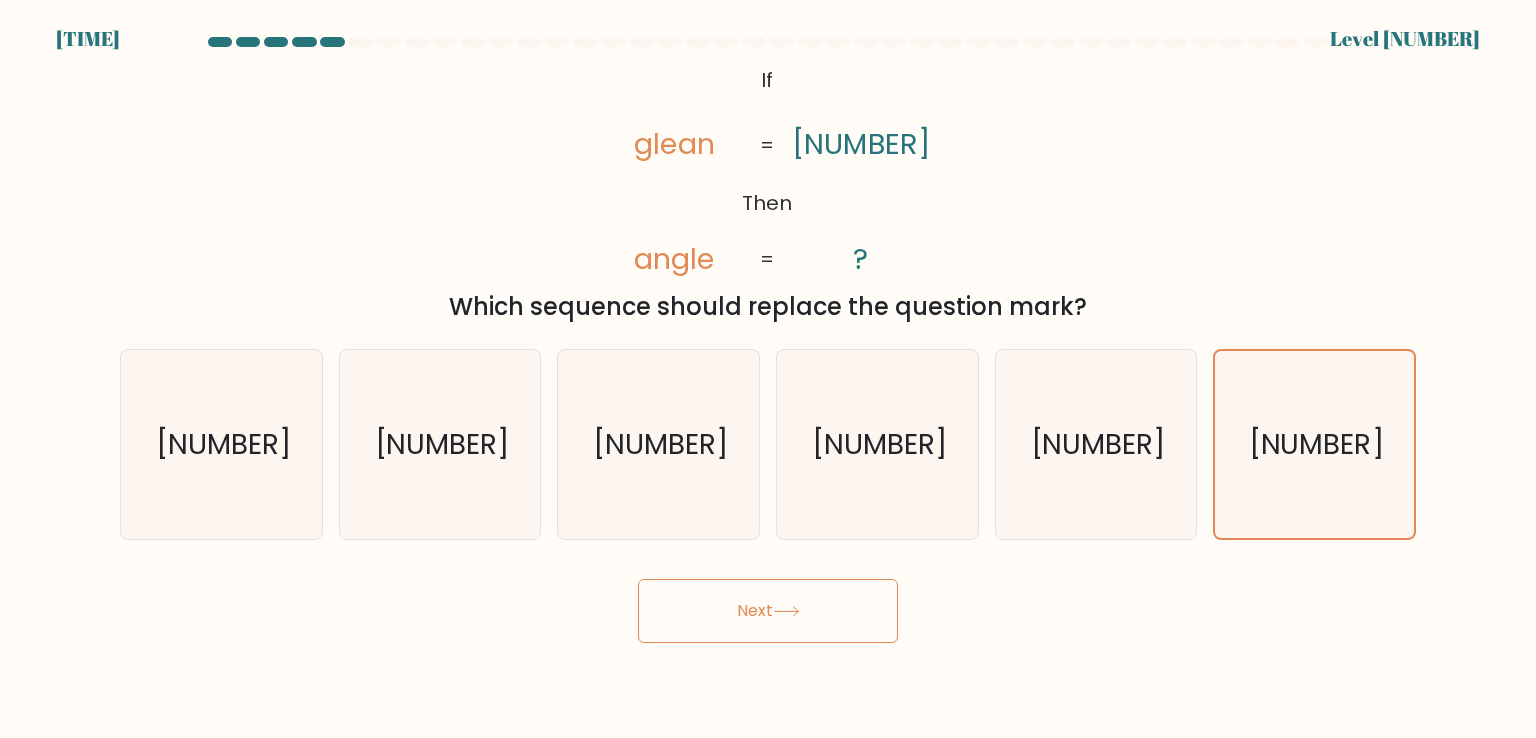 click on "Next" at bounding box center (768, 611) 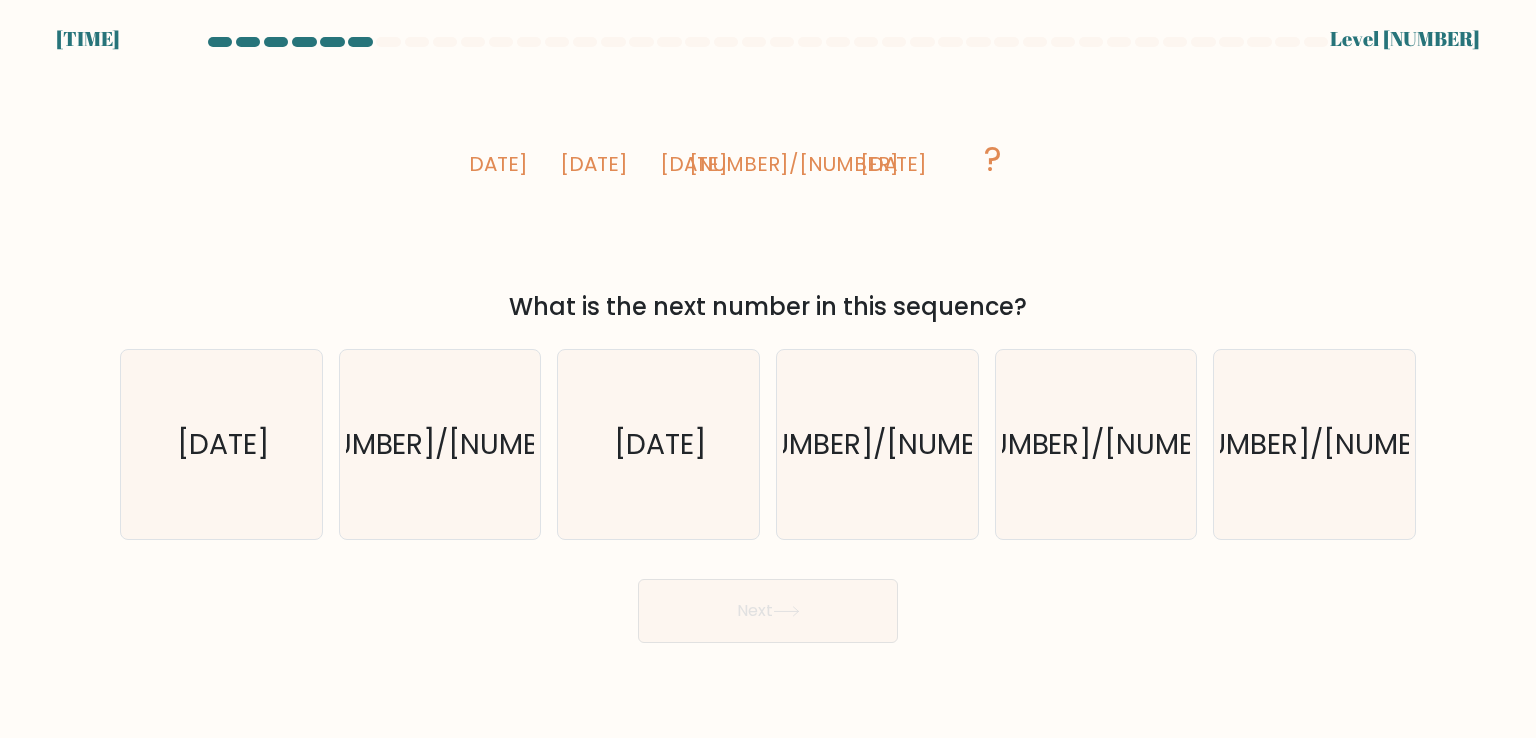 click on "image/svg+xml
-7/8
3/16
13/24
23/32
33/40
?
What is the next number in this sequence?" at bounding box center (768, 192) 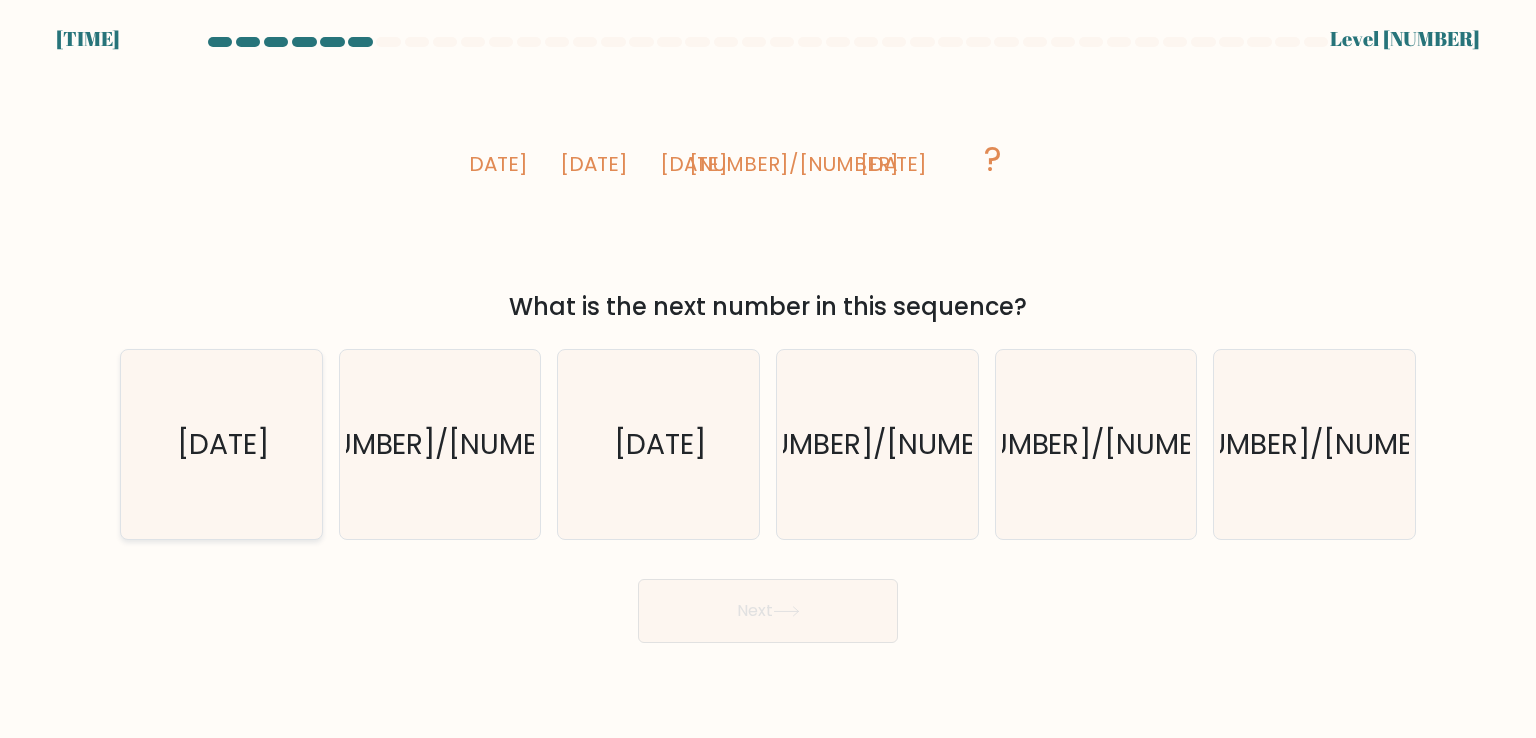 click on "43/48" at bounding box center [223, 444] 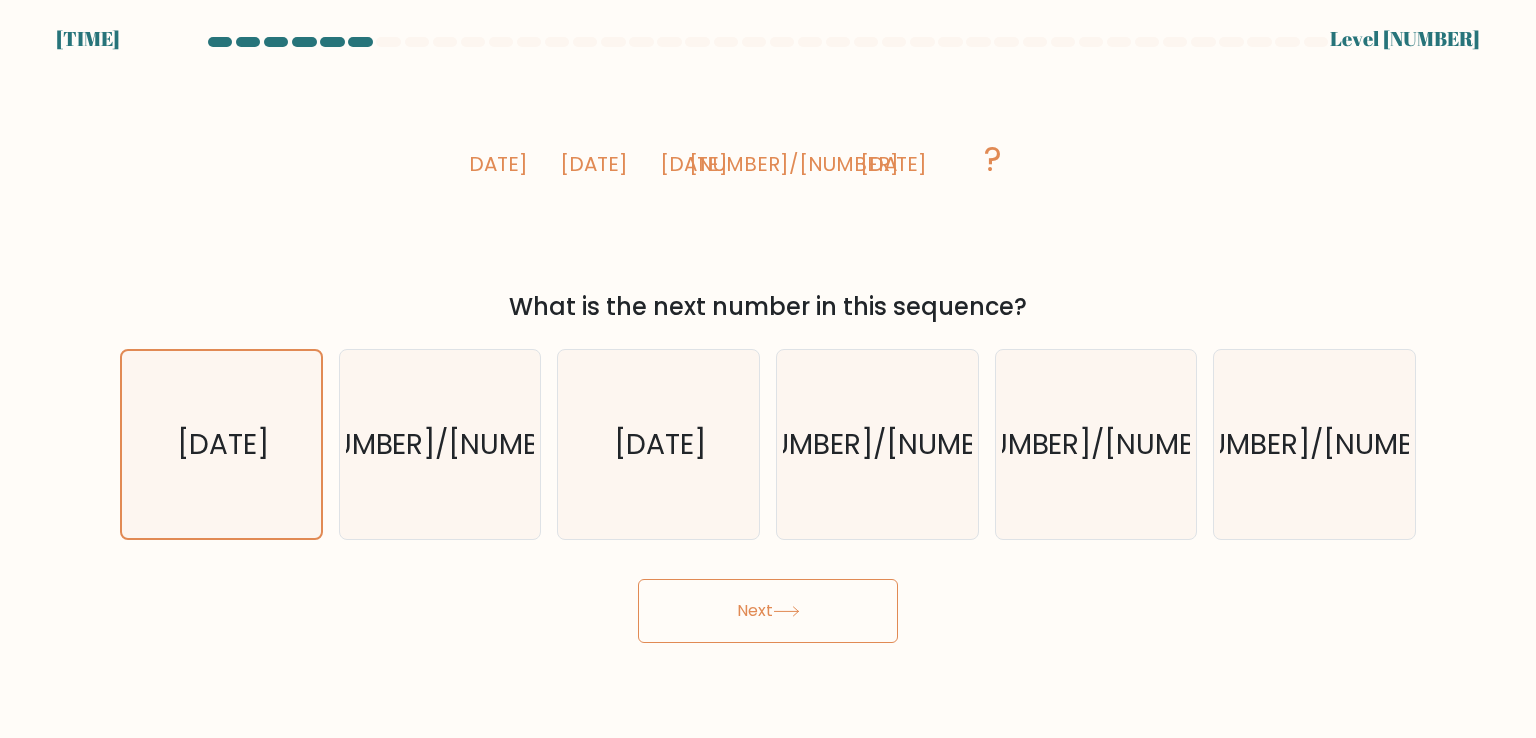 click on "Next" at bounding box center [768, 611] 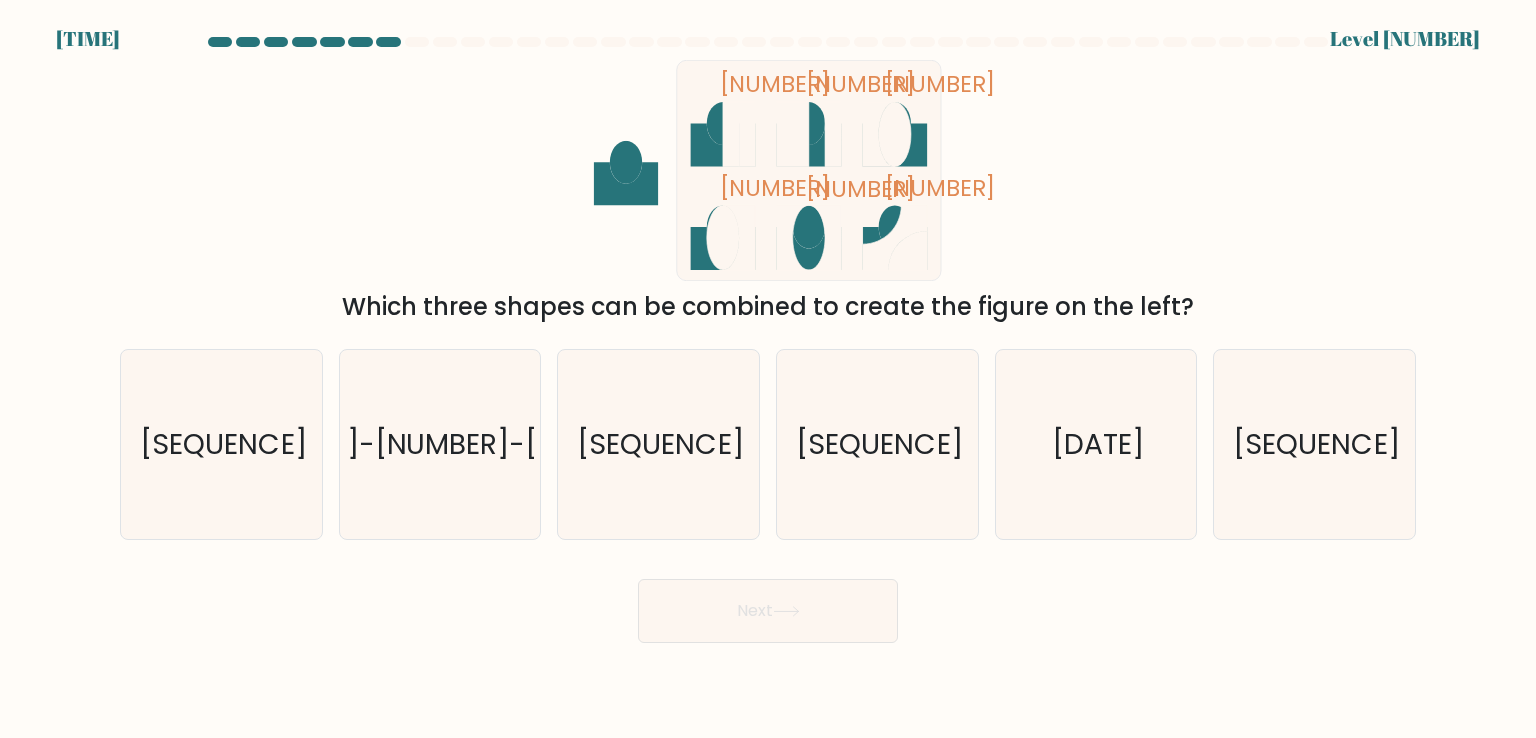 click on "1
2
3
4
5
6
Which three shapes can be combined to create the figure on the left?" at bounding box center (768, 192) 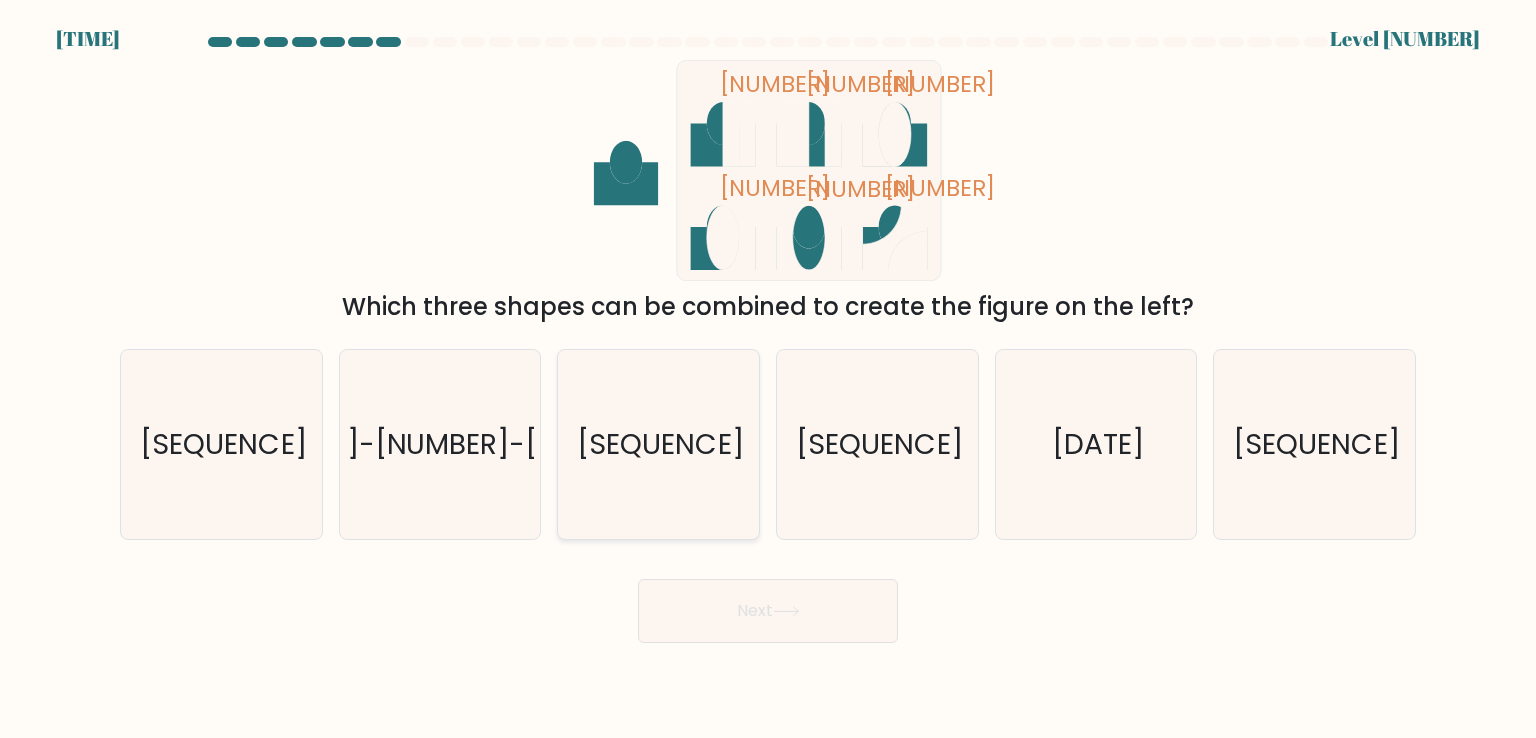 click on "3-4-5" at bounding box center (661, 444) 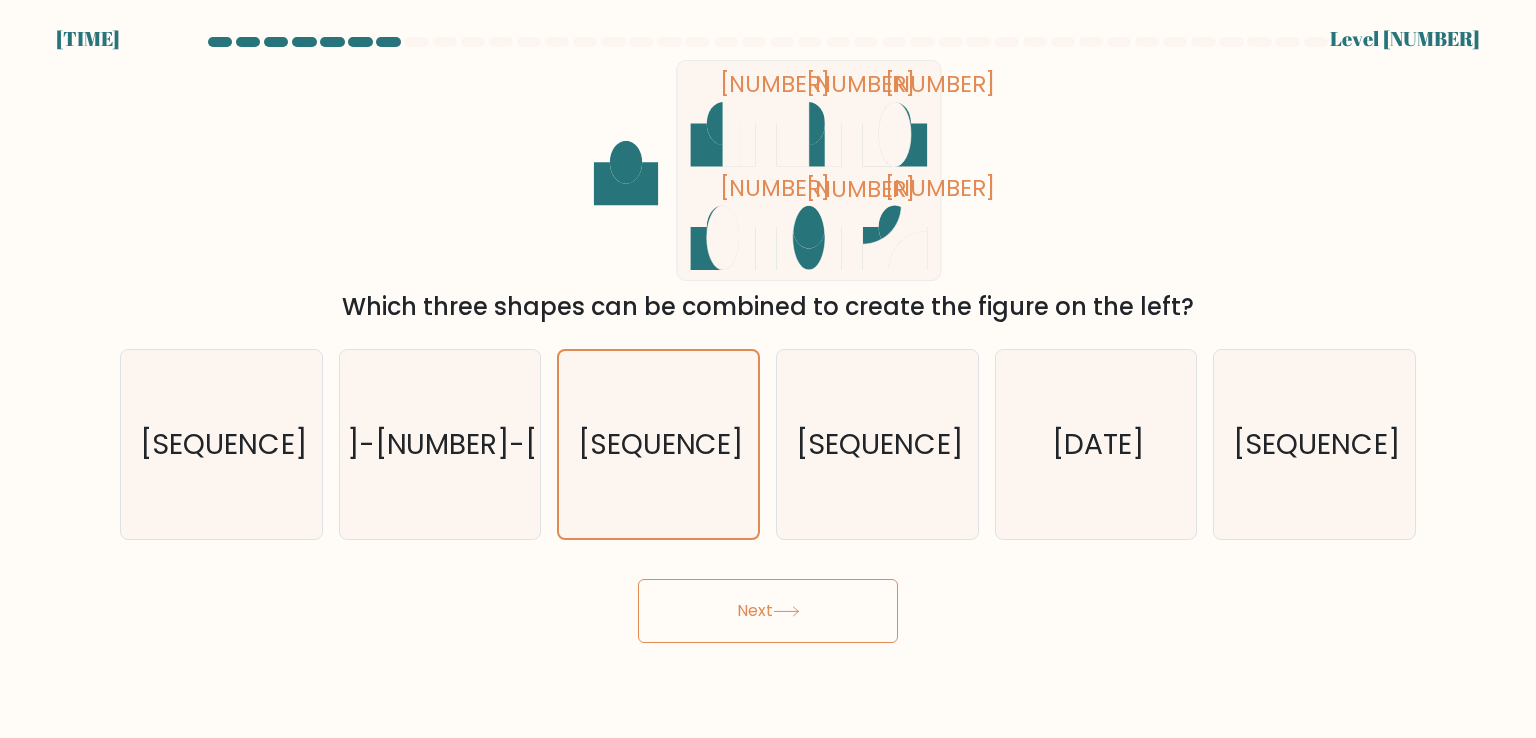 click on "Next" at bounding box center [768, 611] 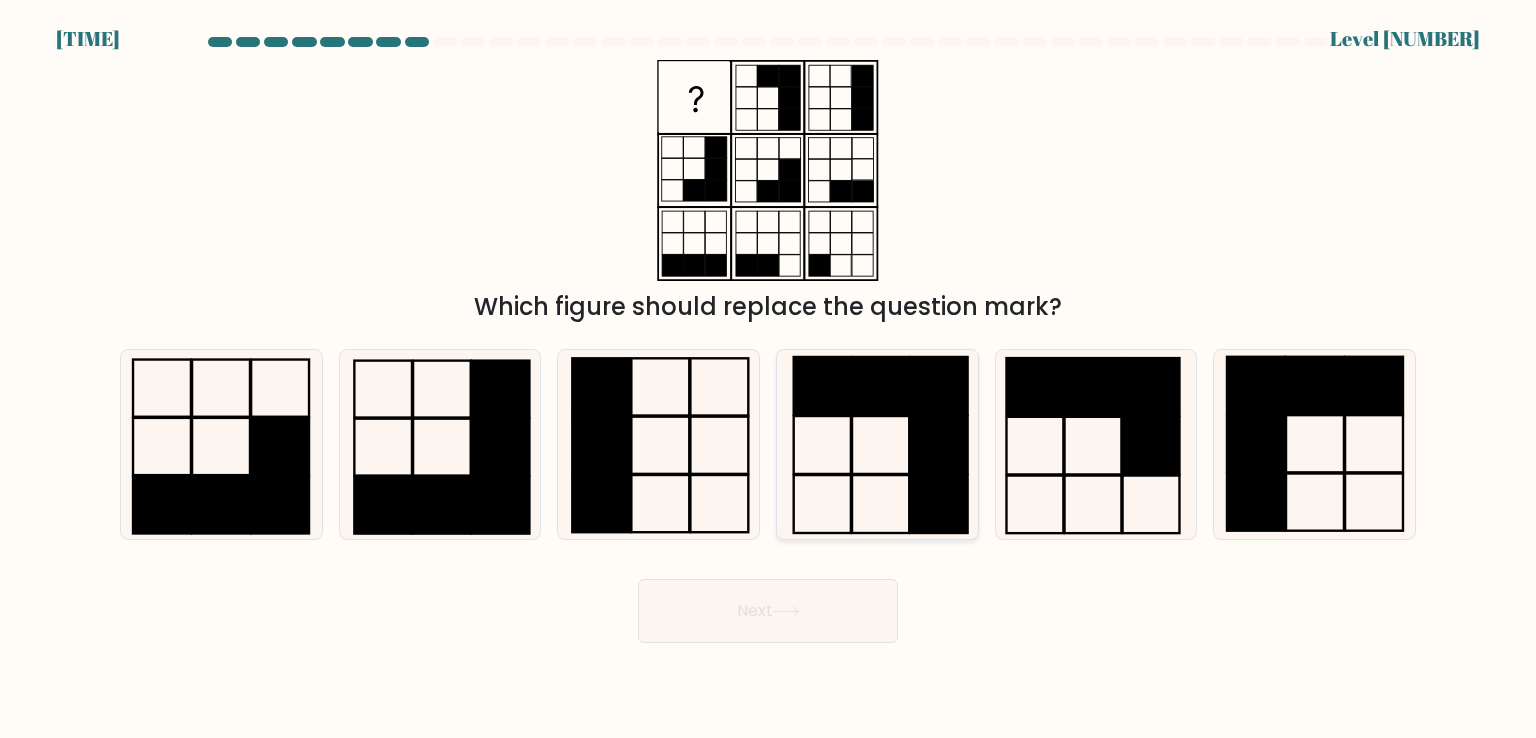 click at bounding box center (880, 504) 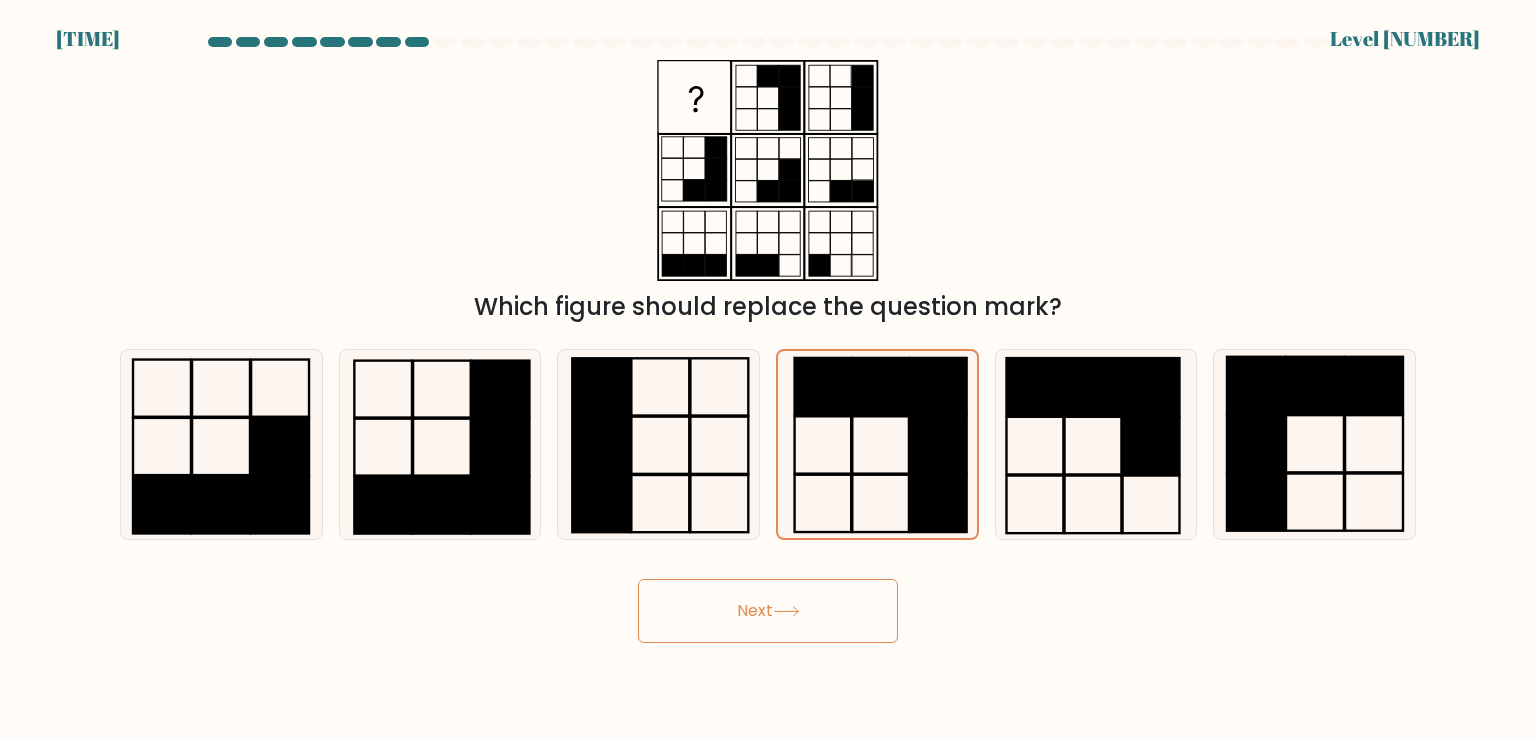 click on "Next" at bounding box center [768, 611] 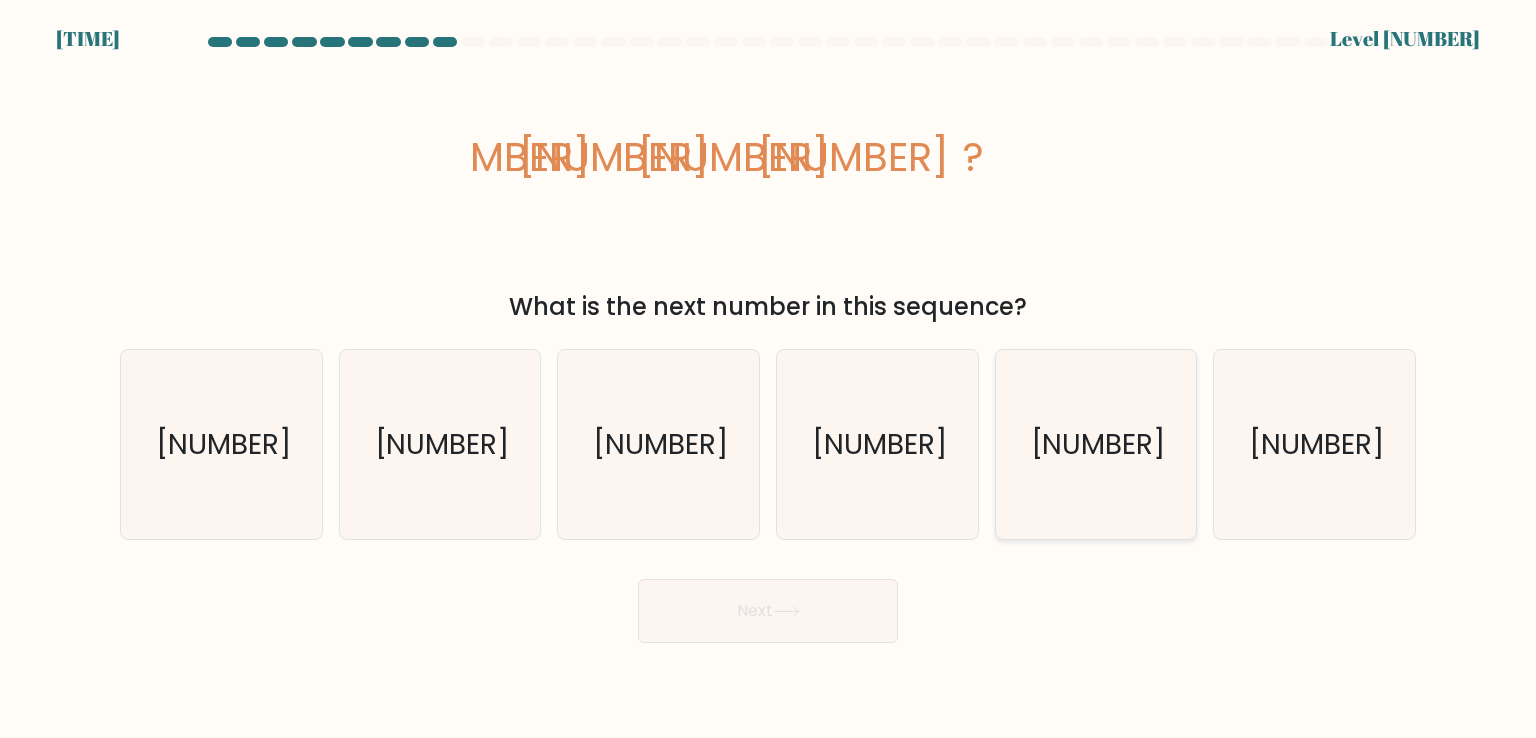 click on "-33" at bounding box center [1097, 444] 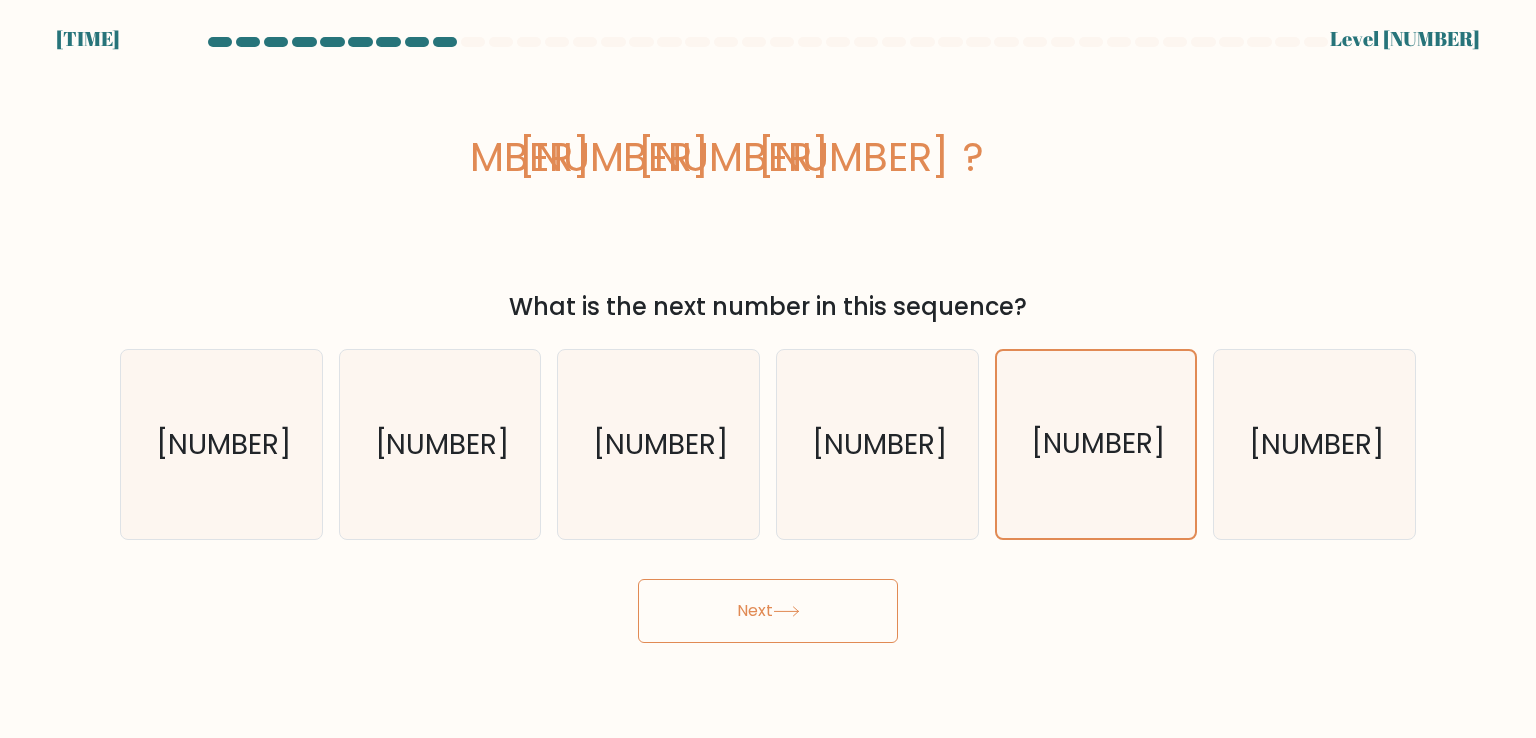 click on "Next" at bounding box center [768, 611] 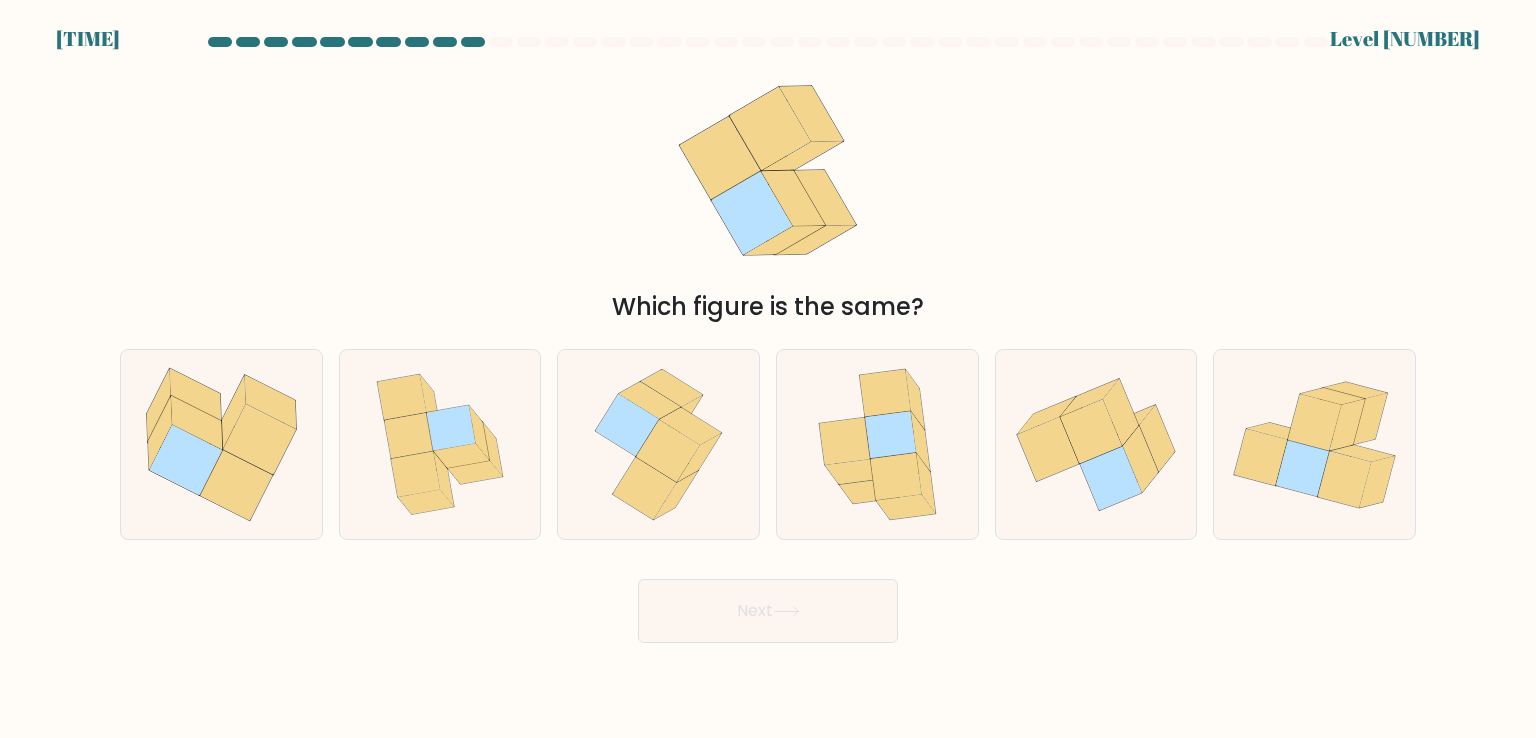 click on "Which figure is the same?" at bounding box center (768, 192) 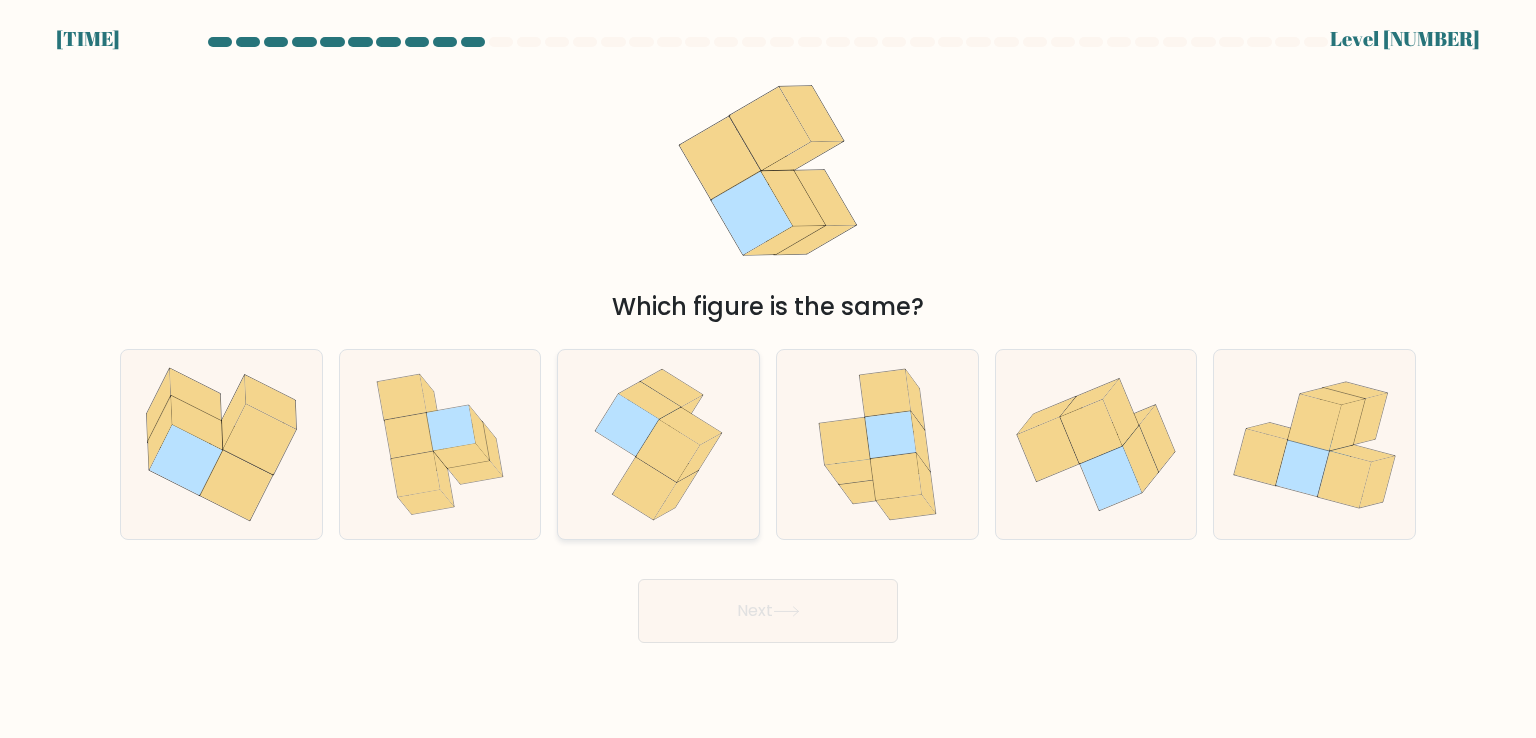 click at bounding box center (667, 451) 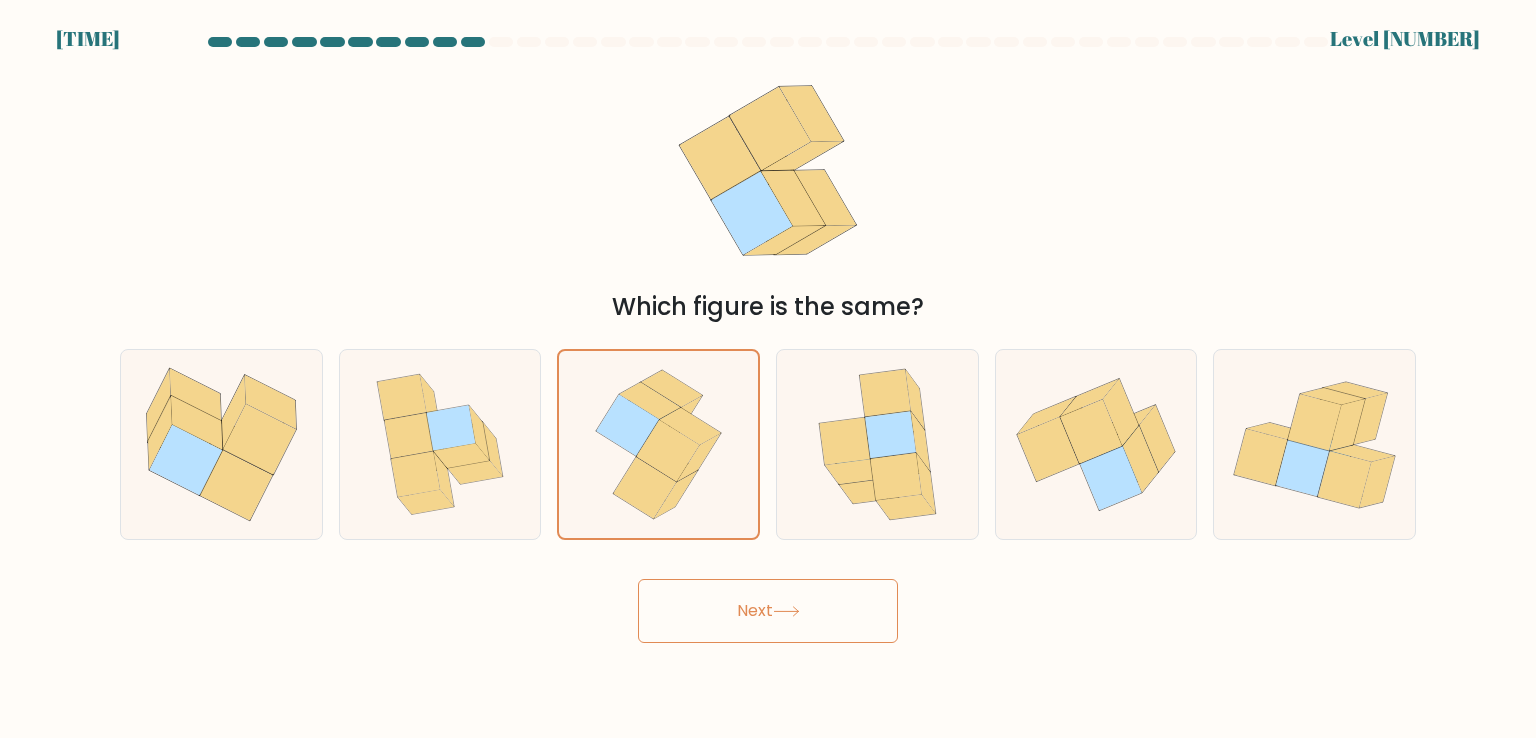 click on "Next" at bounding box center [768, 611] 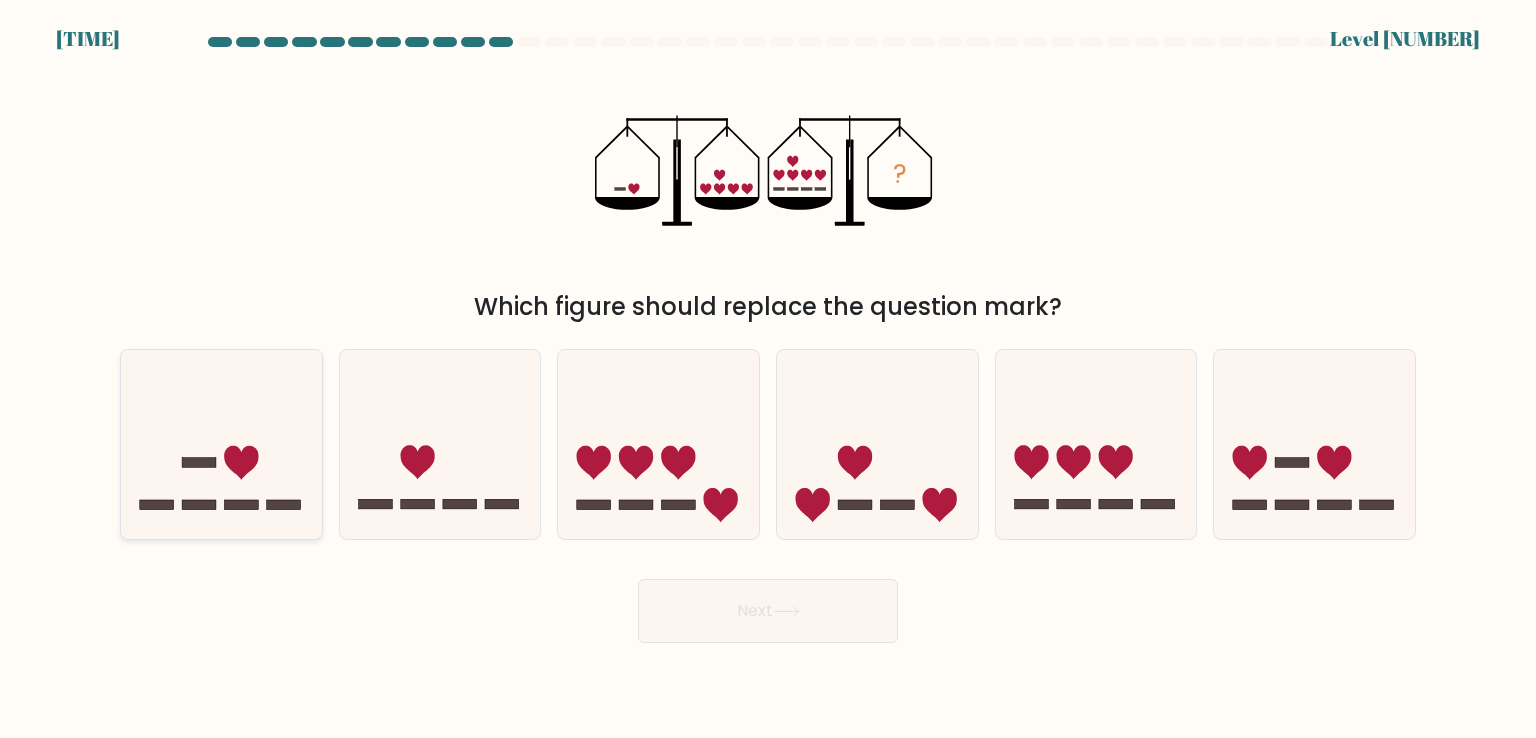 click at bounding box center (241, 463) 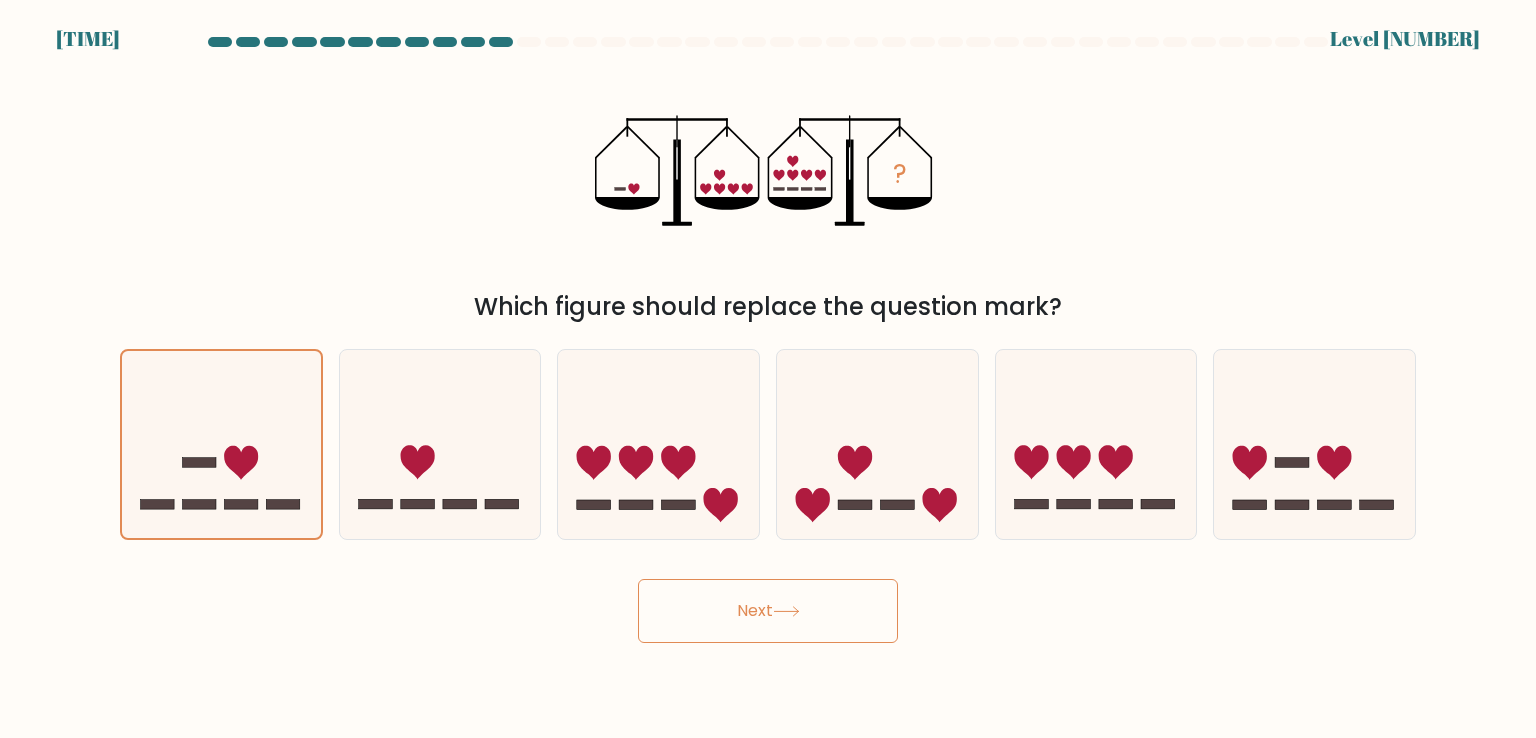 click on "Next" at bounding box center (768, 611) 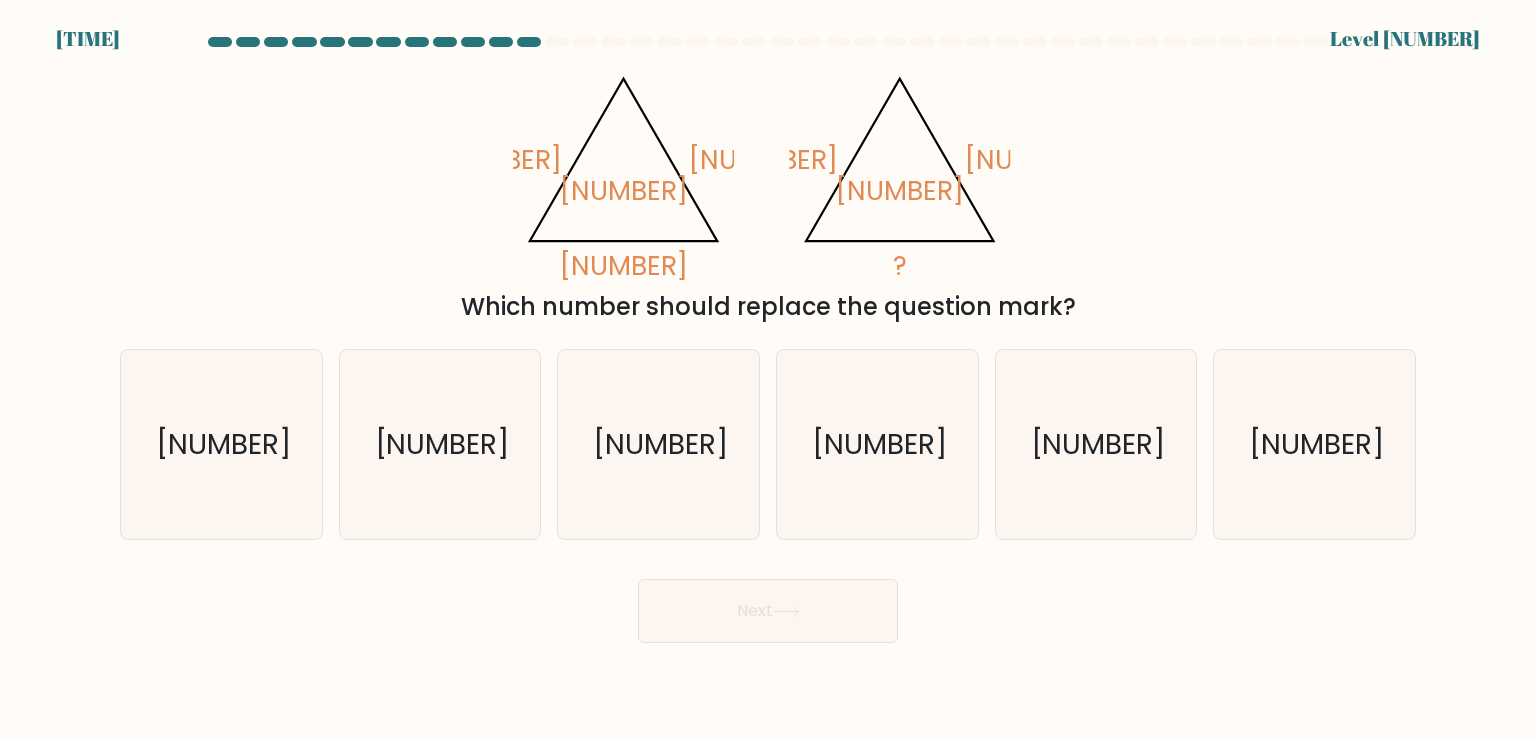 click on "@import url('https://fonts.googleapis.com/css?family=Abril+Fatface:400,100,100italic,300,300italic,400italic,500,500italic,700,700italic,900,900italic');                        72       29       5       3                                       @import url('https://fonts.googleapis.com/css?family=Abril+Fatface:400,100,100italic,300,300italic,400italic,500,500italic,700,700italic,900,900italic');                        70       20       ?       7
Which number should replace the question mark?" at bounding box center [768, 192] 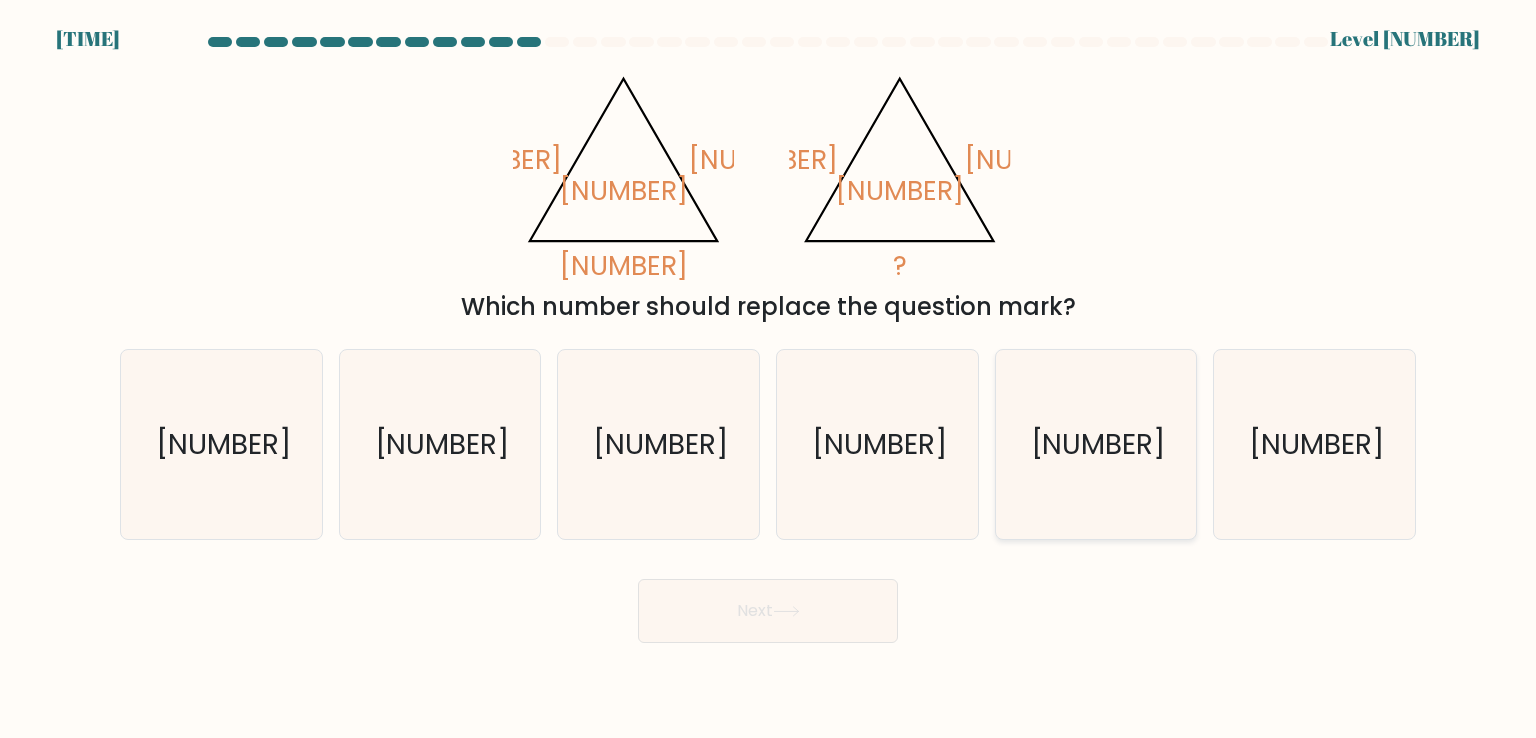 click on "10" at bounding box center [1097, 444] 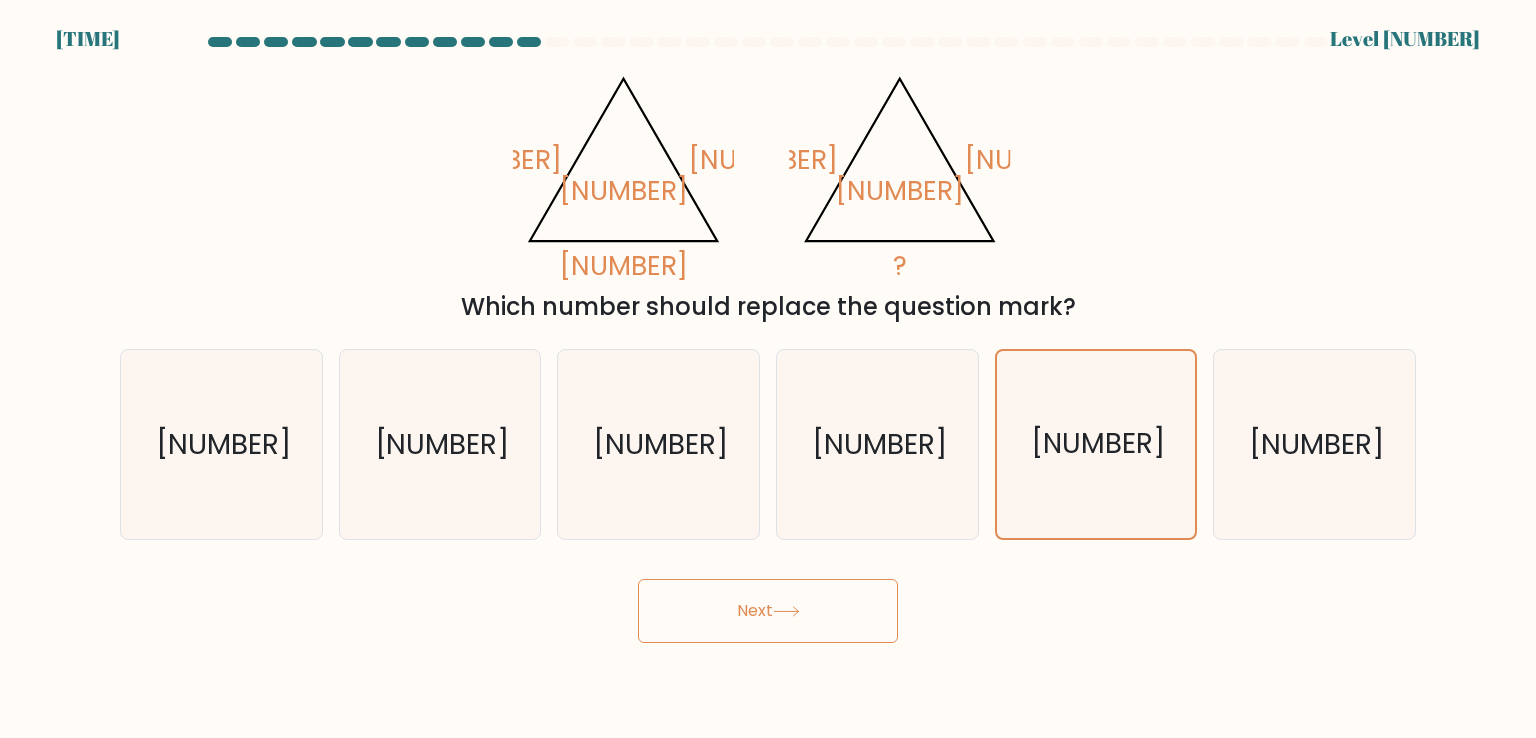 click on "Next" at bounding box center [768, 611] 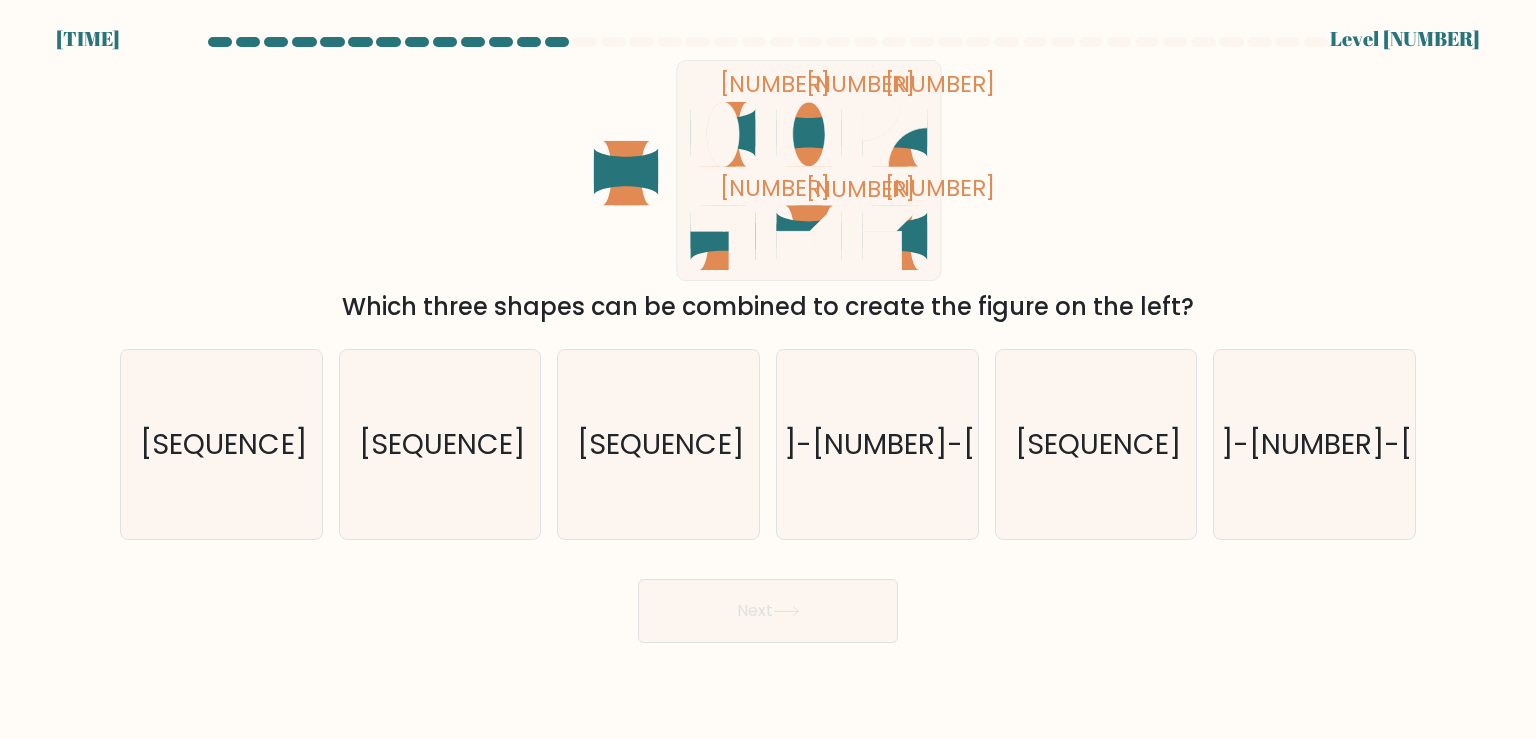 click on "1
2
3
4
5
6
Which three shapes can be combined to create the figure on the left?" at bounding box center (768, 192) 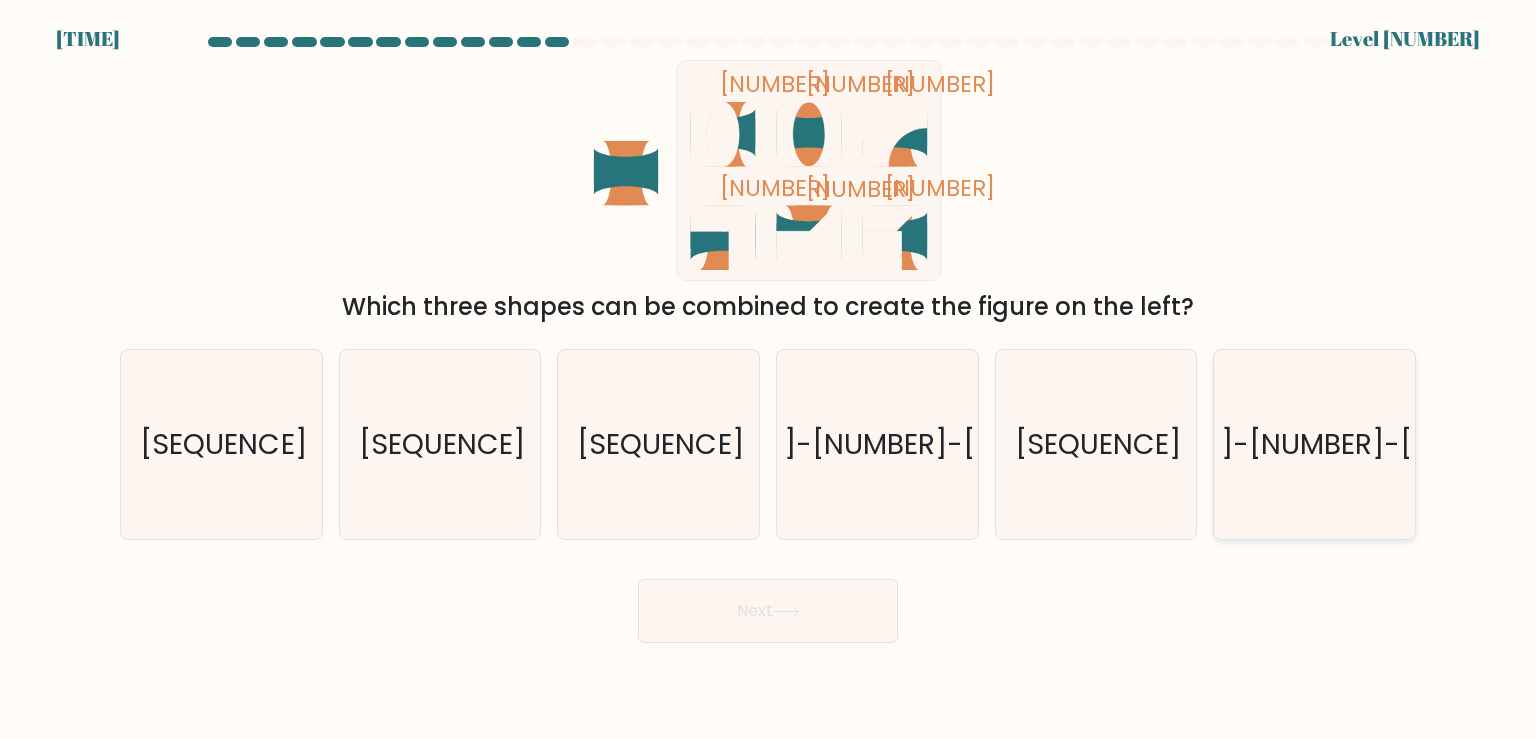 click on "4-5-6" at bounding box center [1316, 444] 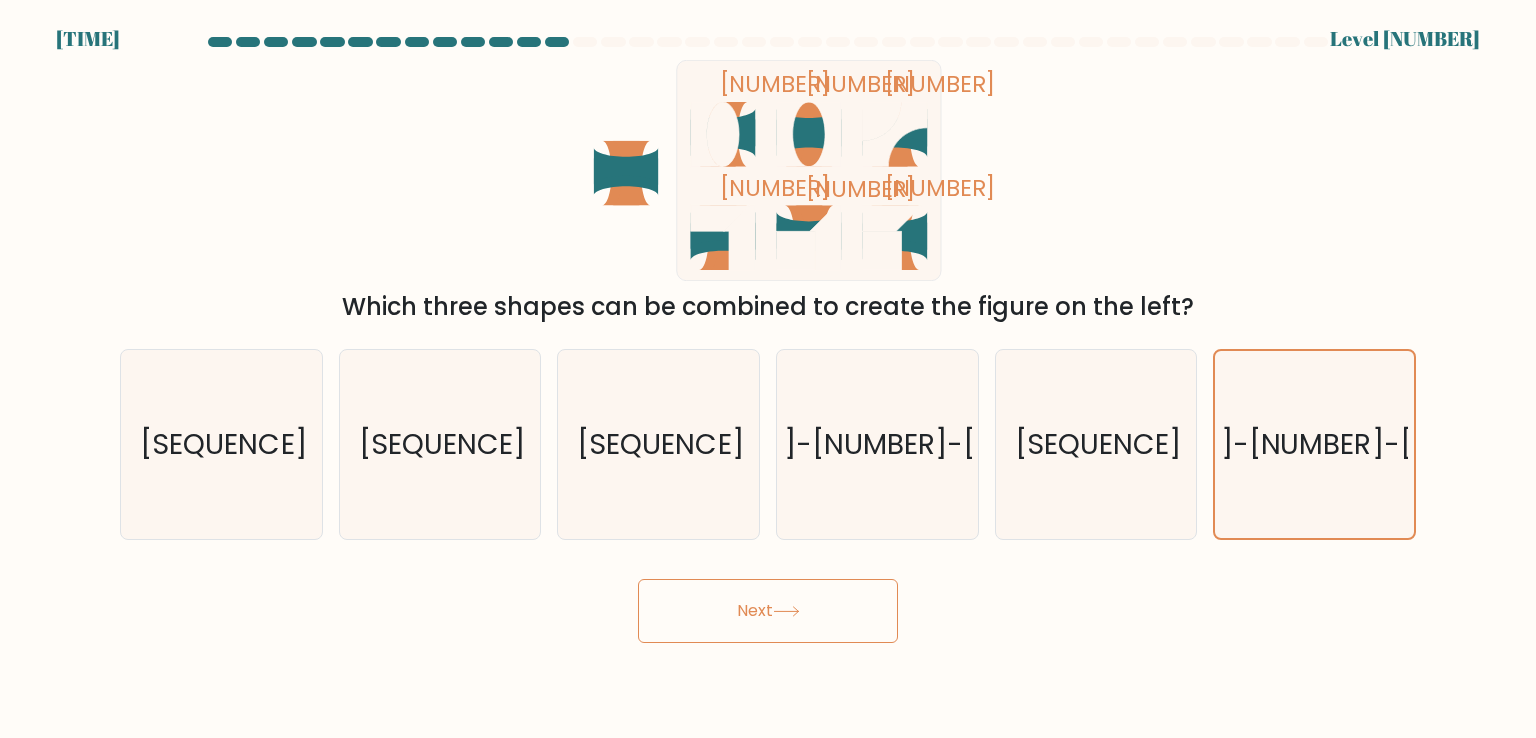 click on "Next" at bounding box center (768, 611) 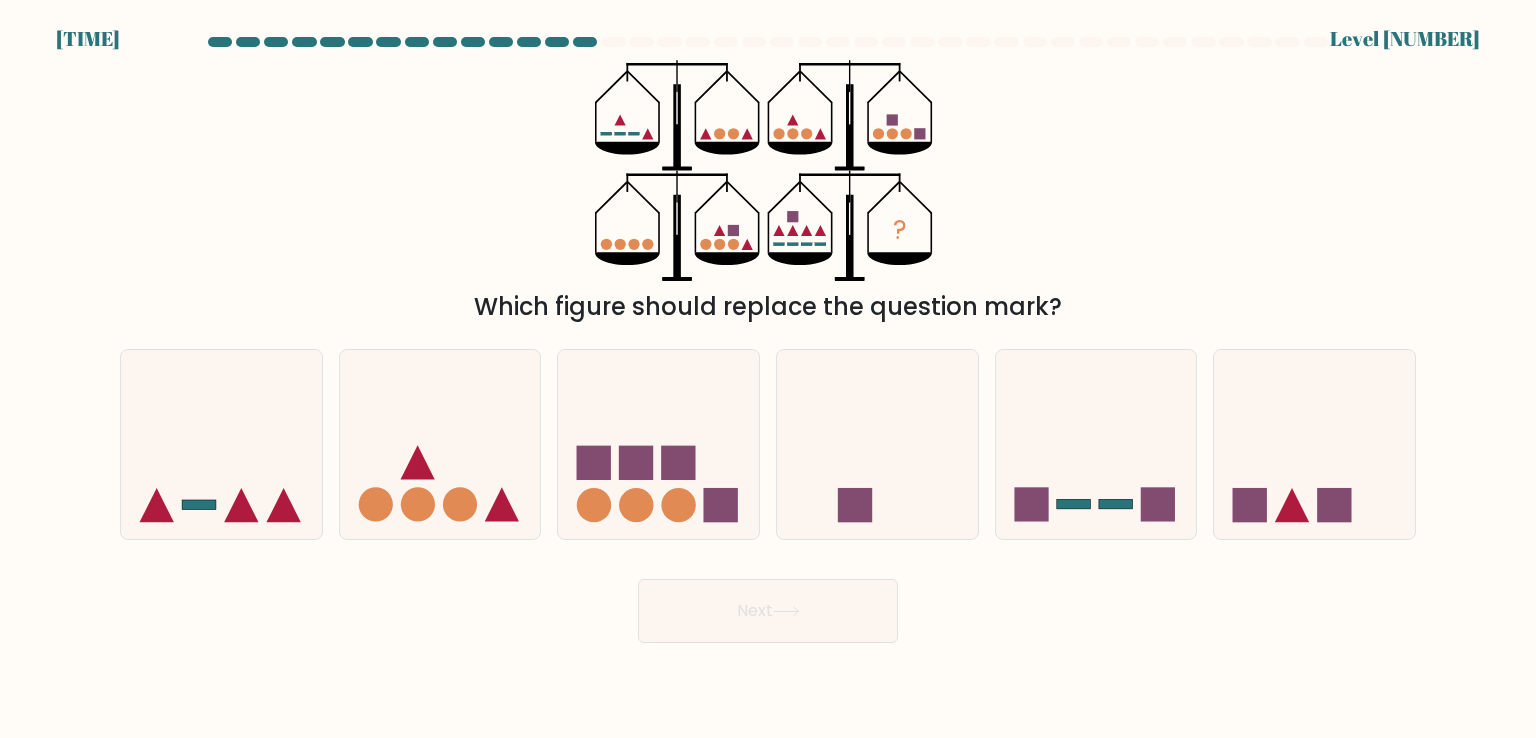 click on "?
Which figure should replace the question mark?" at bounding box center [768, 192] 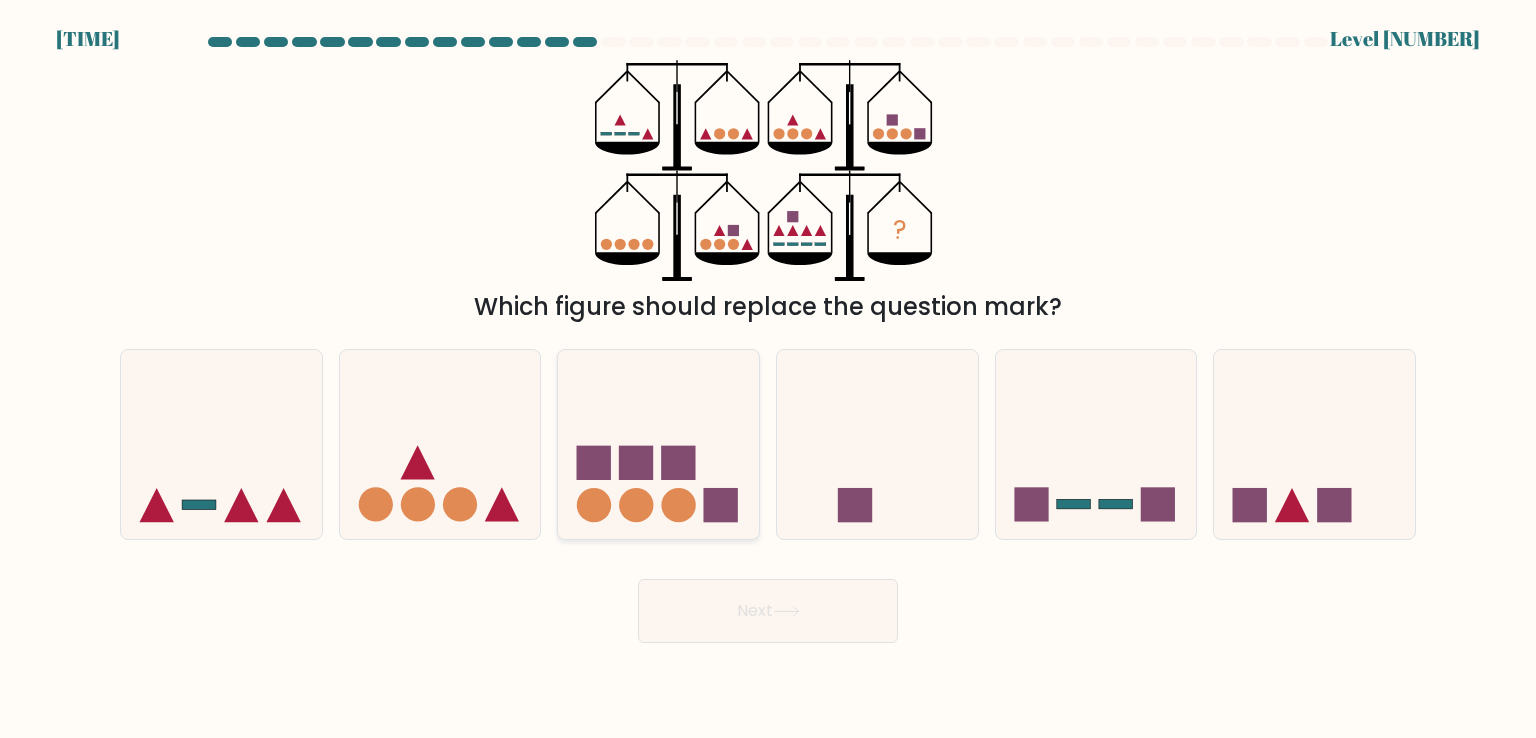 click at bounding box center (721, 505) 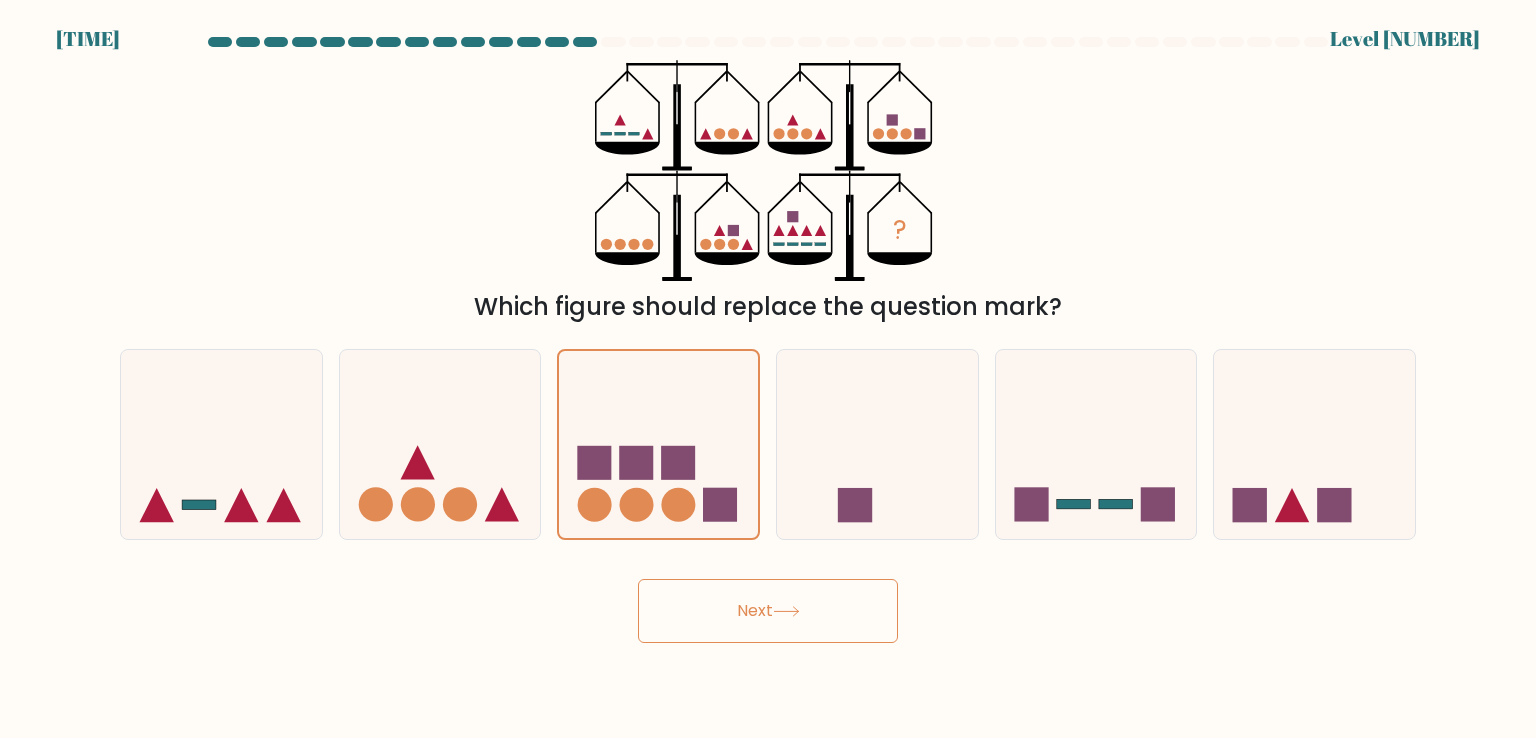 click on "Next" at bounding box center (768, 603) 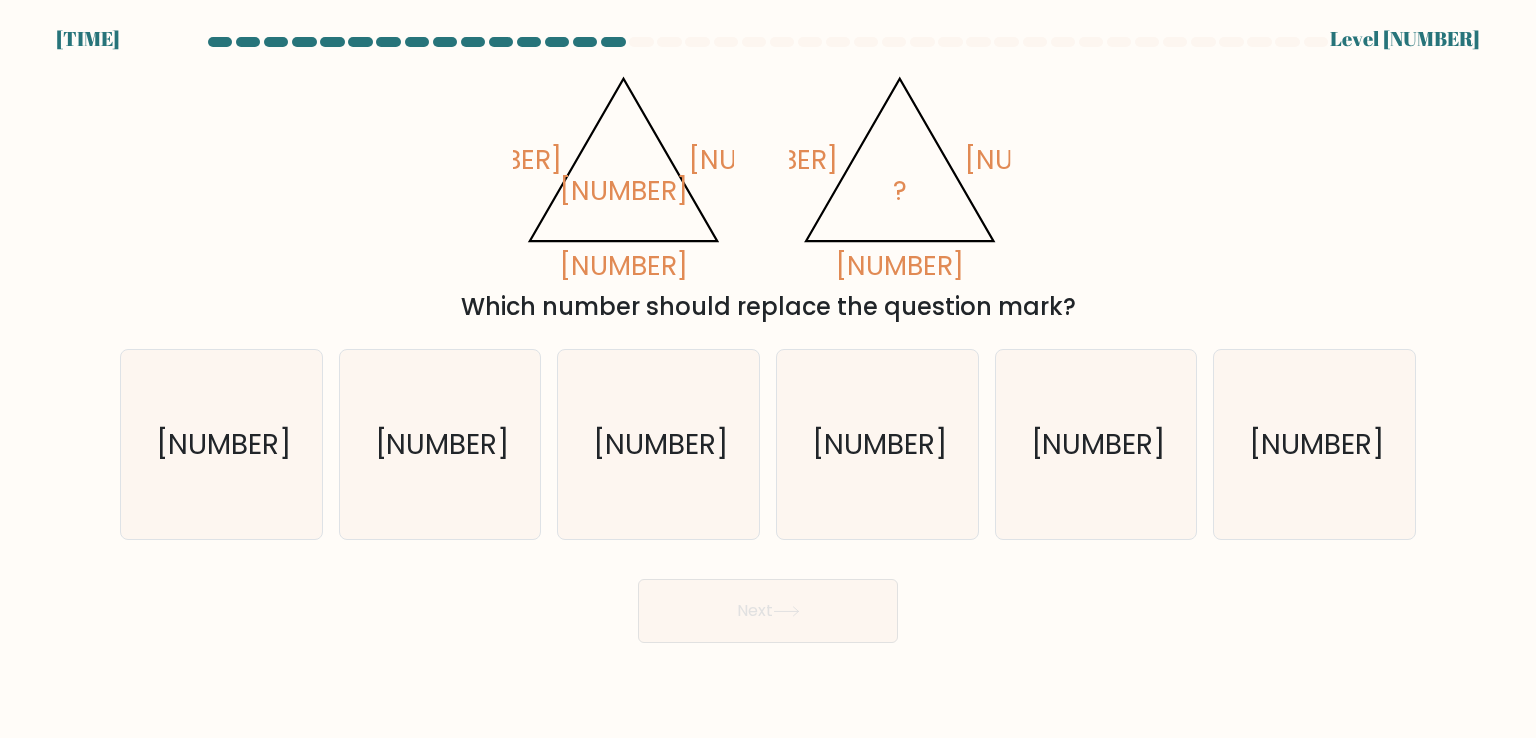 click on "@import url('https://fonts.googleapis.com/css?family=Abril+Fatface:400,100,100italic,300,300italic,400italic,500,500italic,700,700italic,900,900italic');                        175       25       10       -3                                       @import url('https://fonts.googleapis.com/css?family=Abril+Fatface:400,100,100italic,300,300italic,400italic,500,500italic,700,700italic,900,900italic');                        9       1       14       ?
Which number should replace the question mark?" at bounding box center (768, 192) 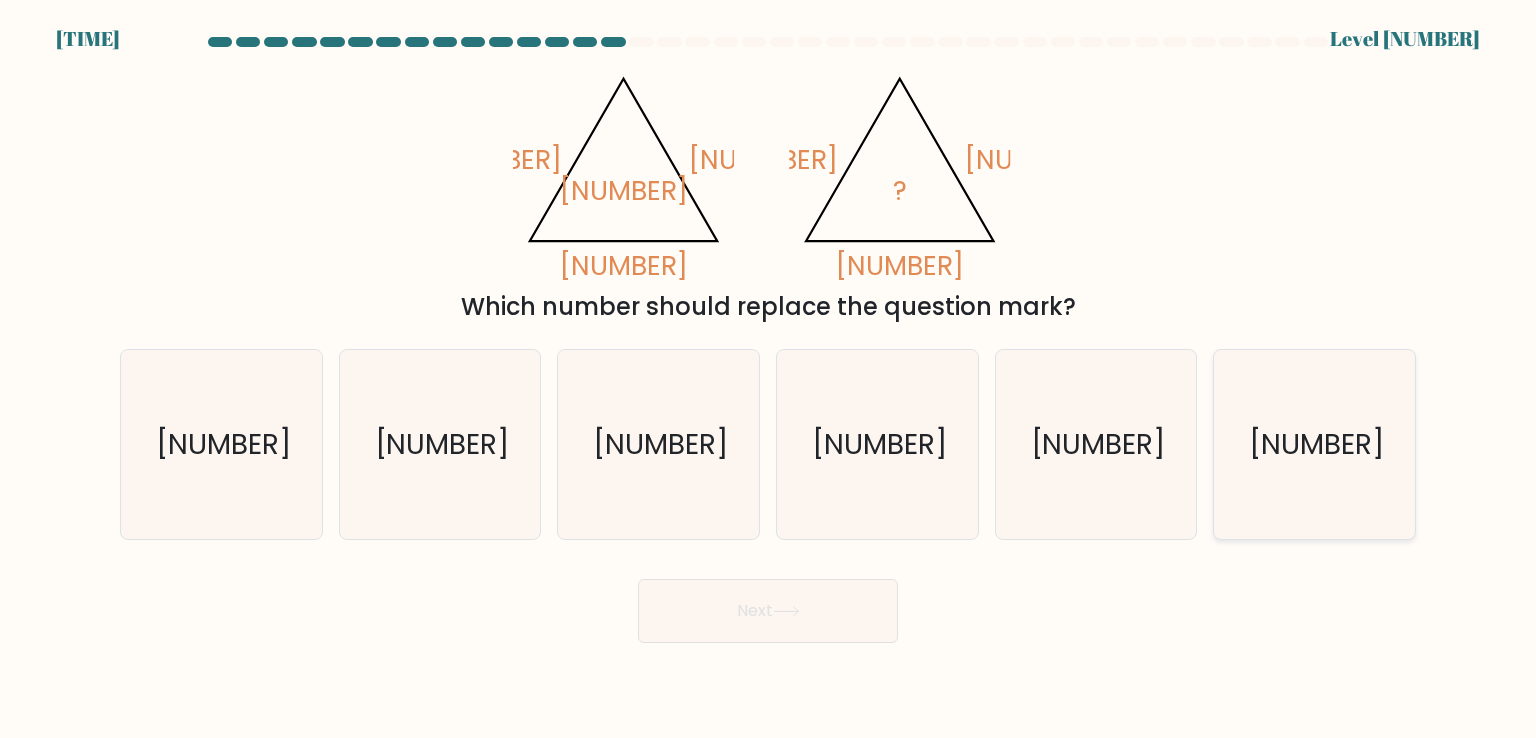 click on "-5" at bounding box center (1314, 444) 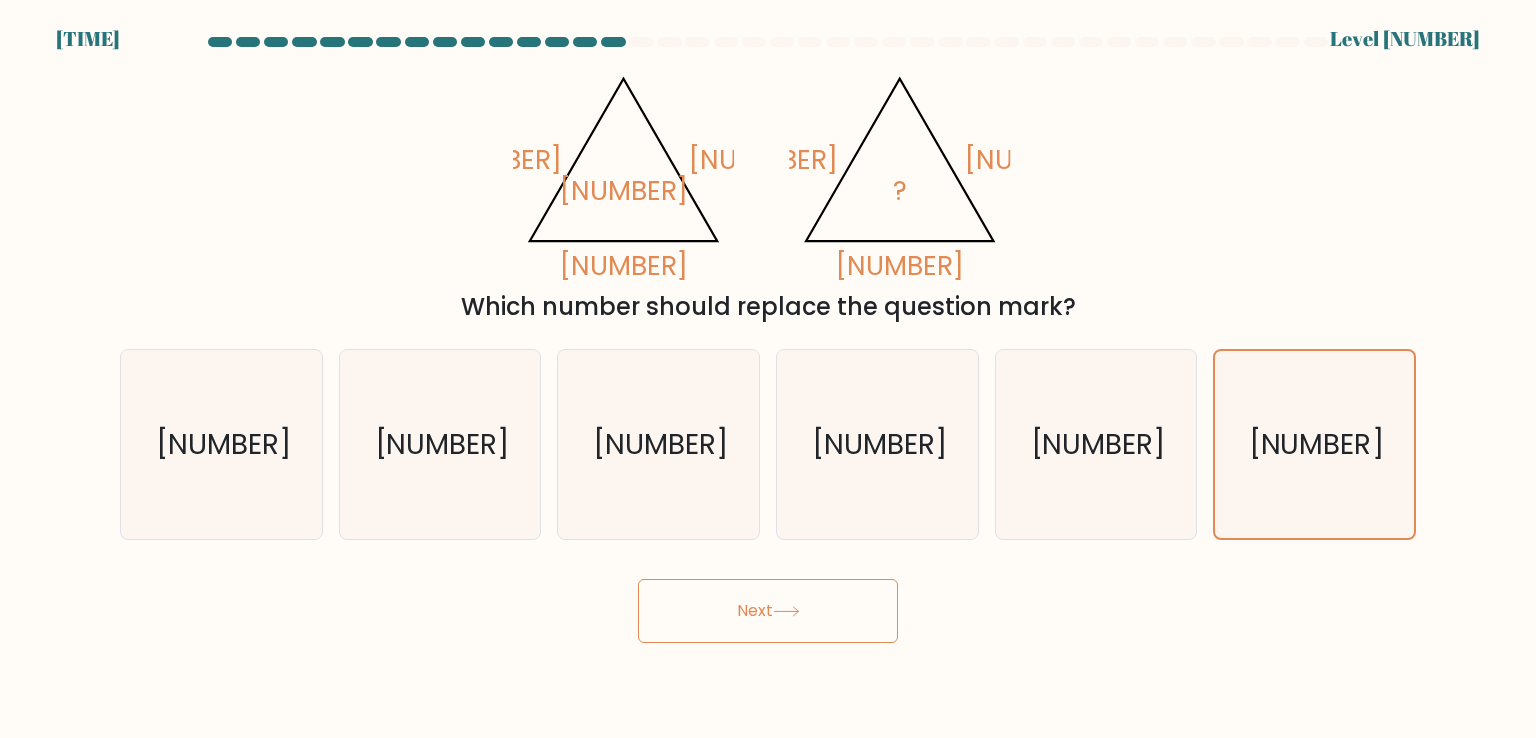 click on "Next" at bounding box center [768, 611] 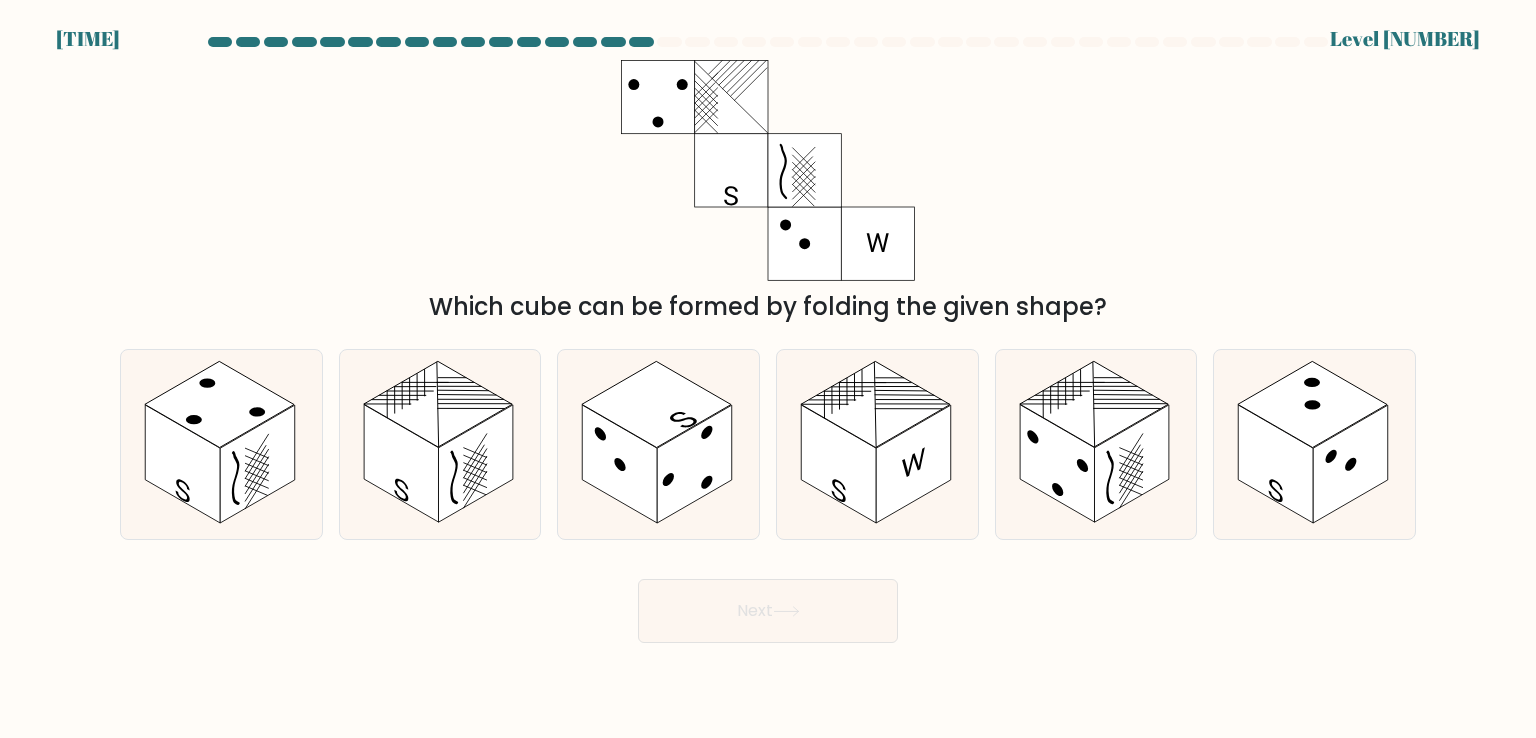 click on "Next" at bounding box center (768, 603) 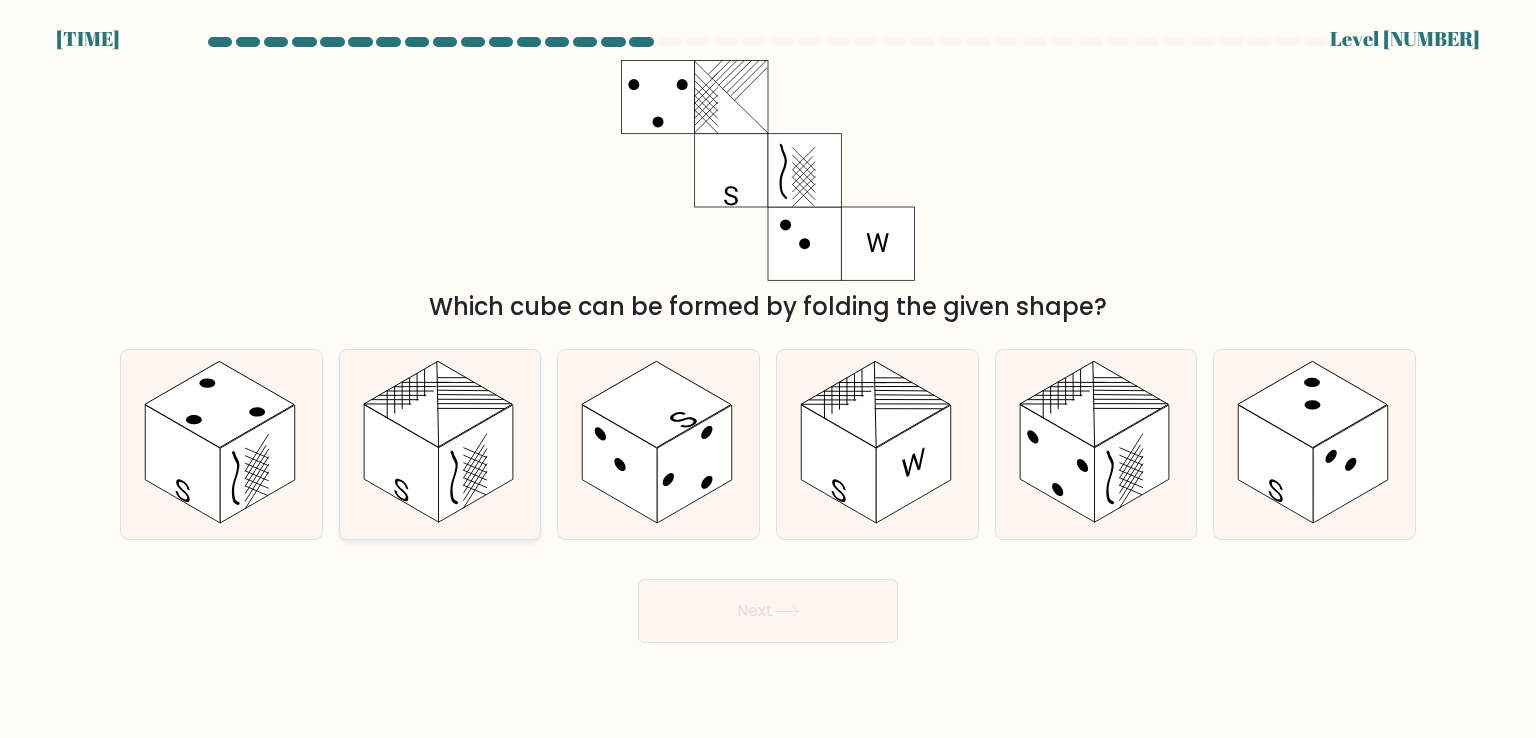 click at bounding box center (437, 405) 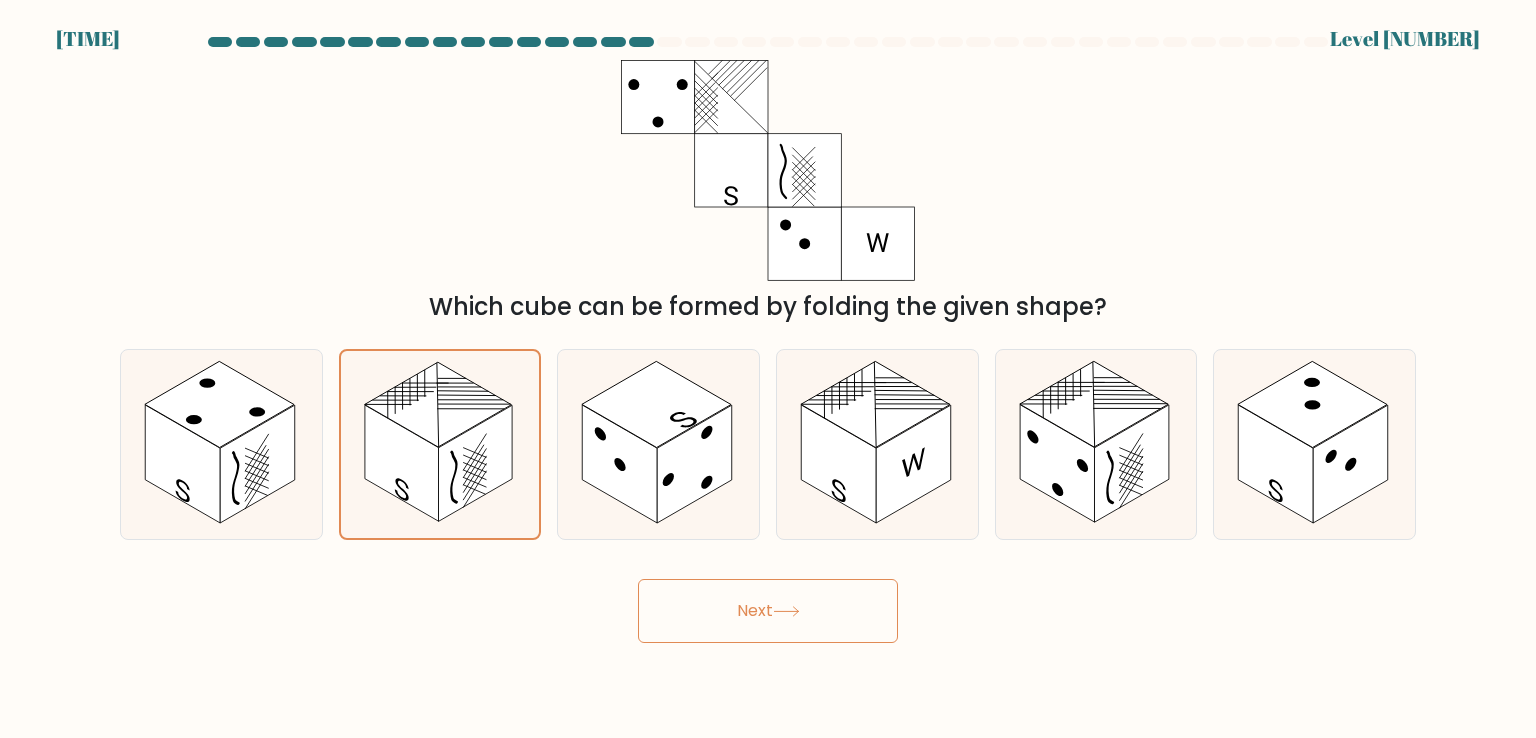 click on "Next" at bounding box center (768, 611) 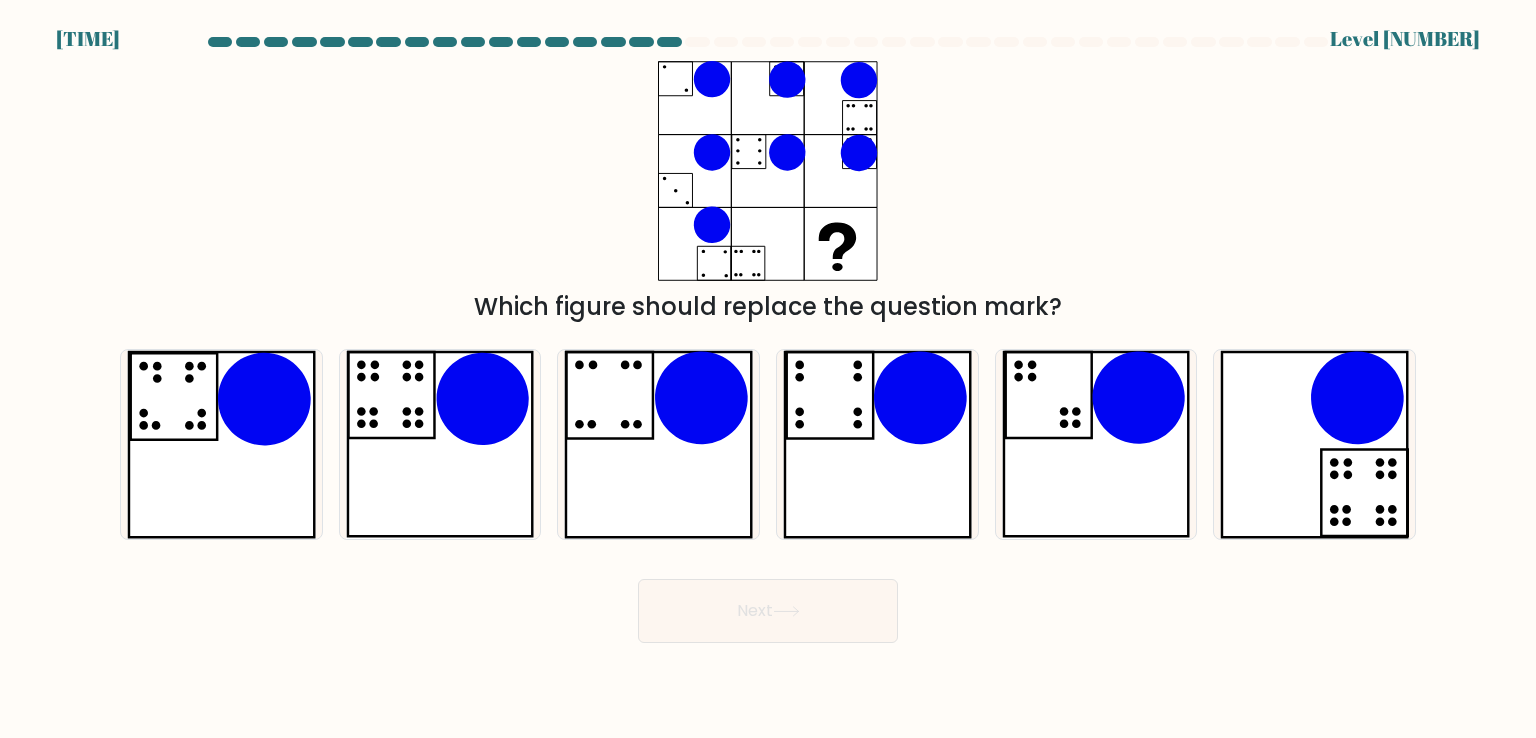 click on "Which figure should replace the question mark?" at bounding box center (768, 192) 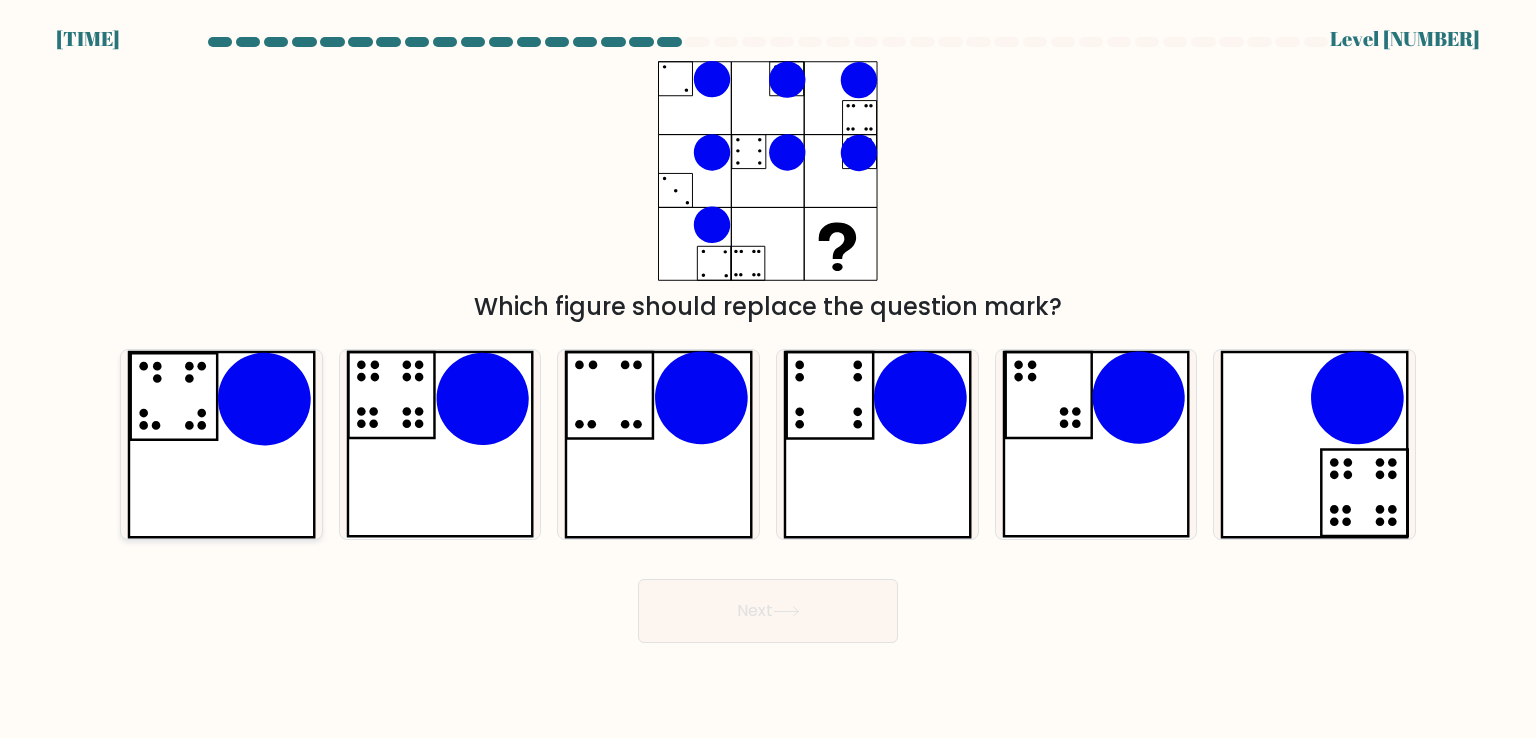 click at bounding box center (221, 444) 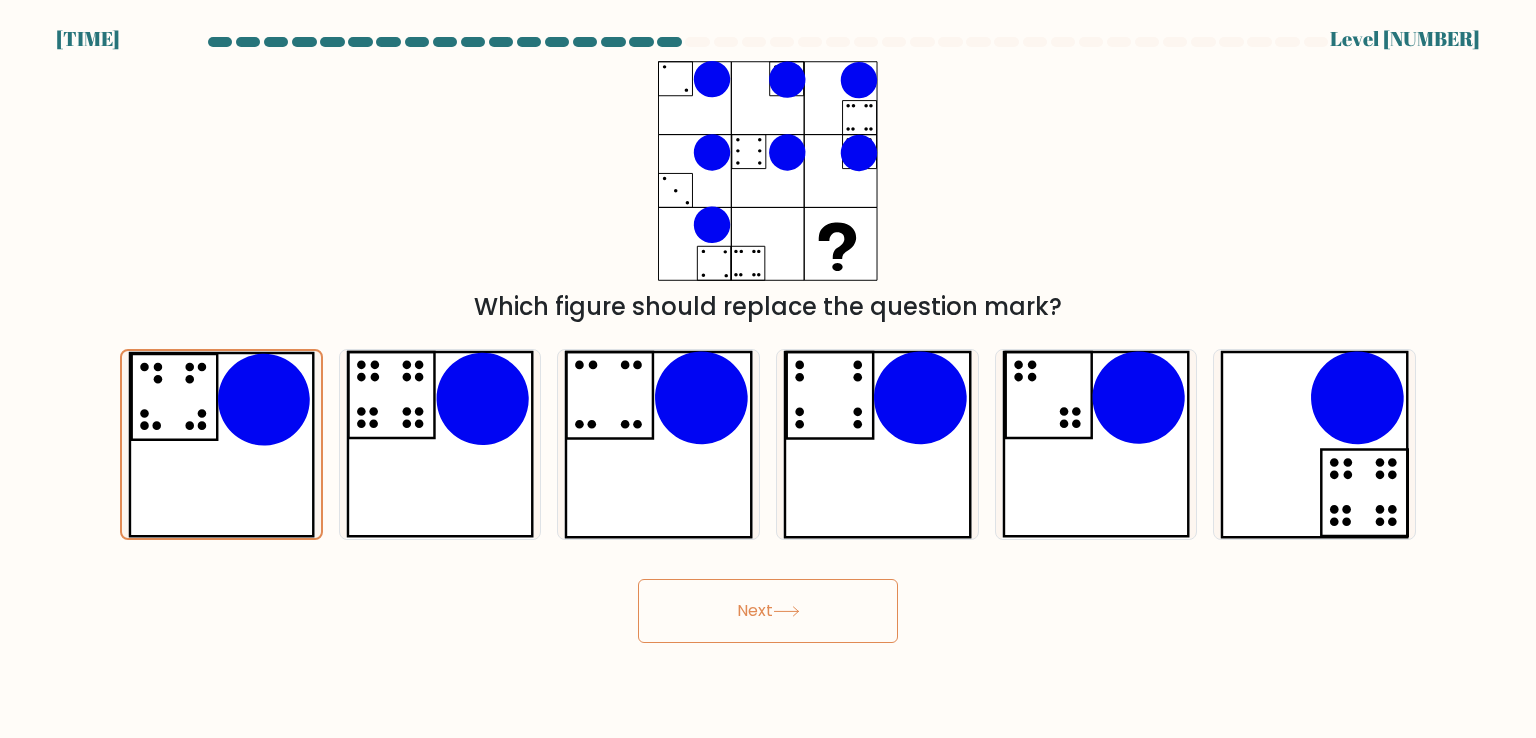 click on "Next" at bounding box center (768, 611) 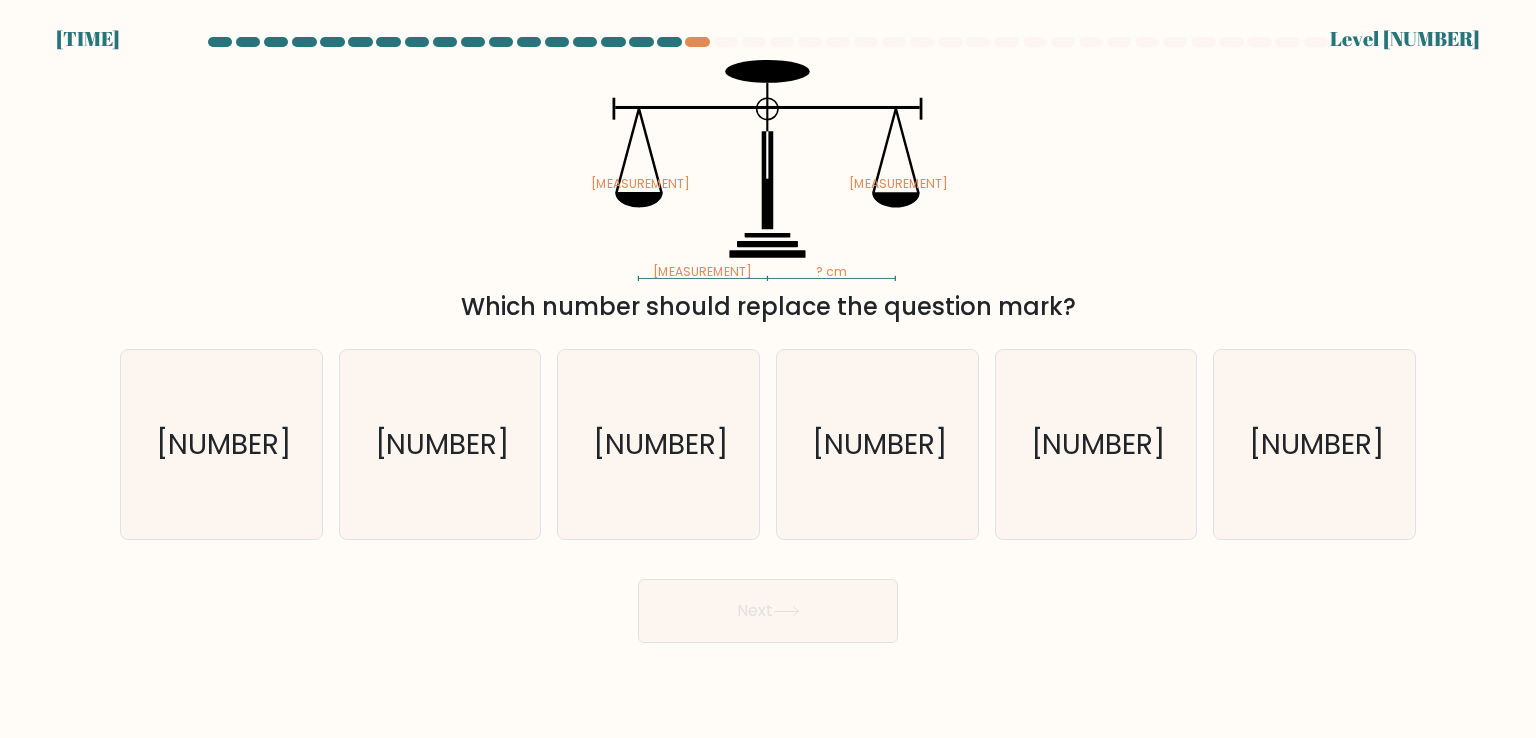 click on "60 cm   ? cm   5.5 kg   2 kg
Which number should replace the question mark?" at bounding box center (768, 192) 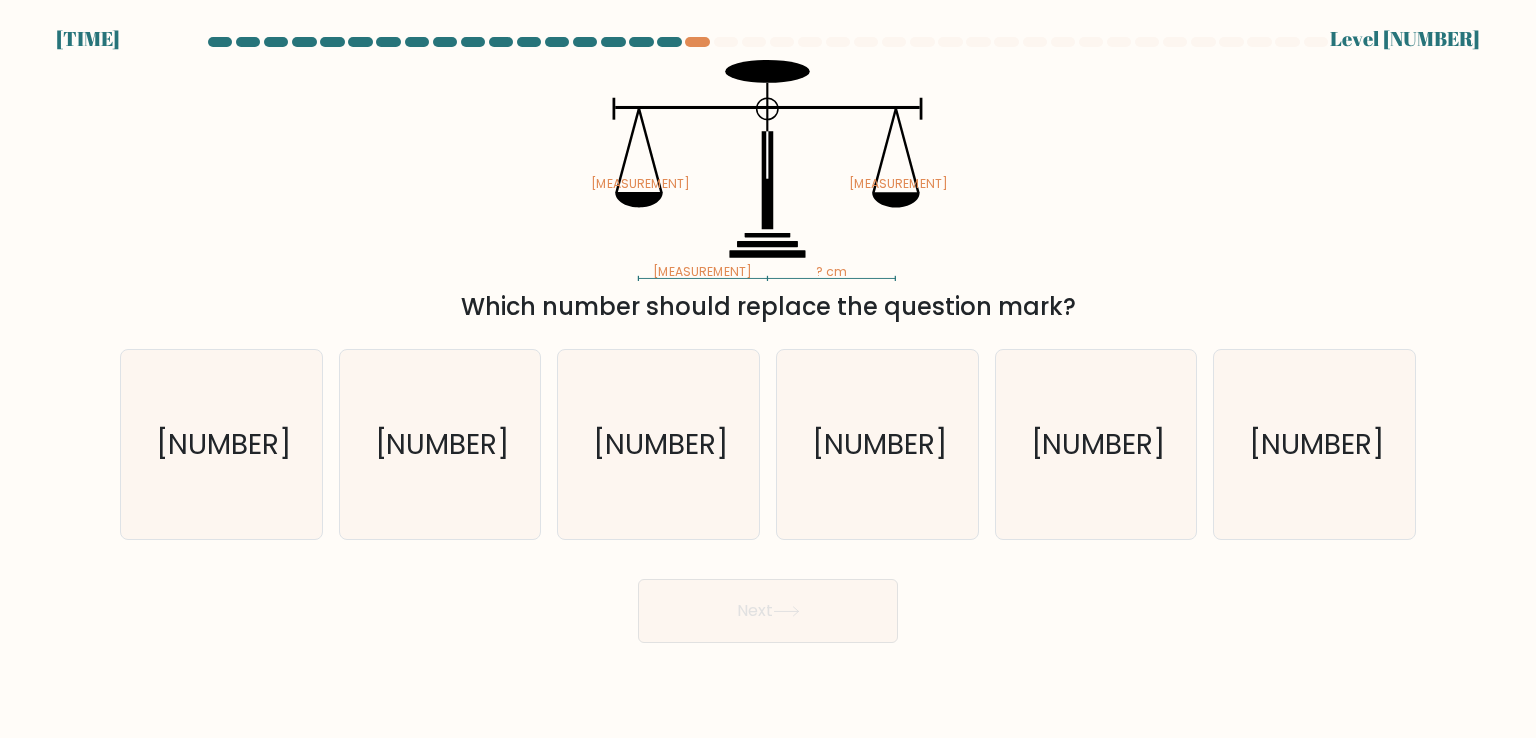 click on "60 cm   ? cm   5.5 kg   2 kg" at bounding box center [768, 170] 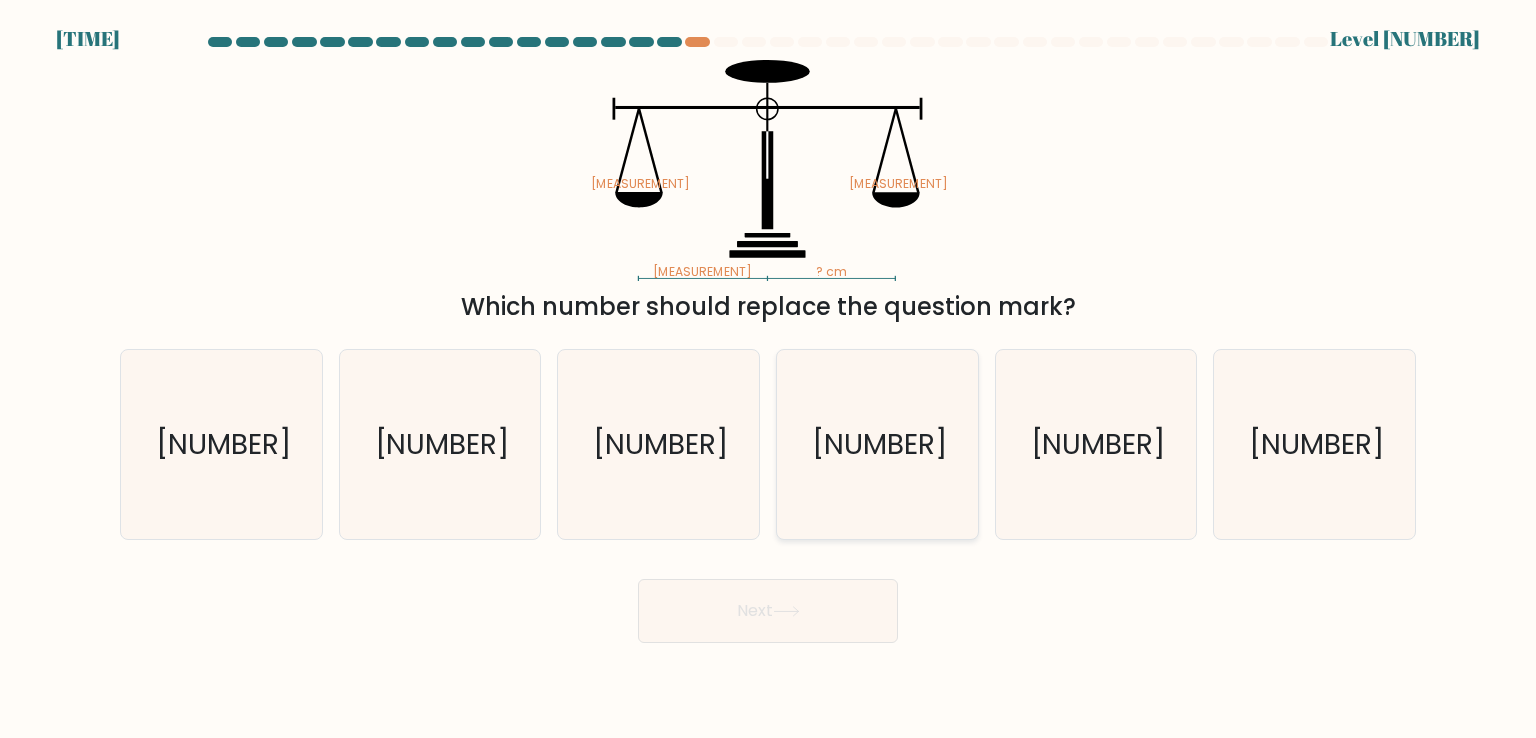 click on "165" at bounding box center (877, 444) 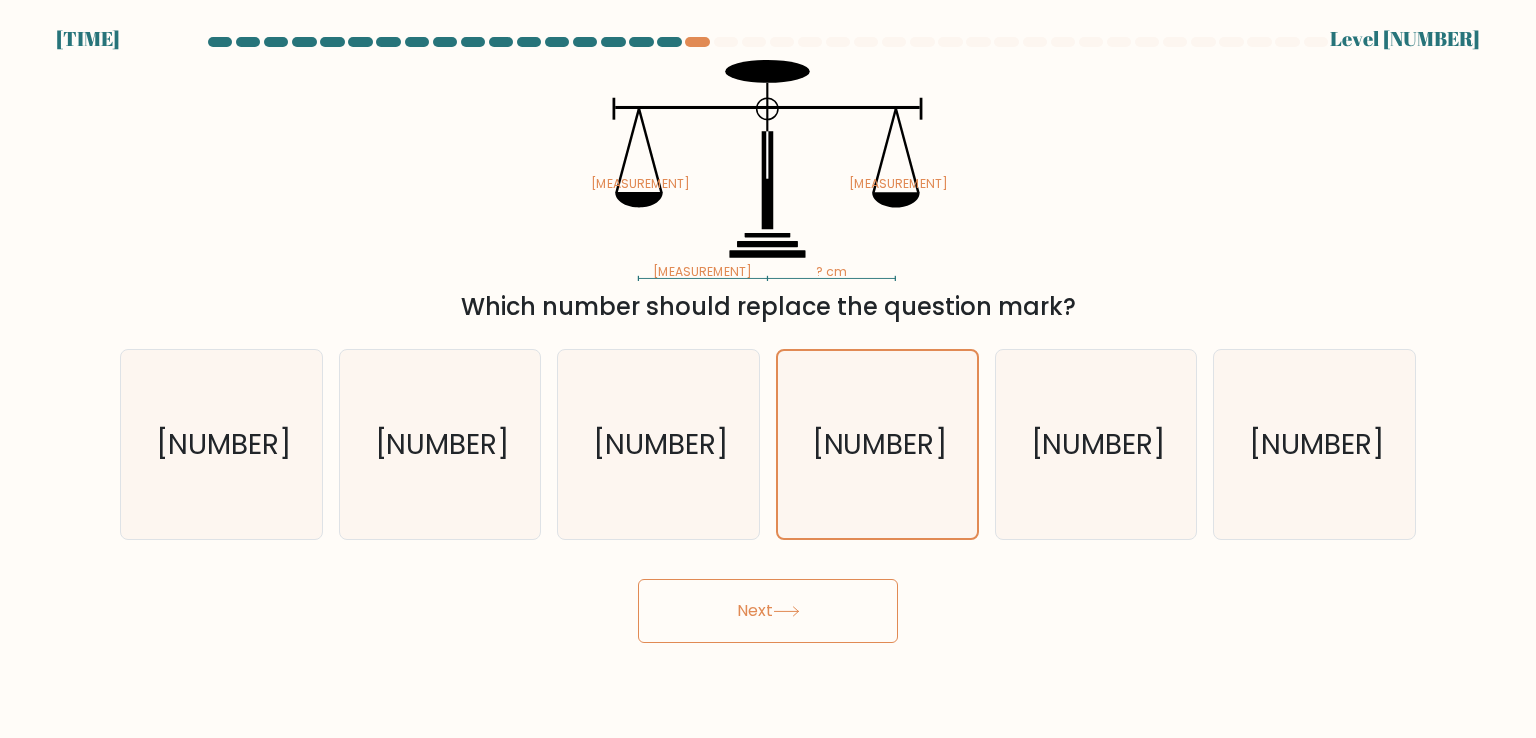 click on "Next" at bounding box center [768, 611] 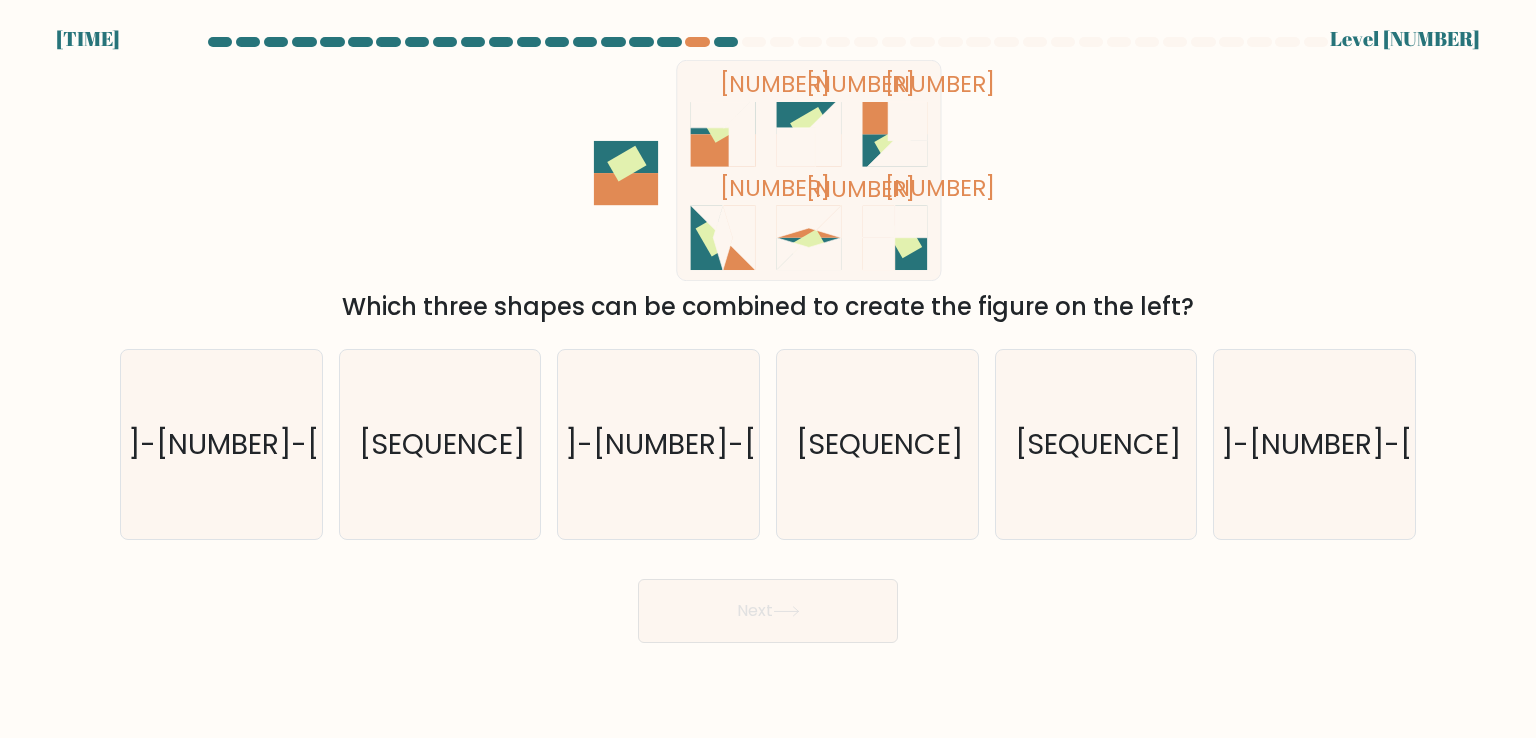 click on "Next" at bounding box center (768, 603) 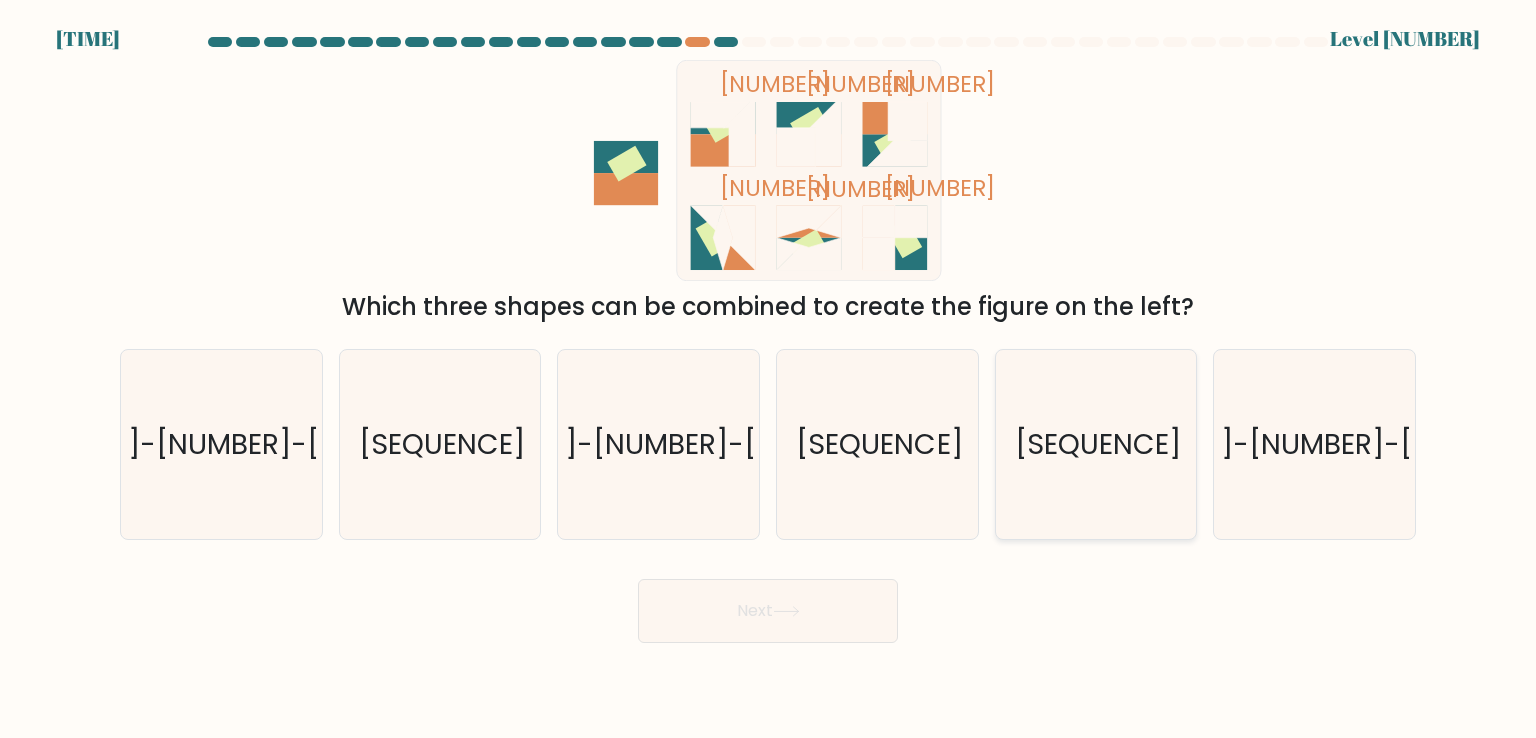 click on "1-2-3" at bounding box center (1096, 444) 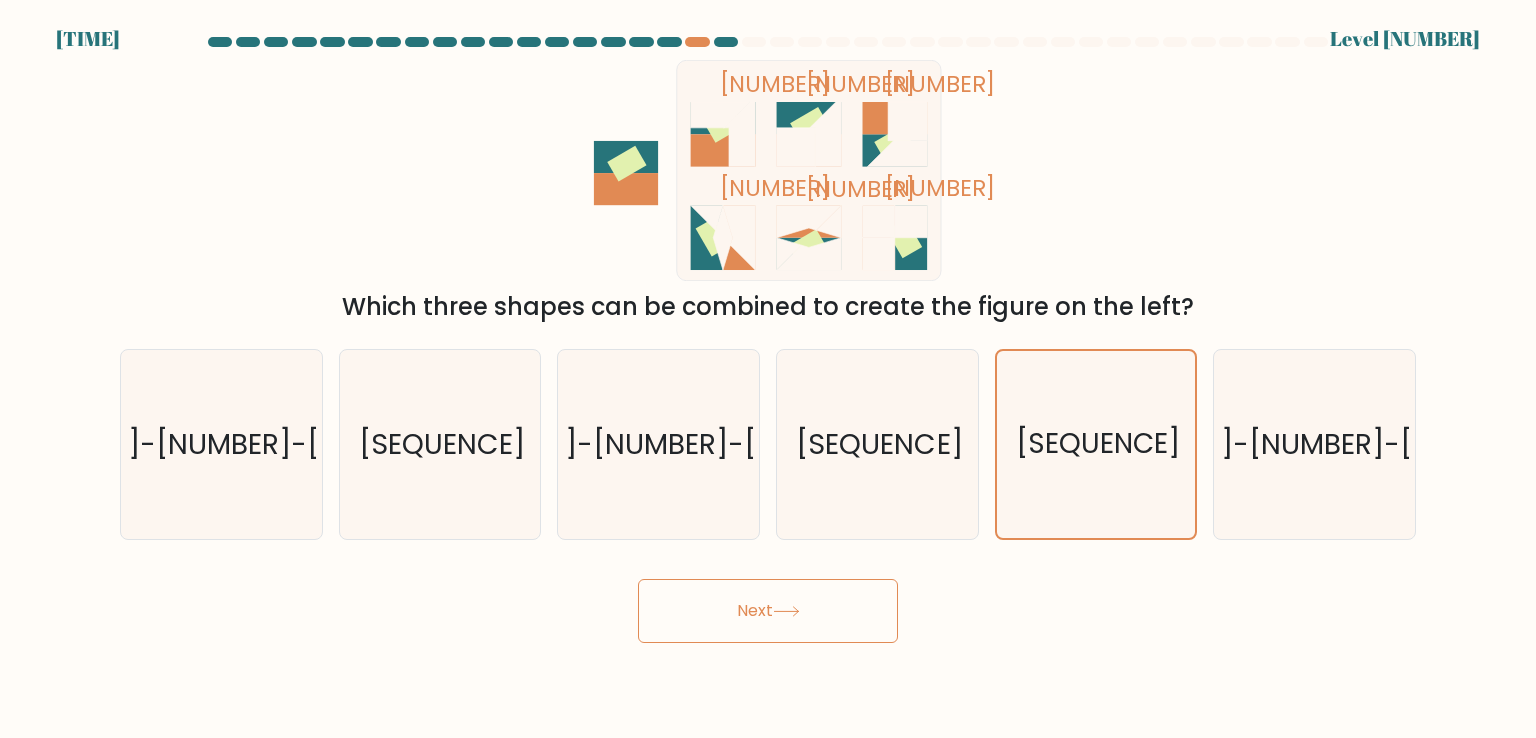 click at bounding box center [786, 611] 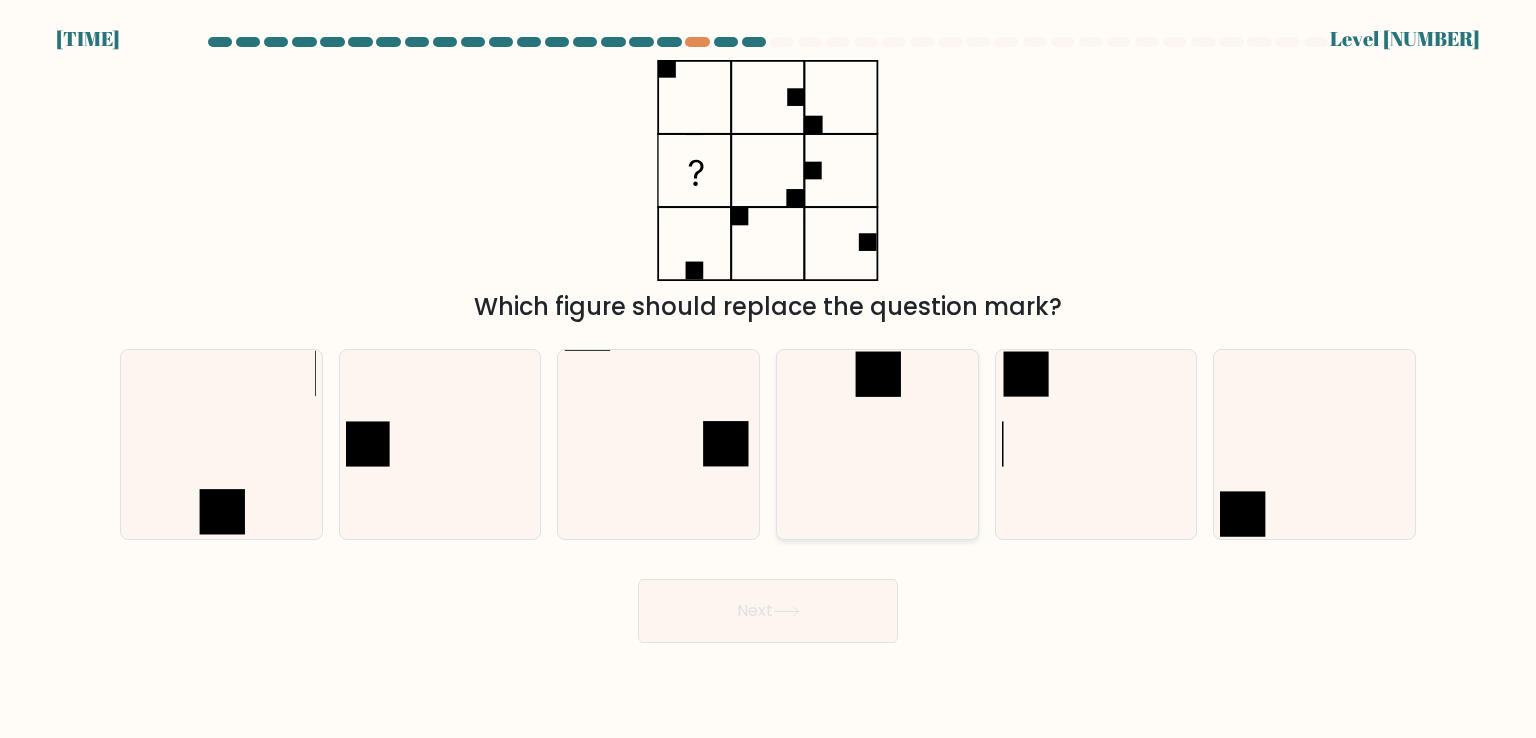 click at bounding box center [877, 374] 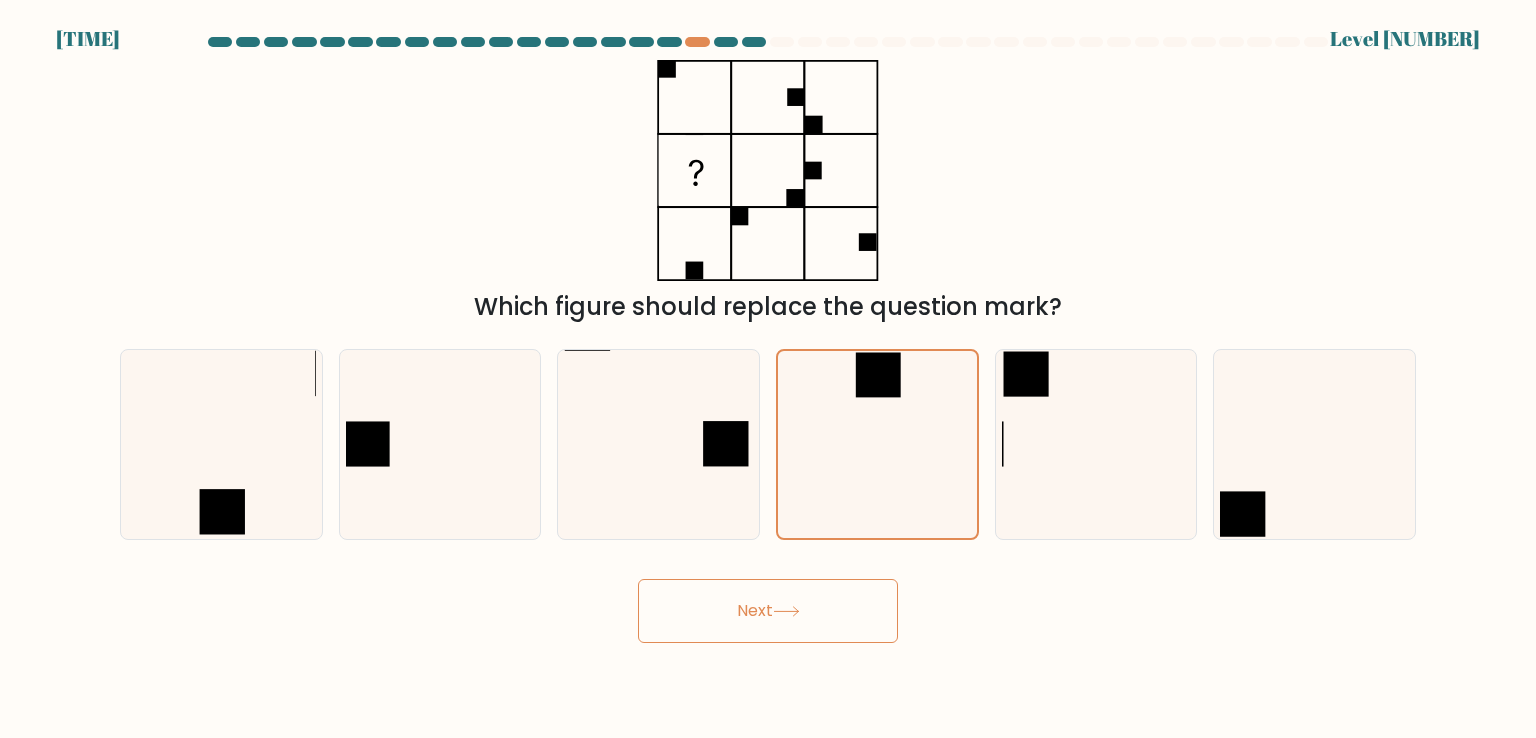 click on "Next" at bounding box center [768, 611] 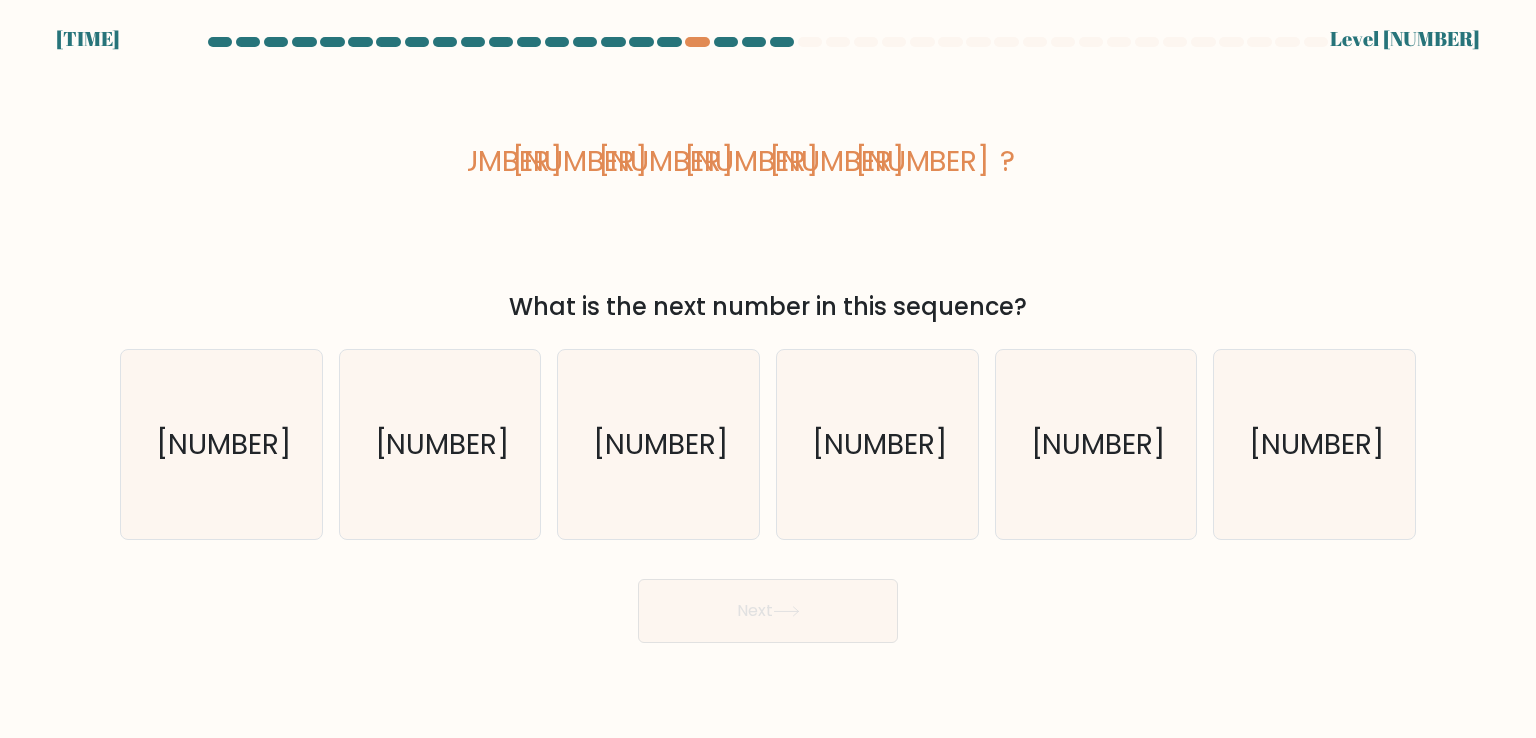 click on "image/svg+xml
-17
-14
-15
-12
-16
-13
?
What is the next number in this sequence?" at bounding box center [768, 192] 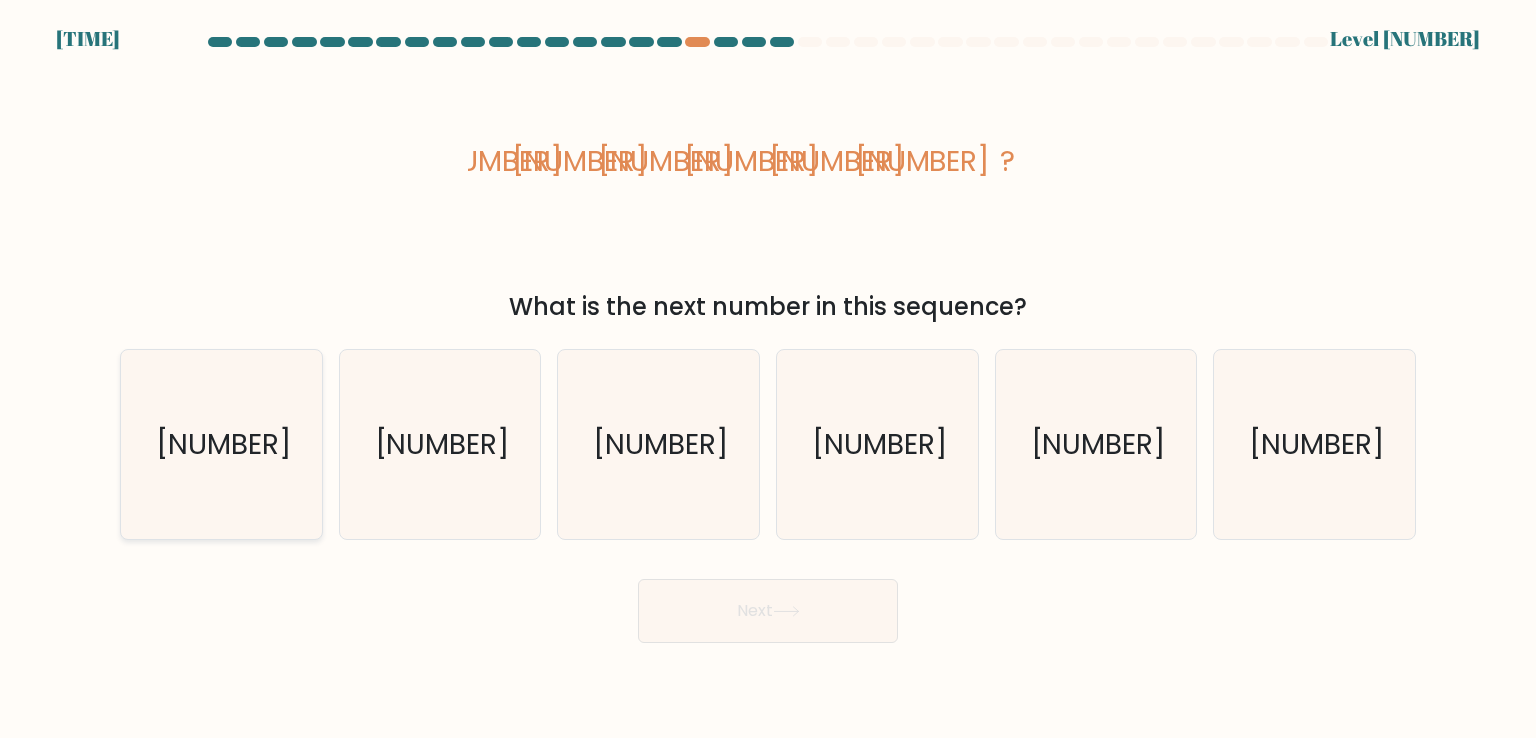 click on "-18" at bounding box center (221, 444) 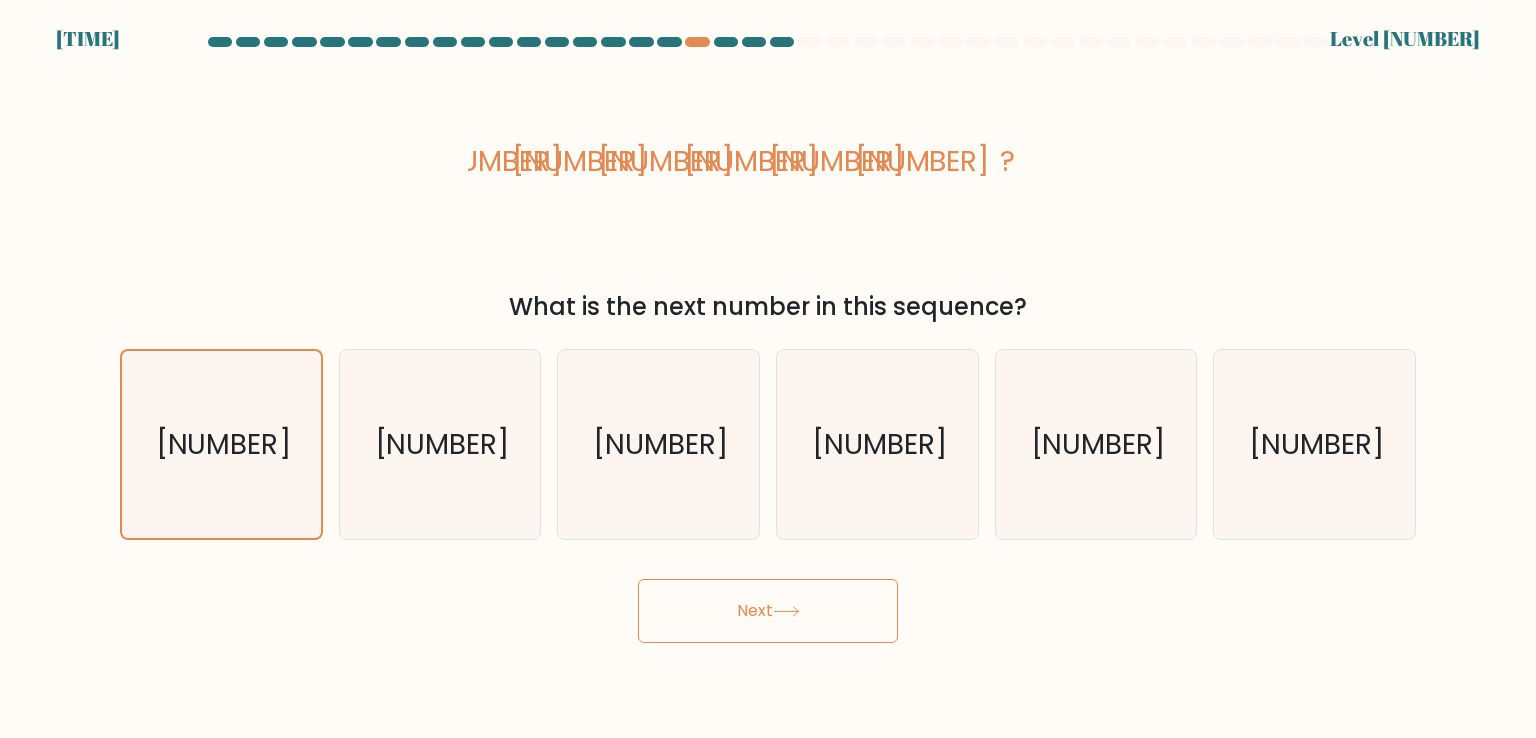 click on "Next" at bounding box center (768, 611) 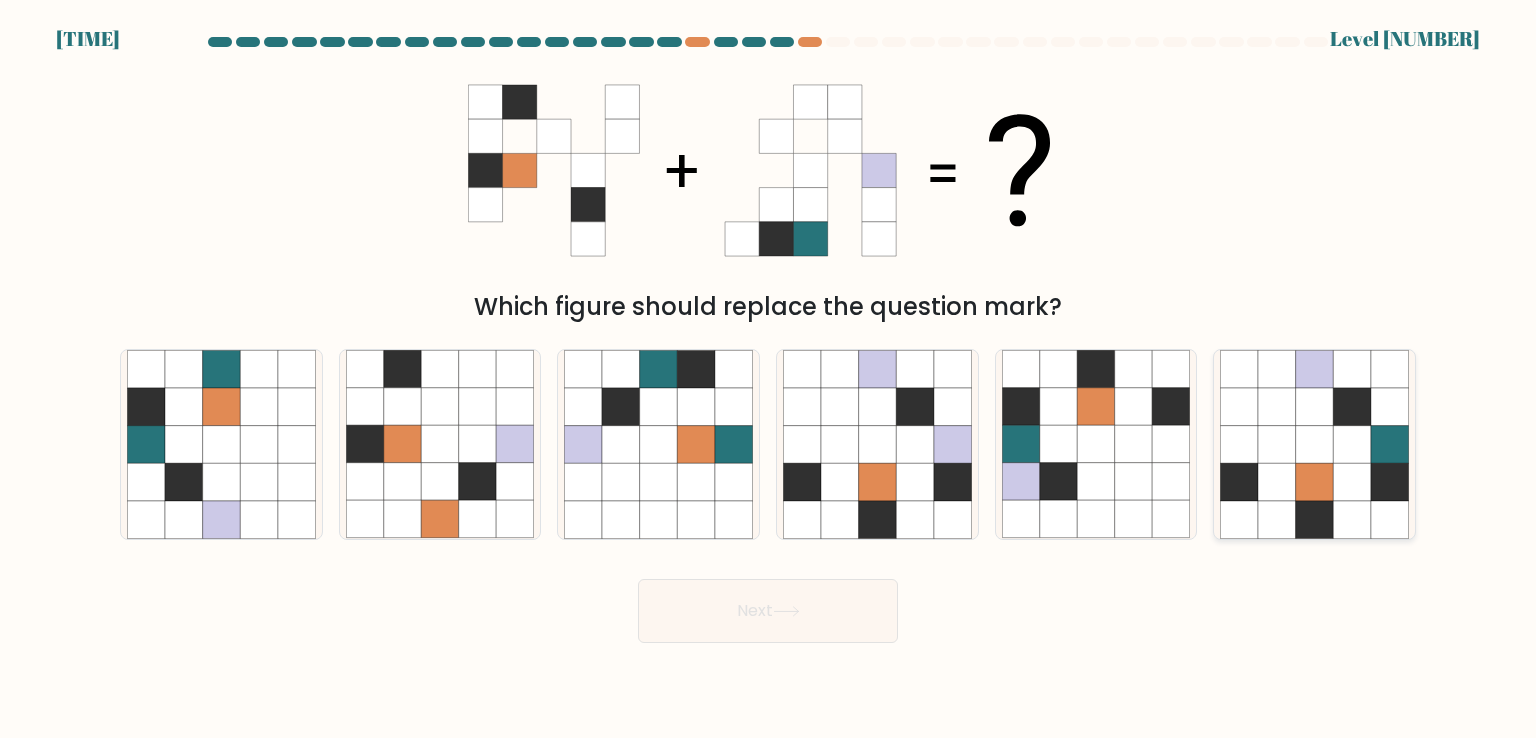click at bounding box center [1277, 482] 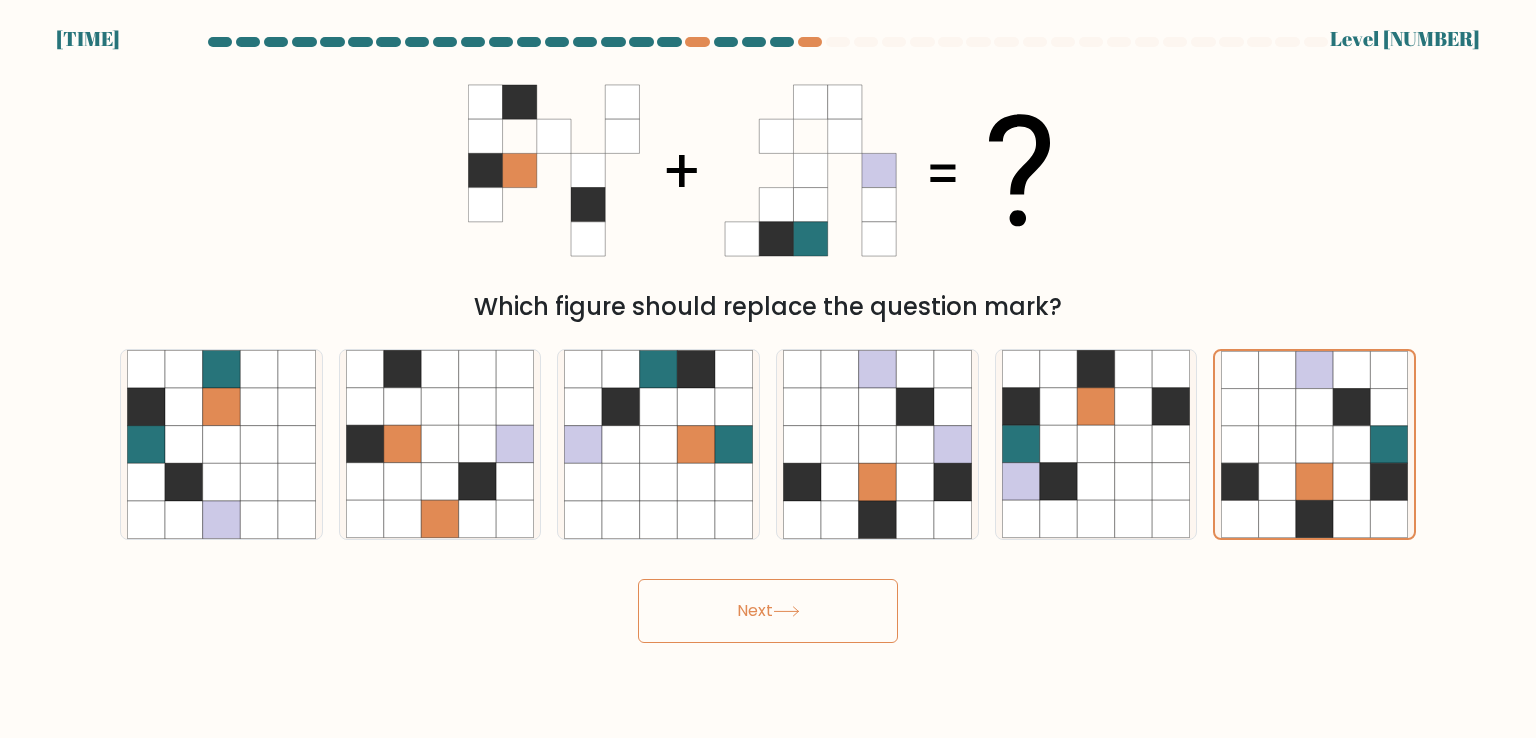 click on "Next" at bounding box center [768, 611] 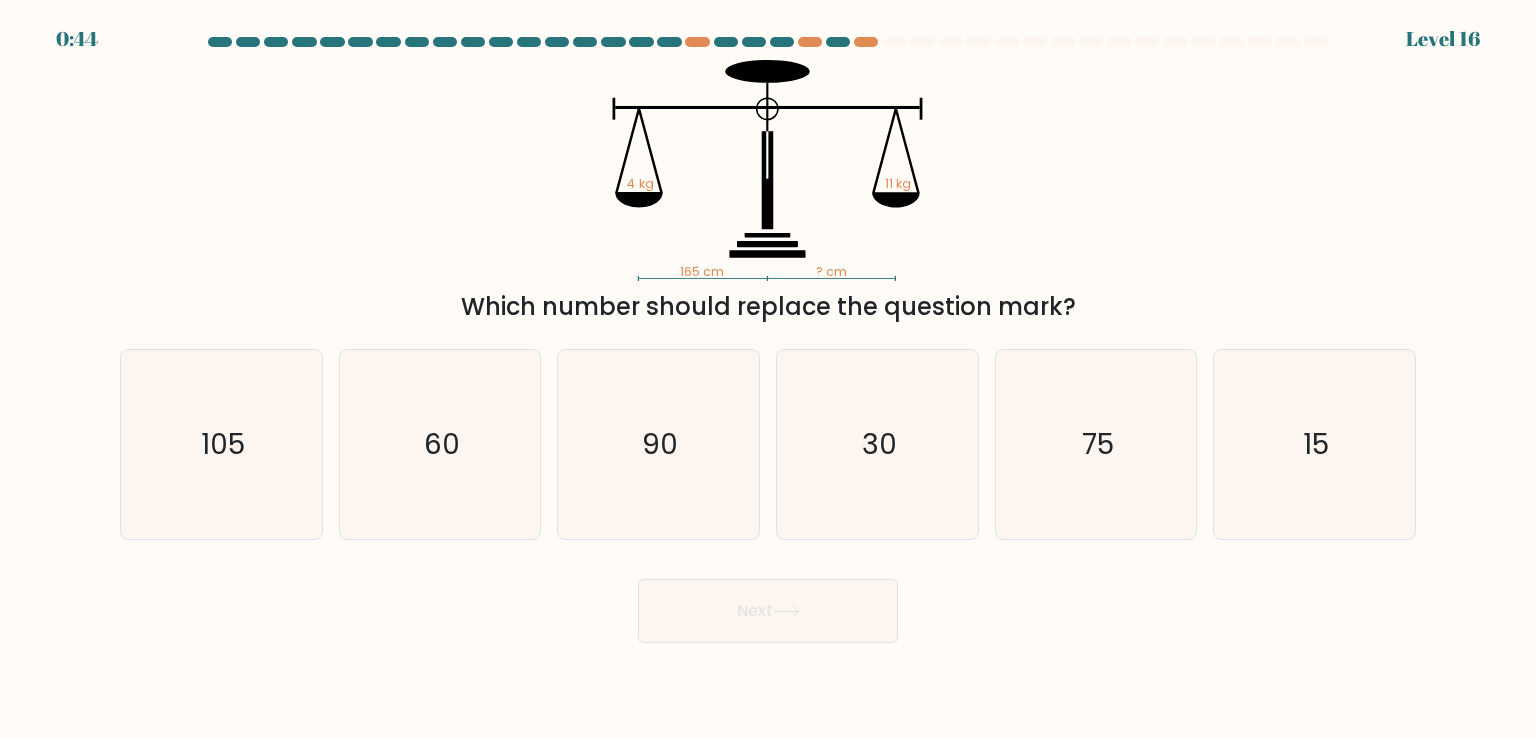 scroll, scrollTop: 0, scrollLeft: 0, axis: both 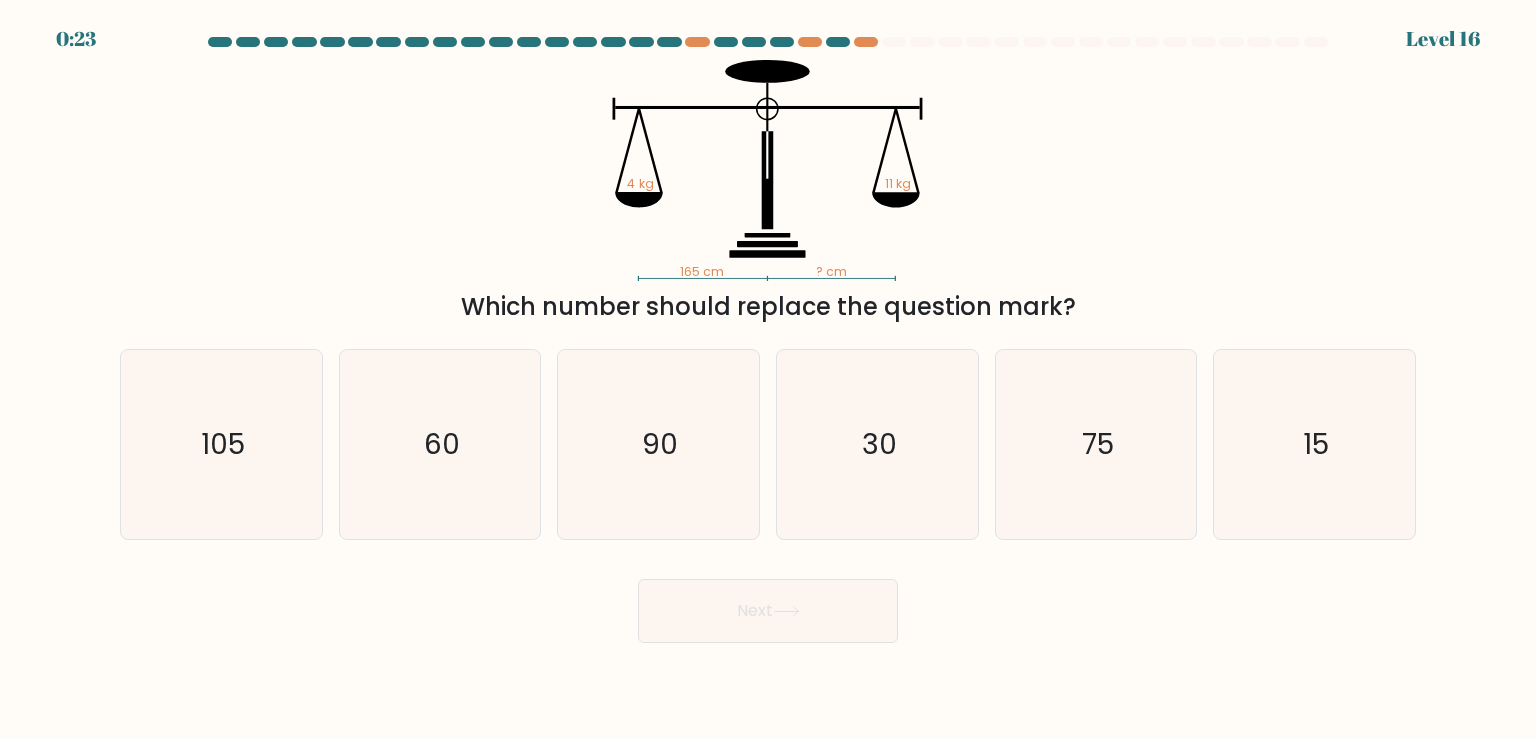 click on "165 cm   ? cm   4 kg   11 kg
Which number should replace the question mark?" at bounding box center [768, 192] 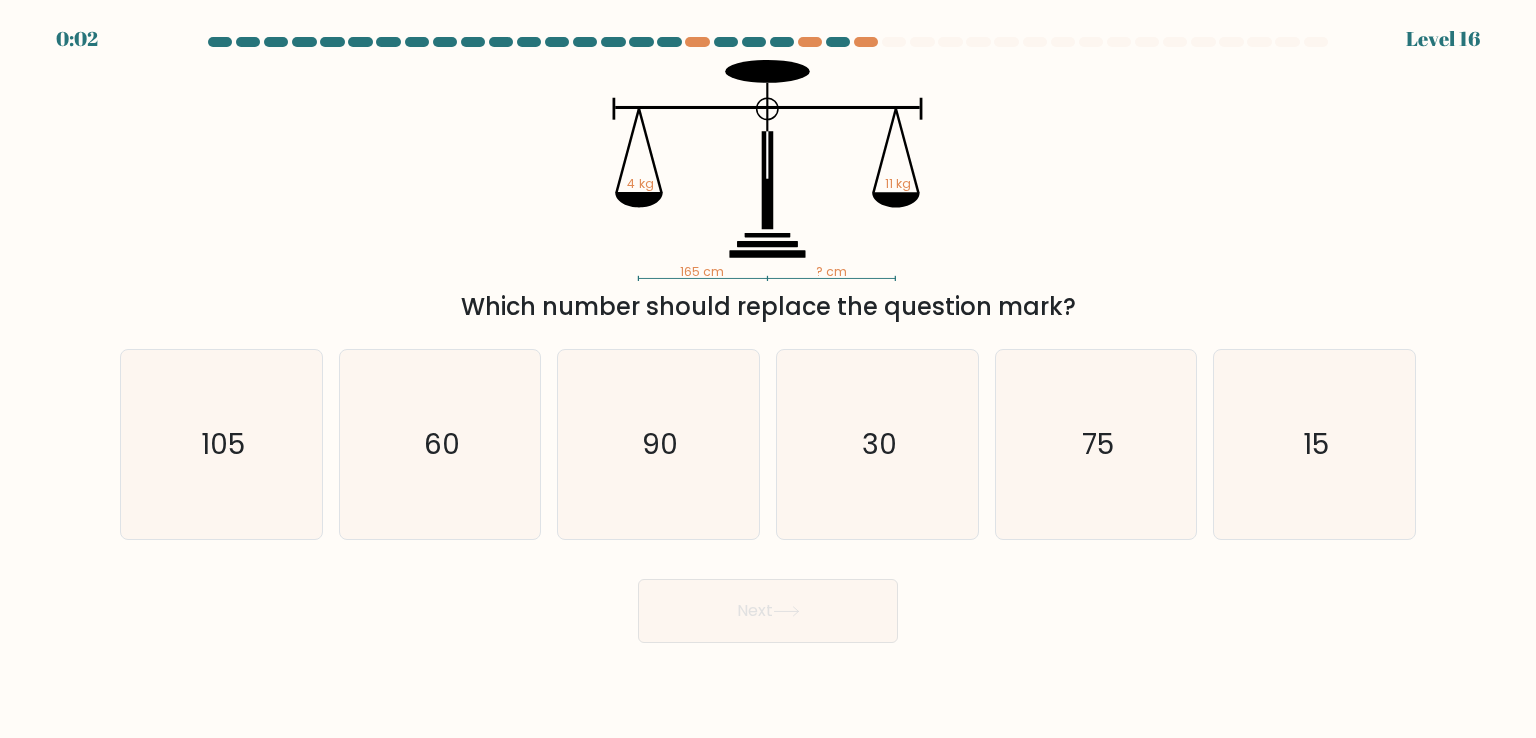 click on "165 cm   ? cm   4 kg   11 kg
Which number should replace the question mark?" at bounding box center [768, 192] 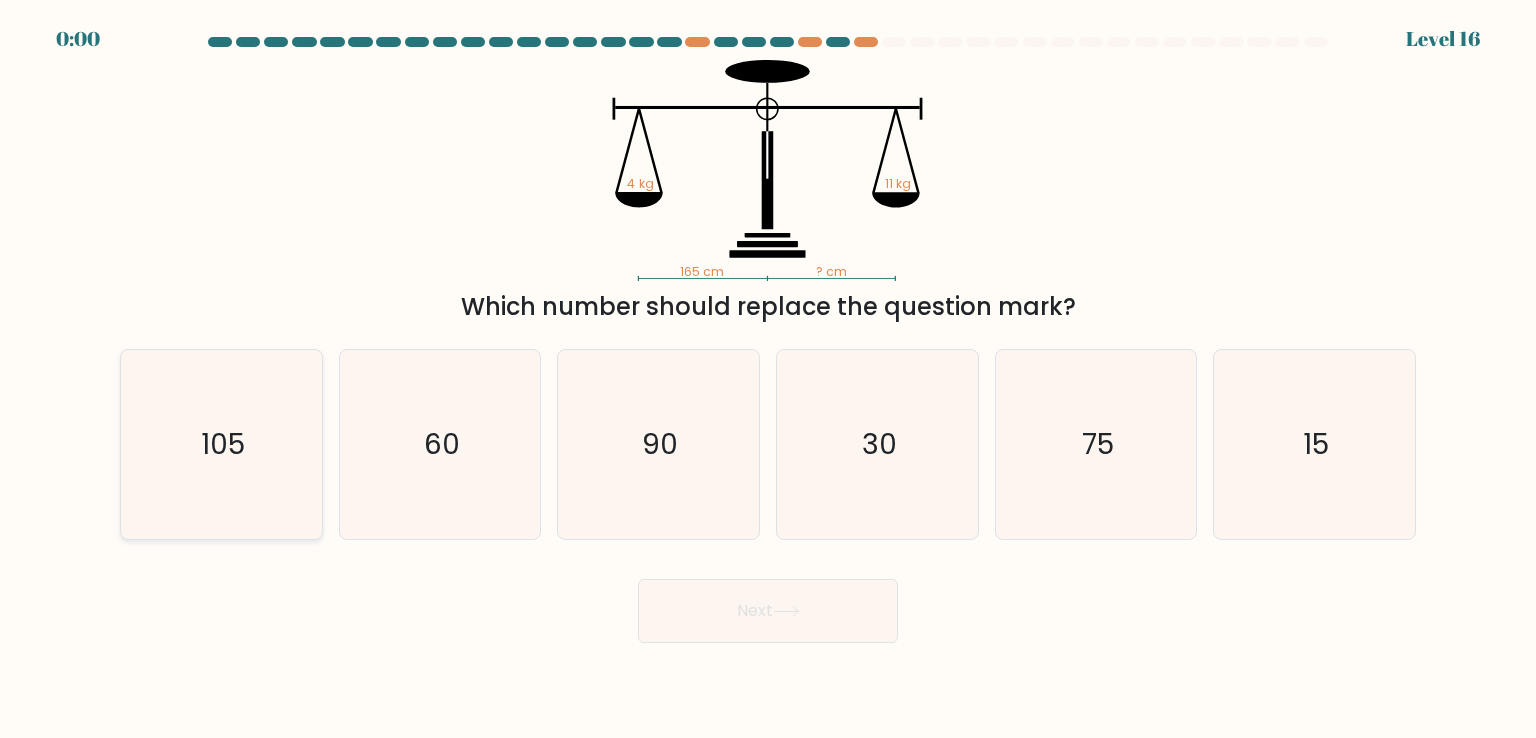 click on "105" at bounding box center (223, 444) 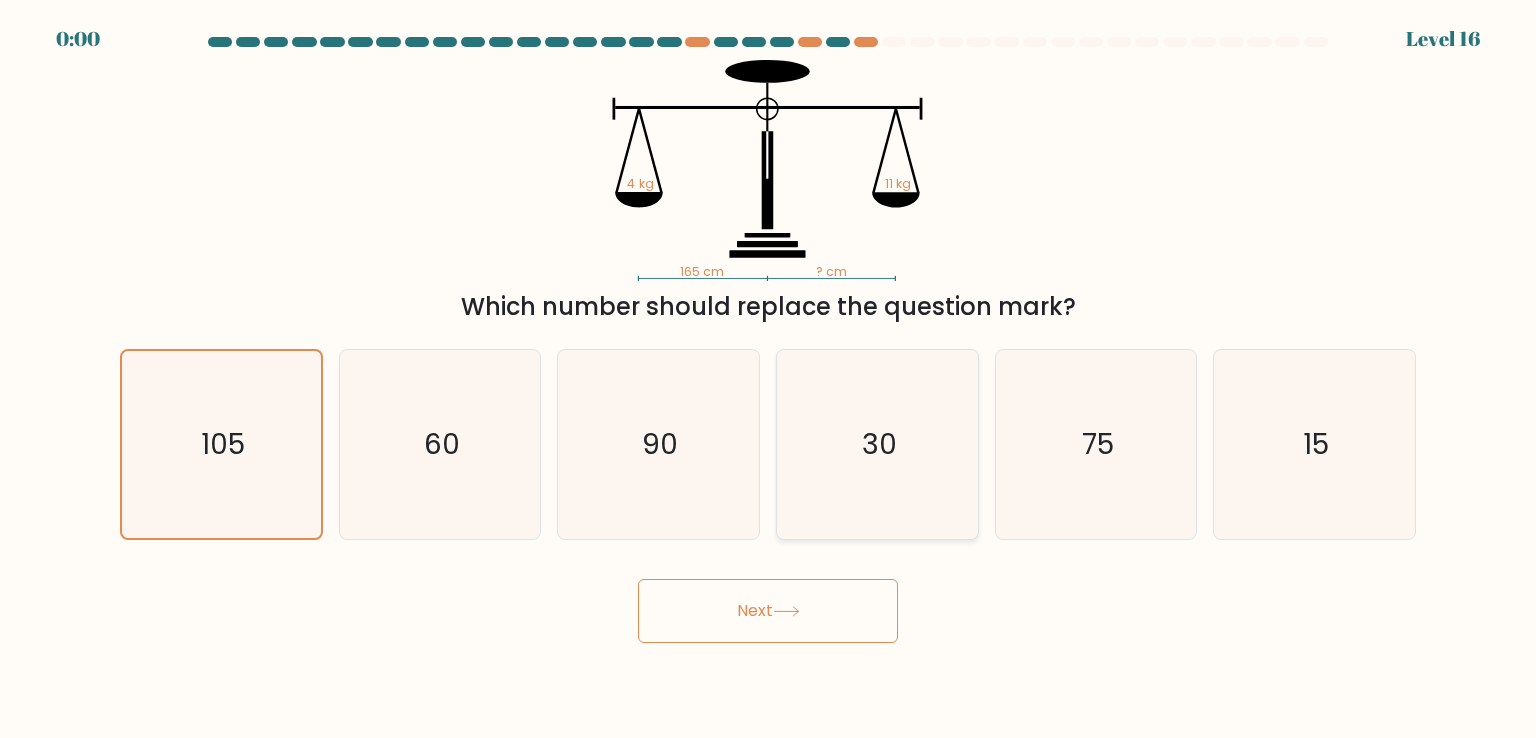 drag, startPoint x: 827, startPoint y: 501, endPoint x: 934, endPoint y: 504, distance: 107.042046 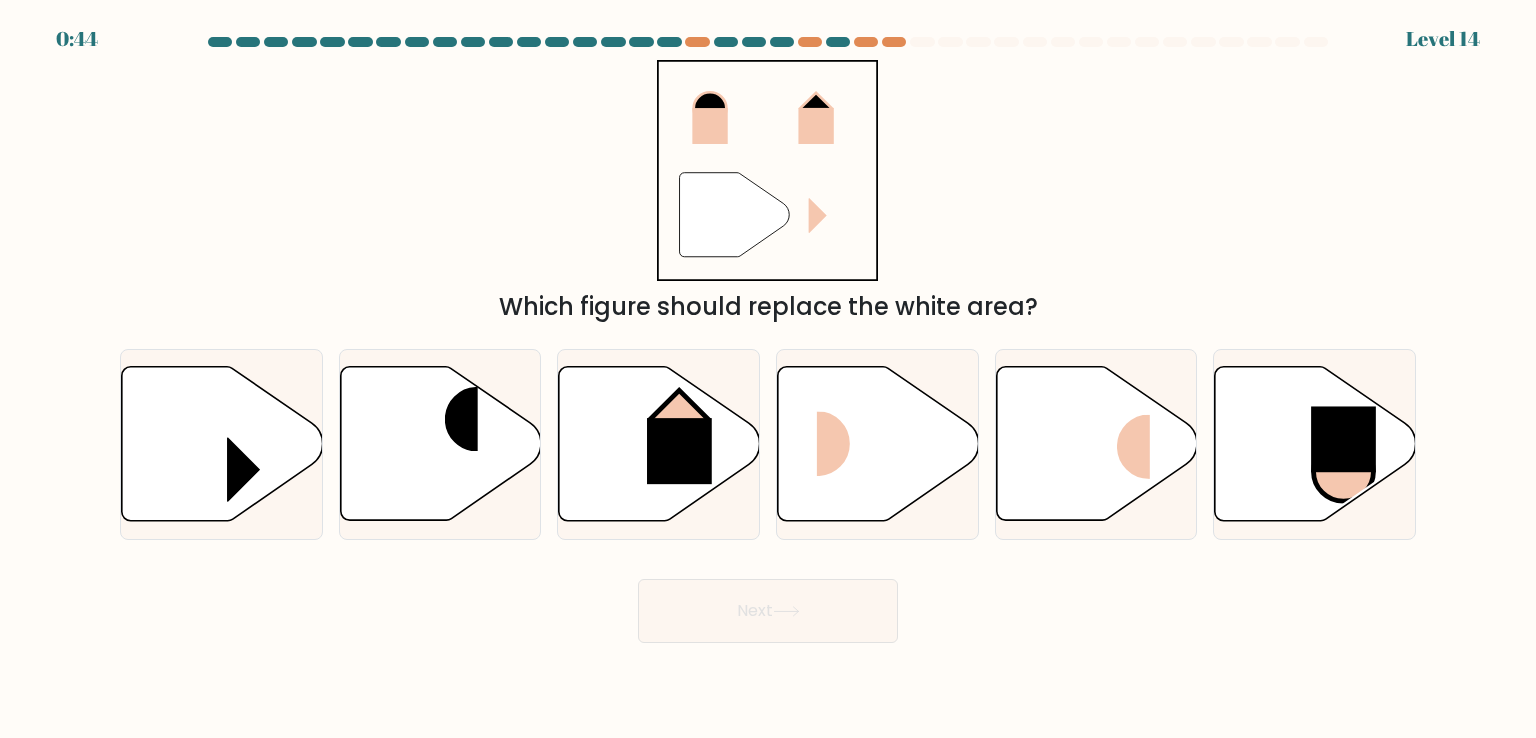 scroll, scrollTop: 0, scrollLeft: 0, axis: both 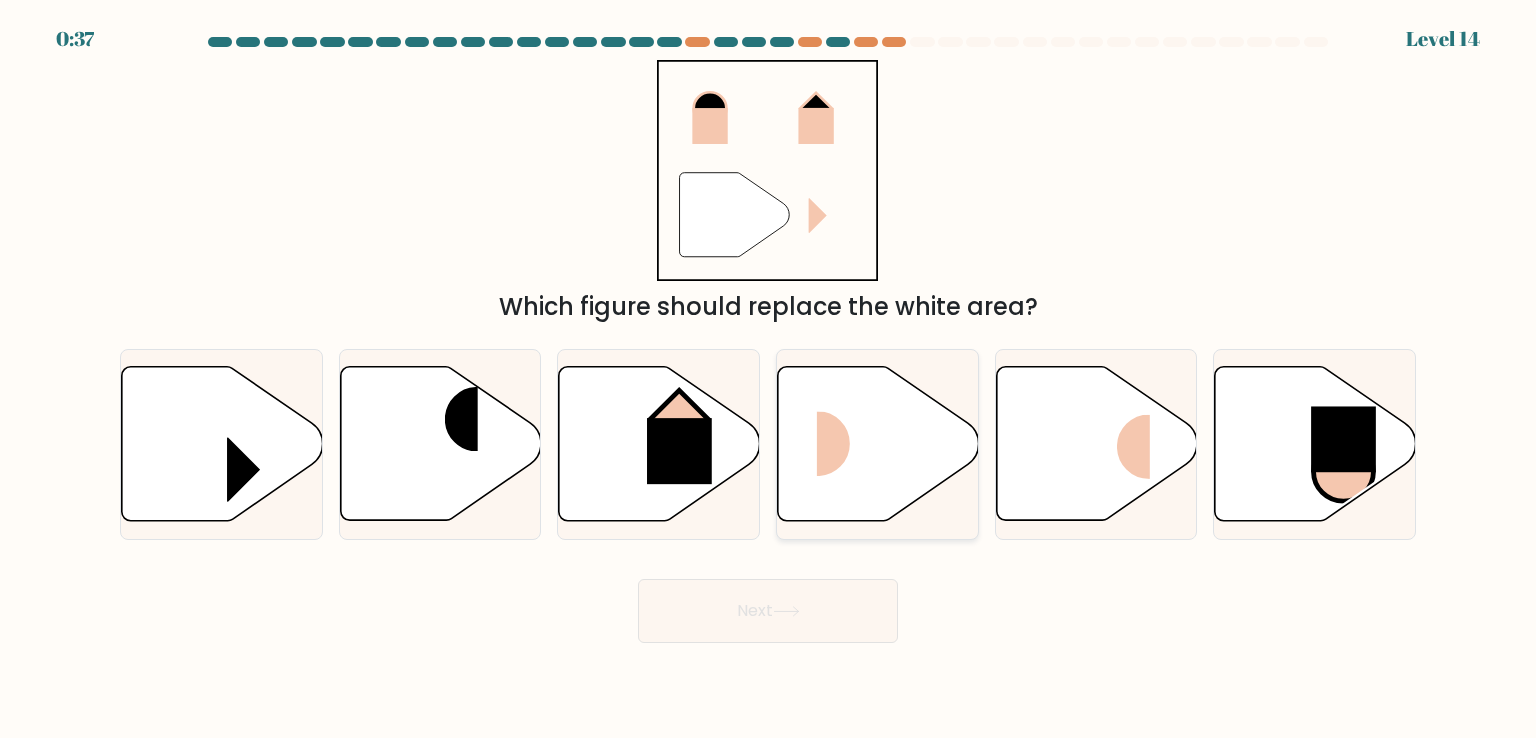 click at bounding box center [878, 444] 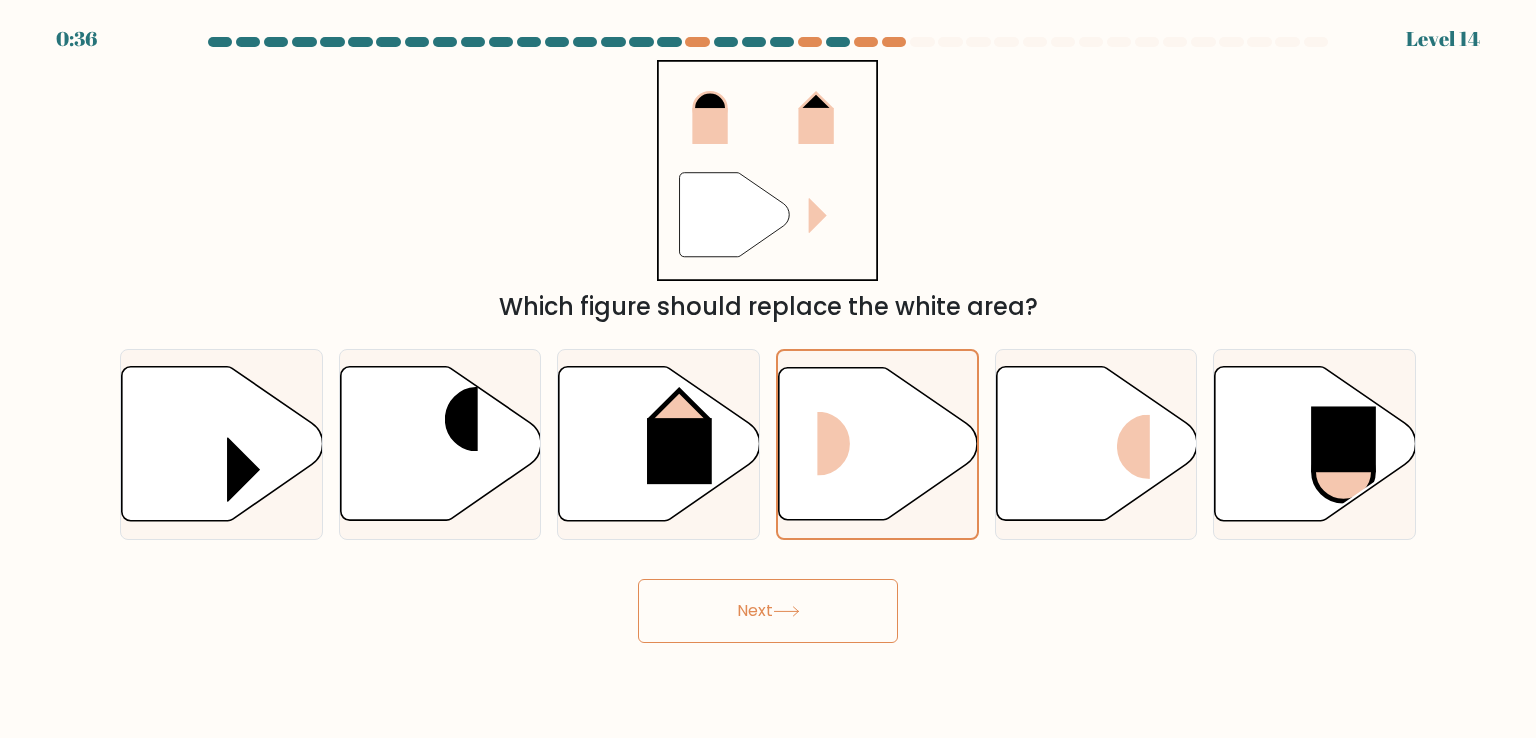click on "Next" at bounding box center (768, 611) 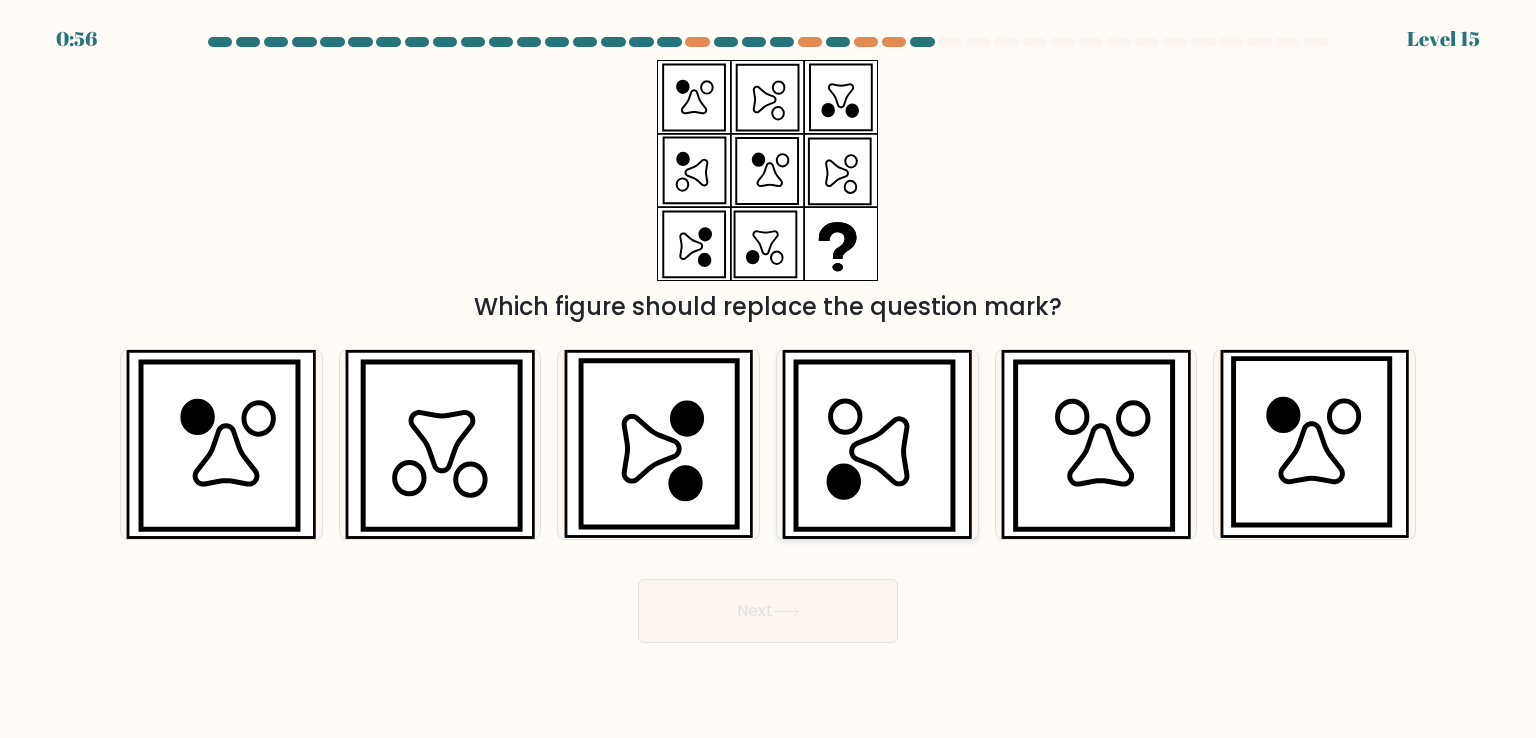 click at bounding box center (879, 451) 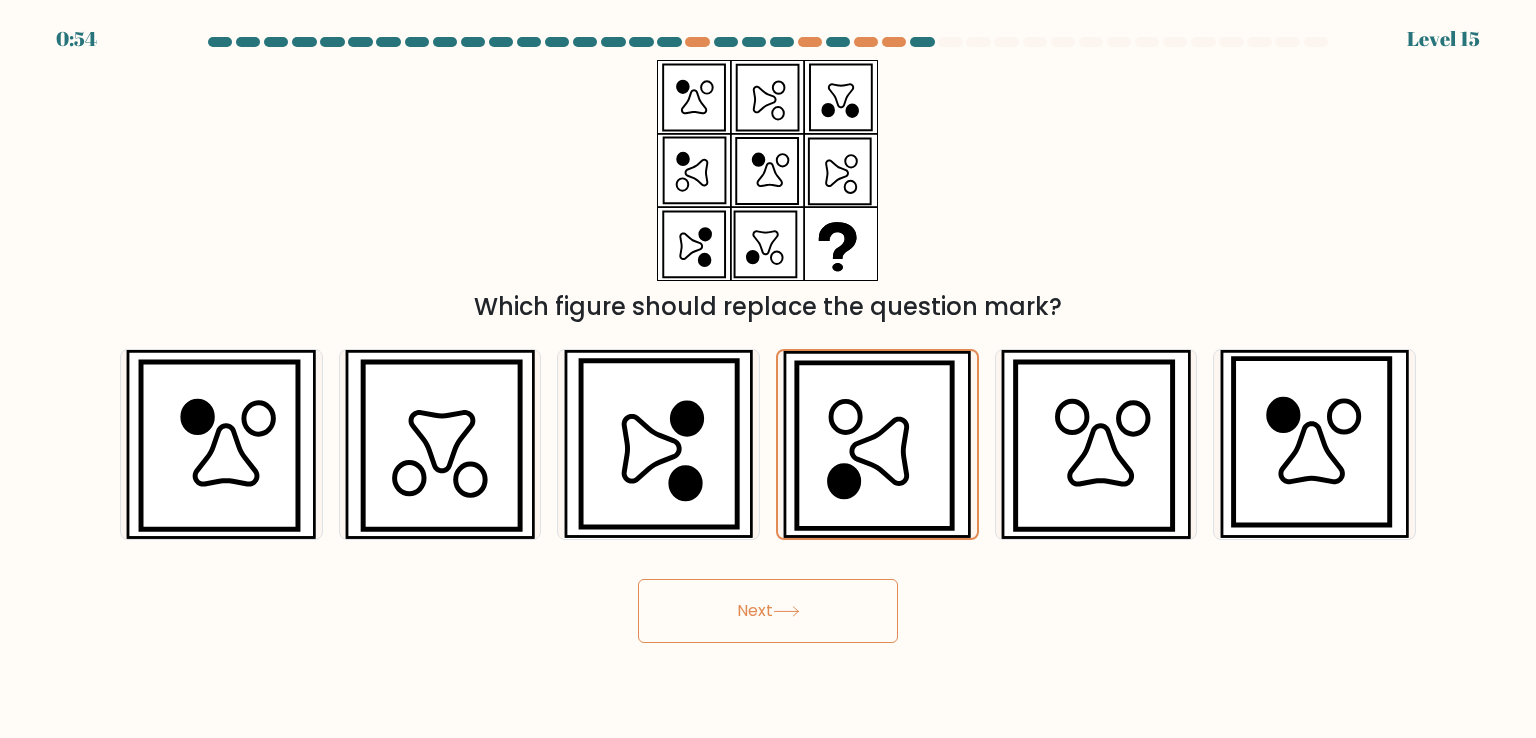 click on "Which figure should replace the question mark?" at bounding box center [768, 192] 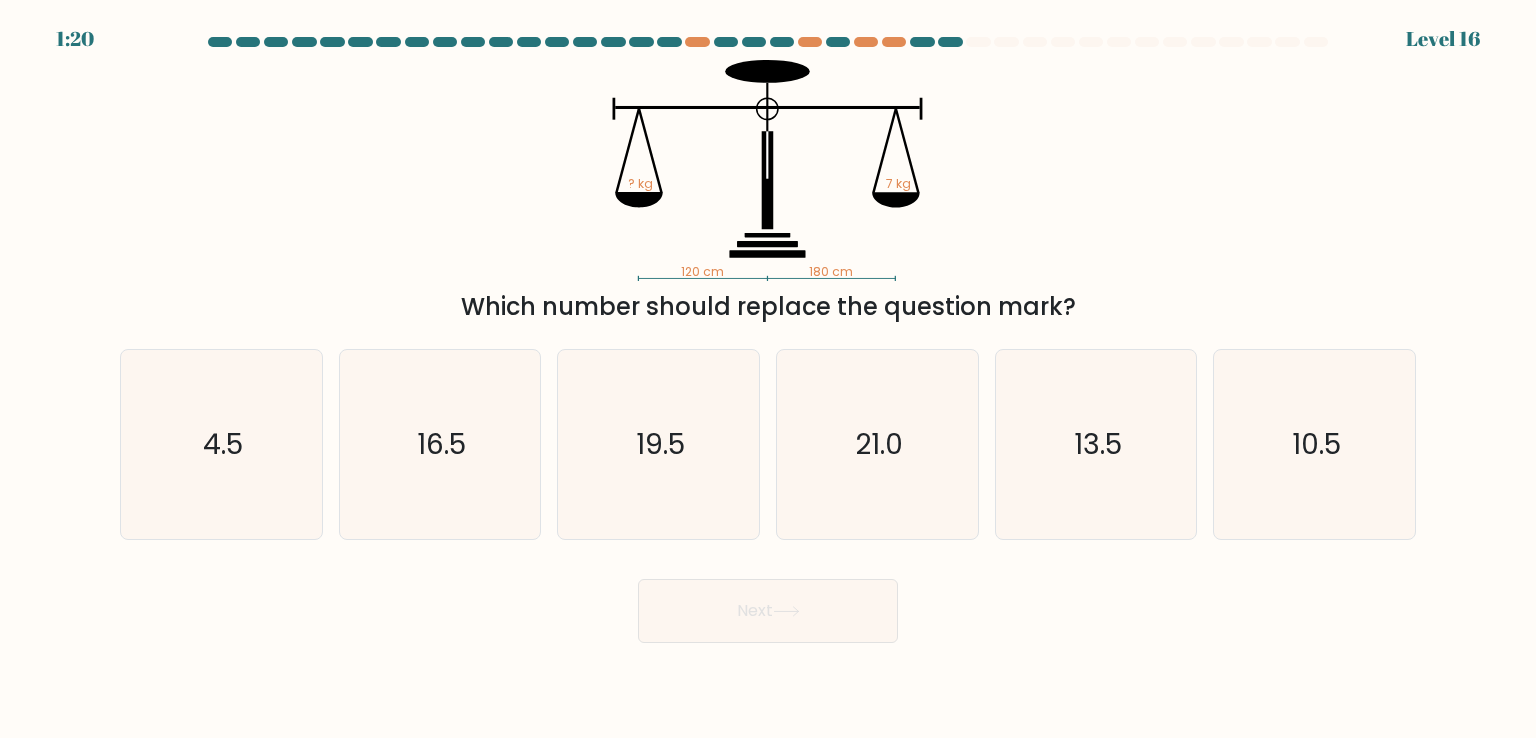 click on "120 cm   180 cm   ? kg   7 kg
Which number should replace the question mark?" at bounding box center (768, 192) 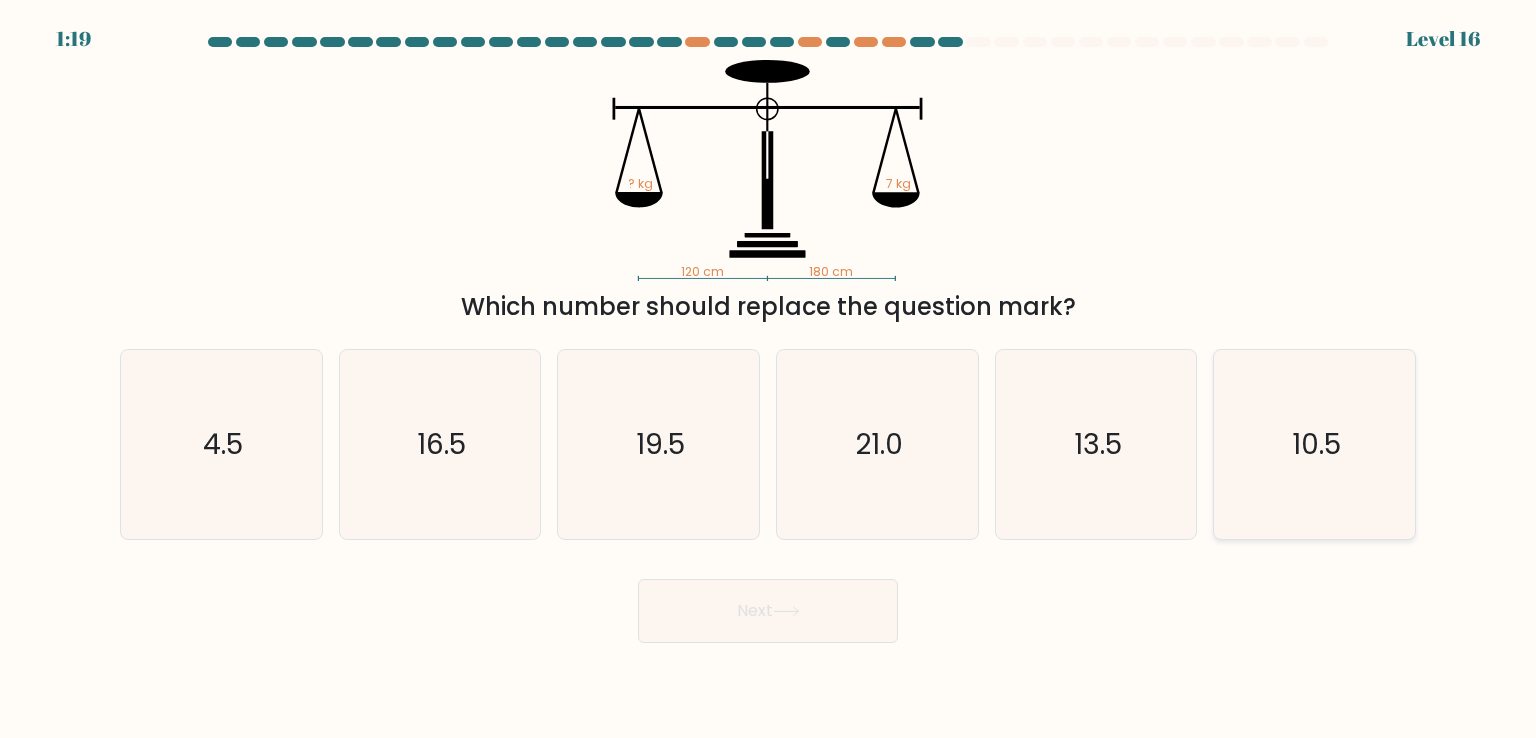 click on "10.5" at bounding box center [1314, 444] 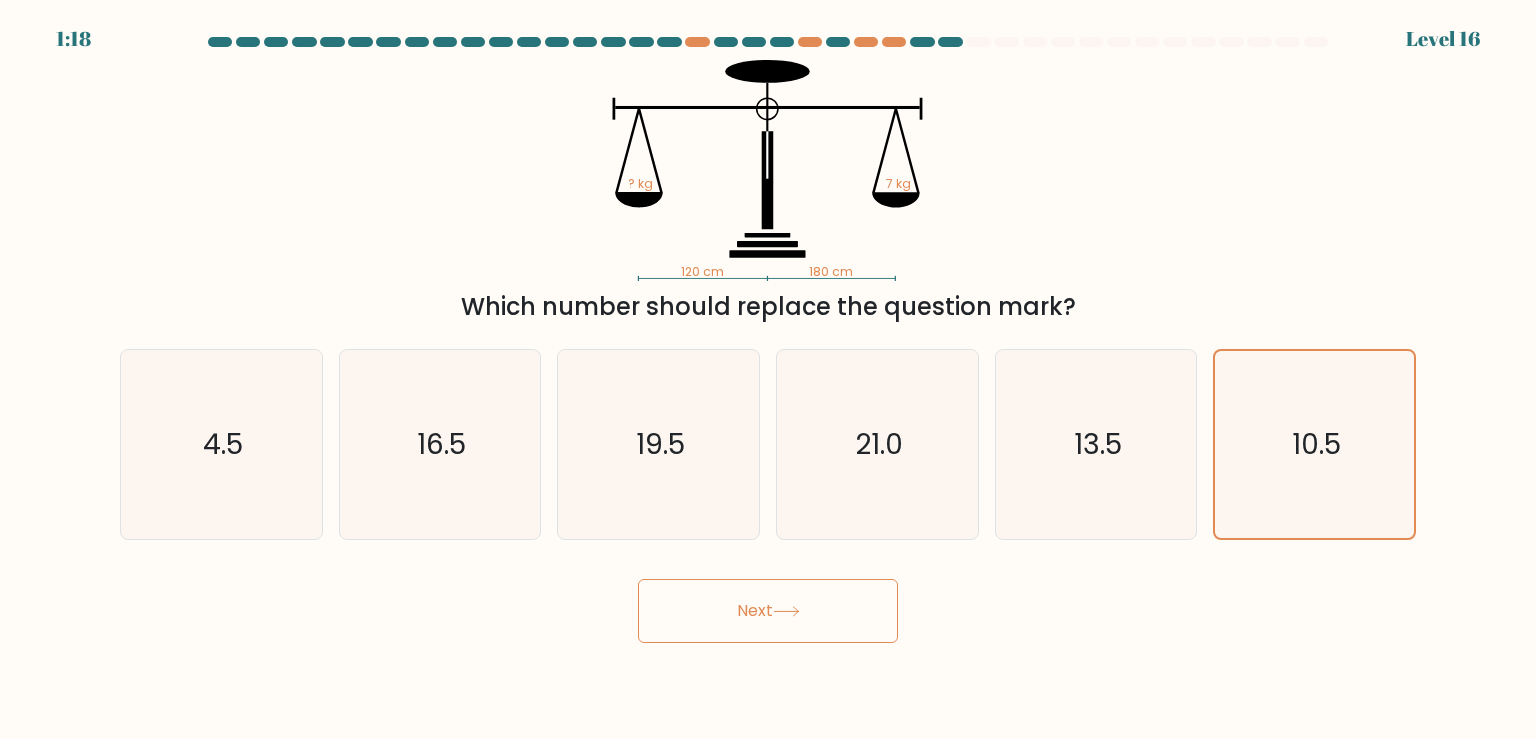 click on "Next" at bounding box center (768, 611) 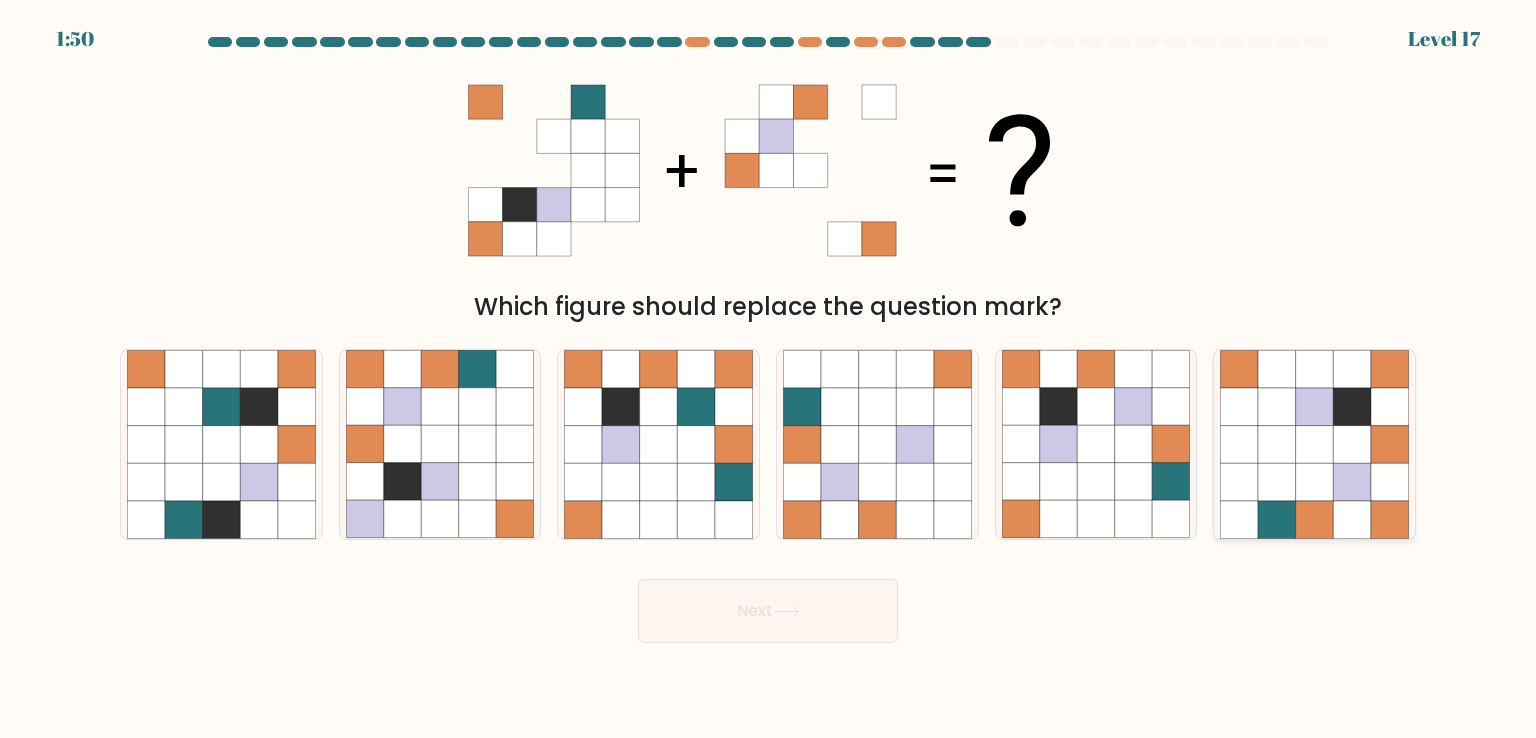 click at bounding box center (1277, 407) 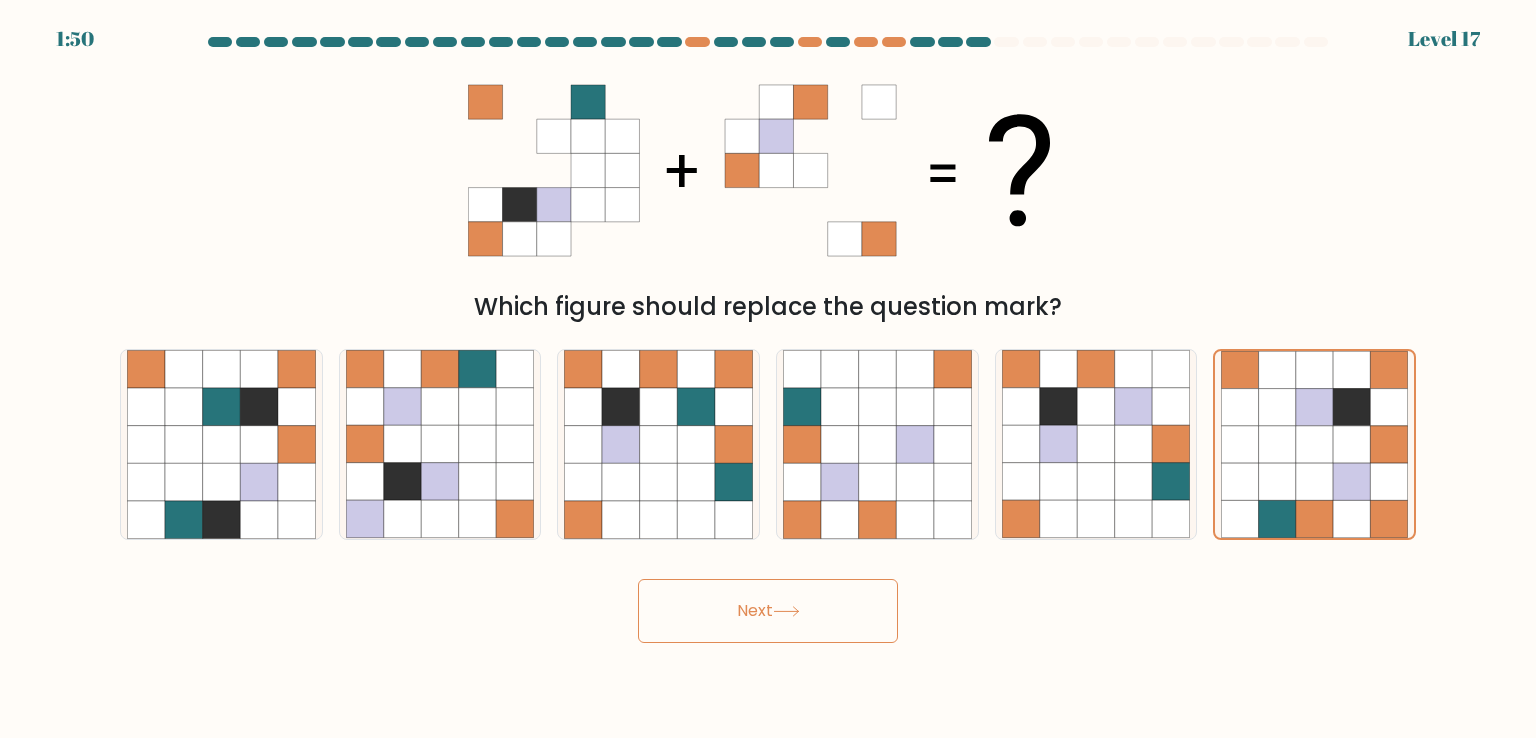 click on "Next" at bounding box center (768, 611) 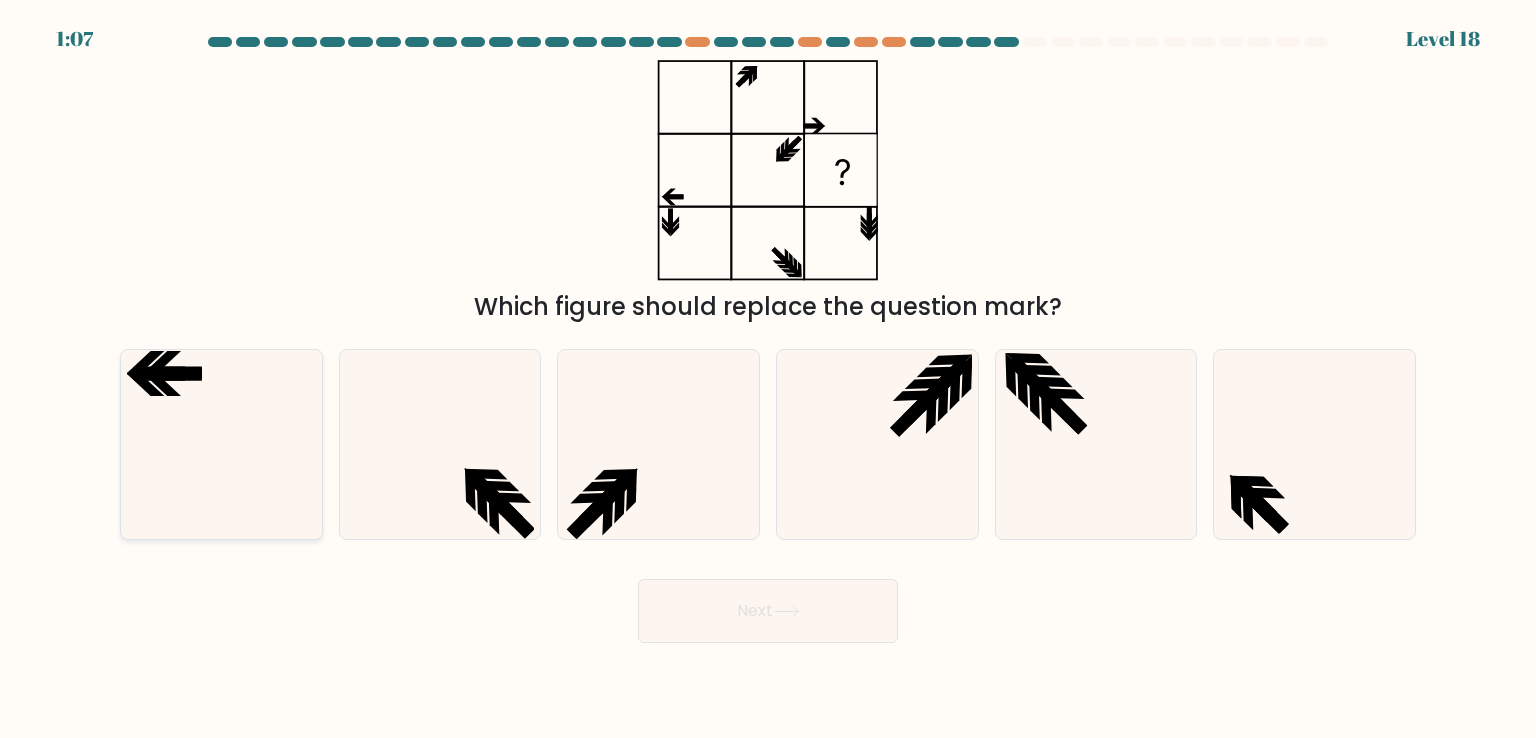click at bounding box center [221, 444] 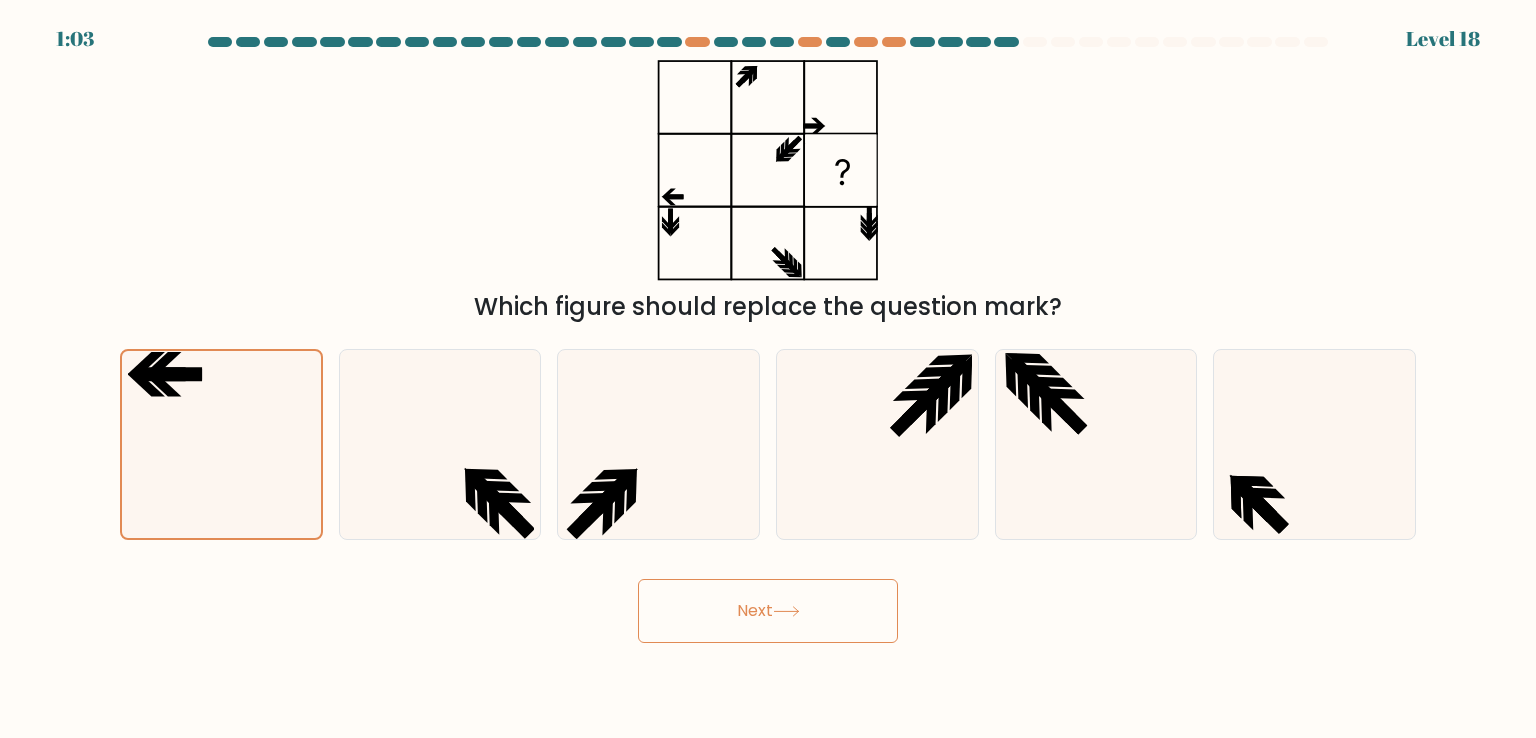 click on "Next" at bounding box center [768, 611] 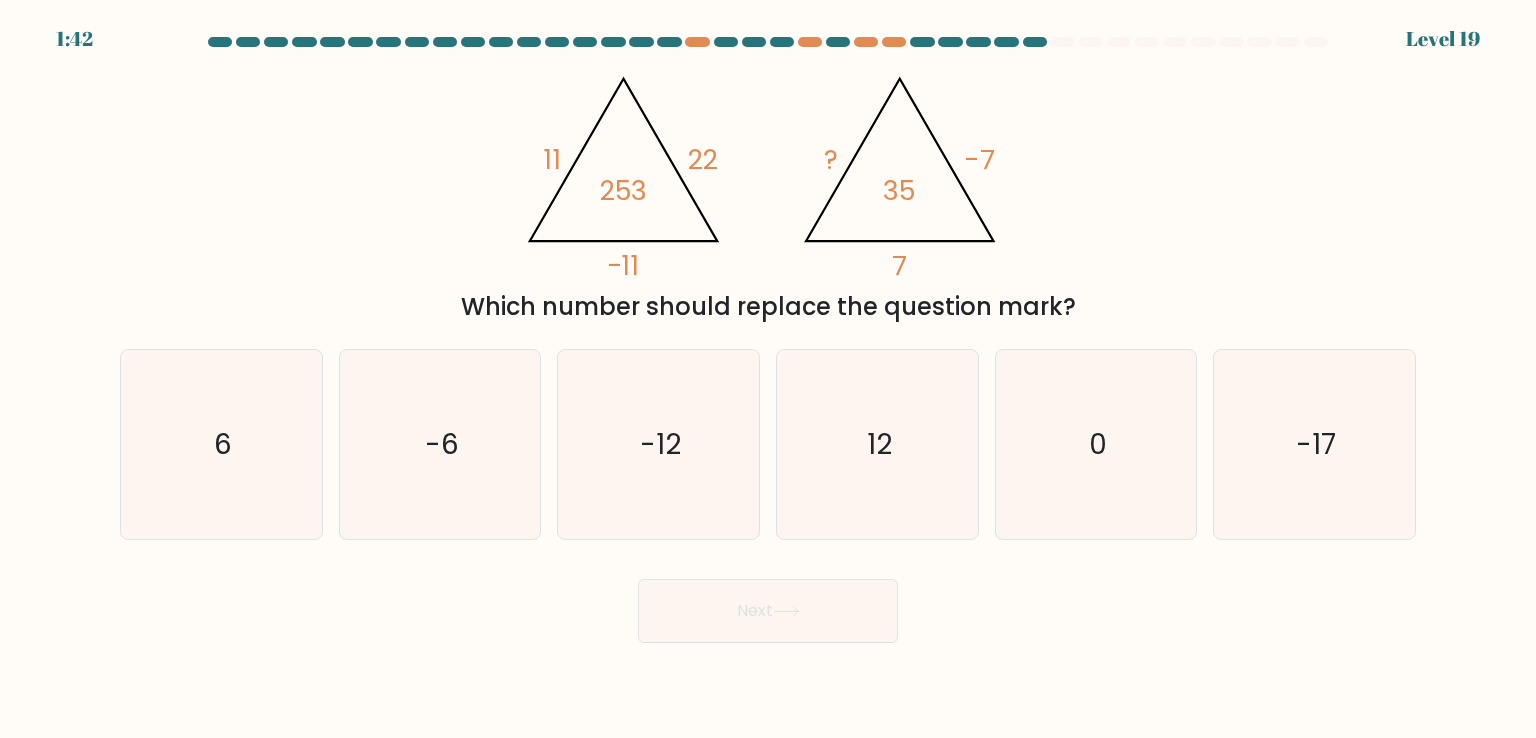 click on "@import url('https://fonts.googleapis.com/css?family=Abril+Fatface:400,100,100italic,300,300italic,400italic,500,500italic,700,700italic,900,900italic');                        11       22       -11       253                                       @import url('https://fonts.googleapis.com/css?family=Abril+Fatface:400,100,100italic,300,300italic,400italic,500,500italic,700,700italic,900,900italic');                        ?       -7       7       35
Which number should replace the question mark?" at bounding box center (768, 192) 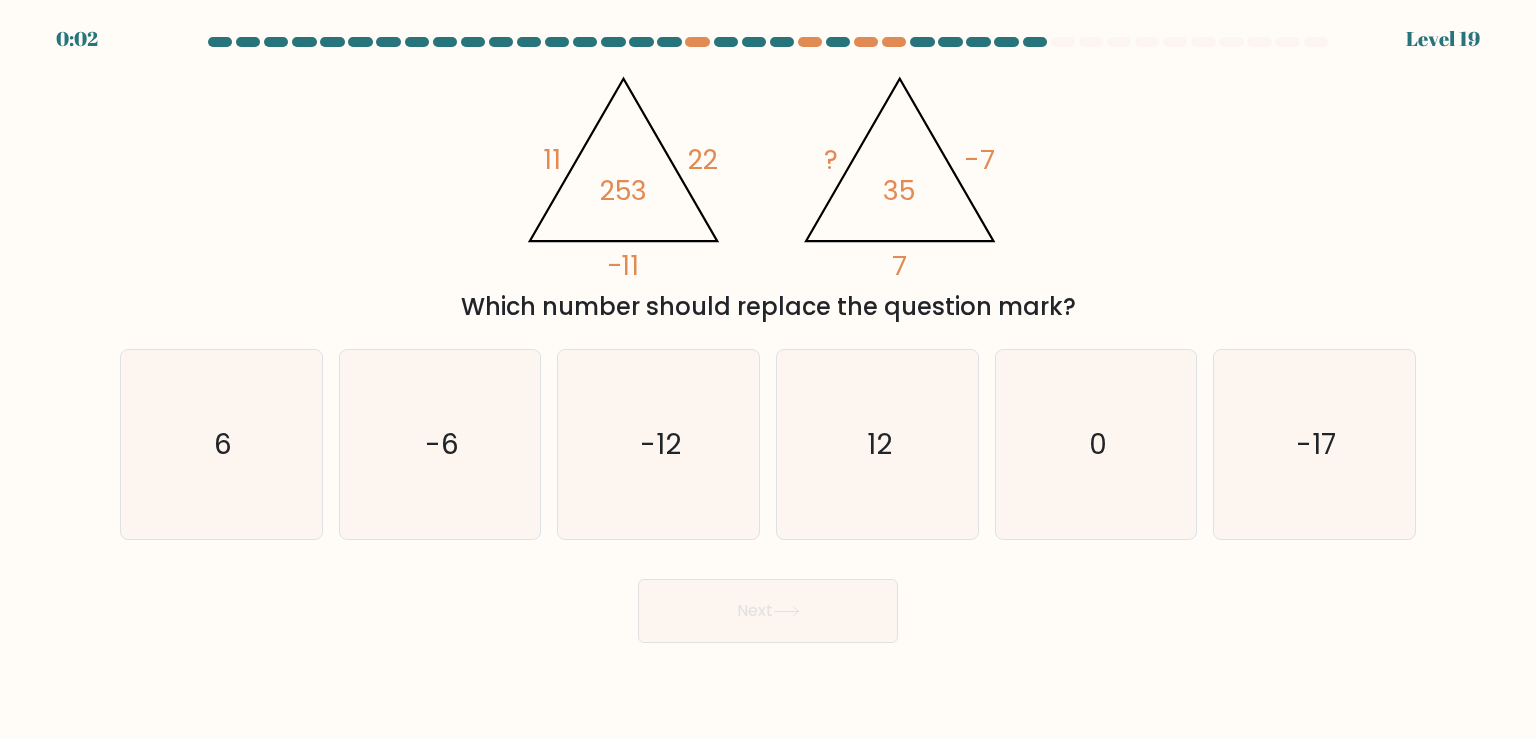 click on "@import url('https://fonts.googleapis.com/css?family=Abril+Fatface:400,100,100italic,300,300italic,400italic,500,500italic,700,700italic,900,900italic');                        11       22       -11       253                                       @import url('https://fonts.googleapis.com/css?family=Abril+Fatface:400,100,100italic,300,300italic,400italic,500,500italic,700,700italic,900,900italic');                        ?       -7       7       35
Which number should replace the question mark?" at bounding box center [768, 192] 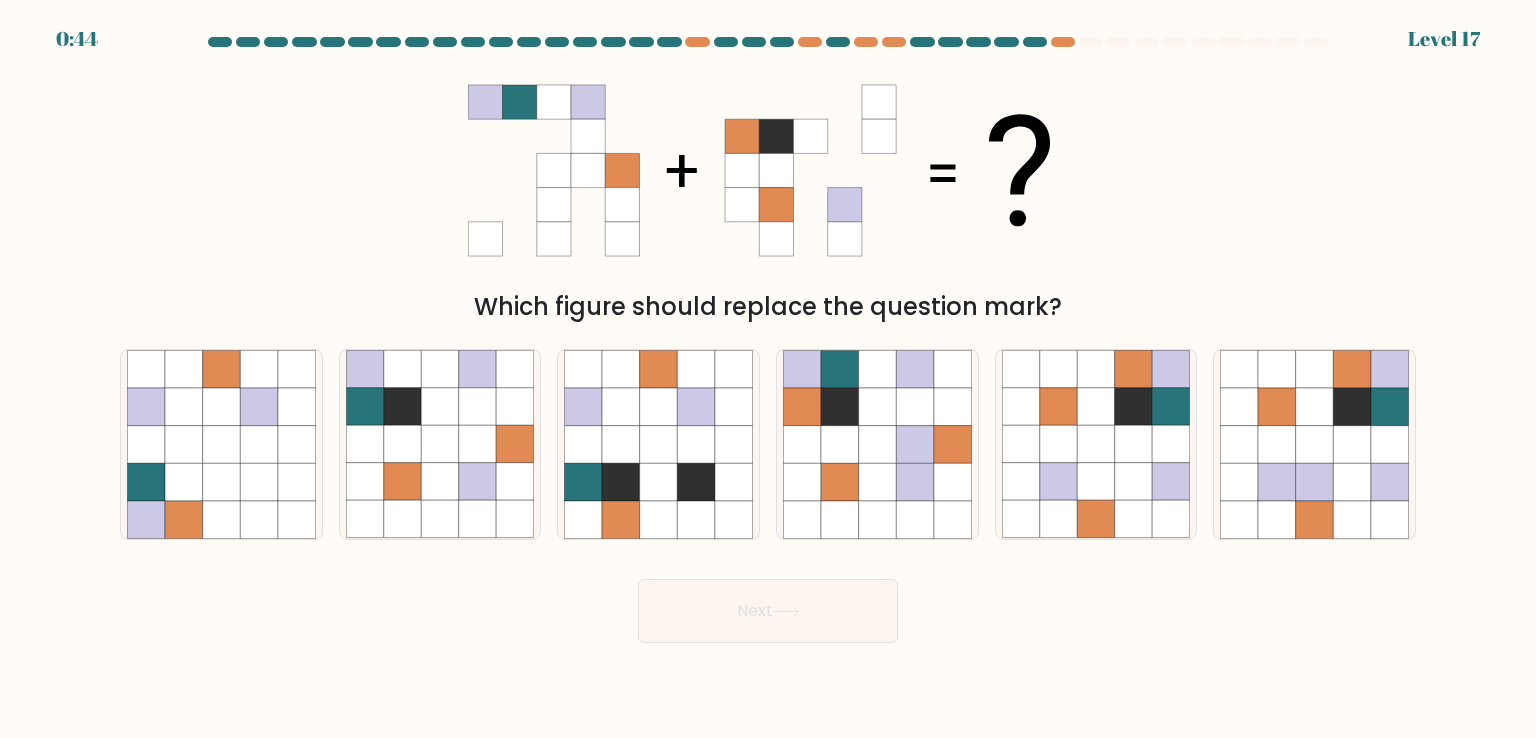 scroll, scrollTop: 0, scrollLeft: 0, axis: both 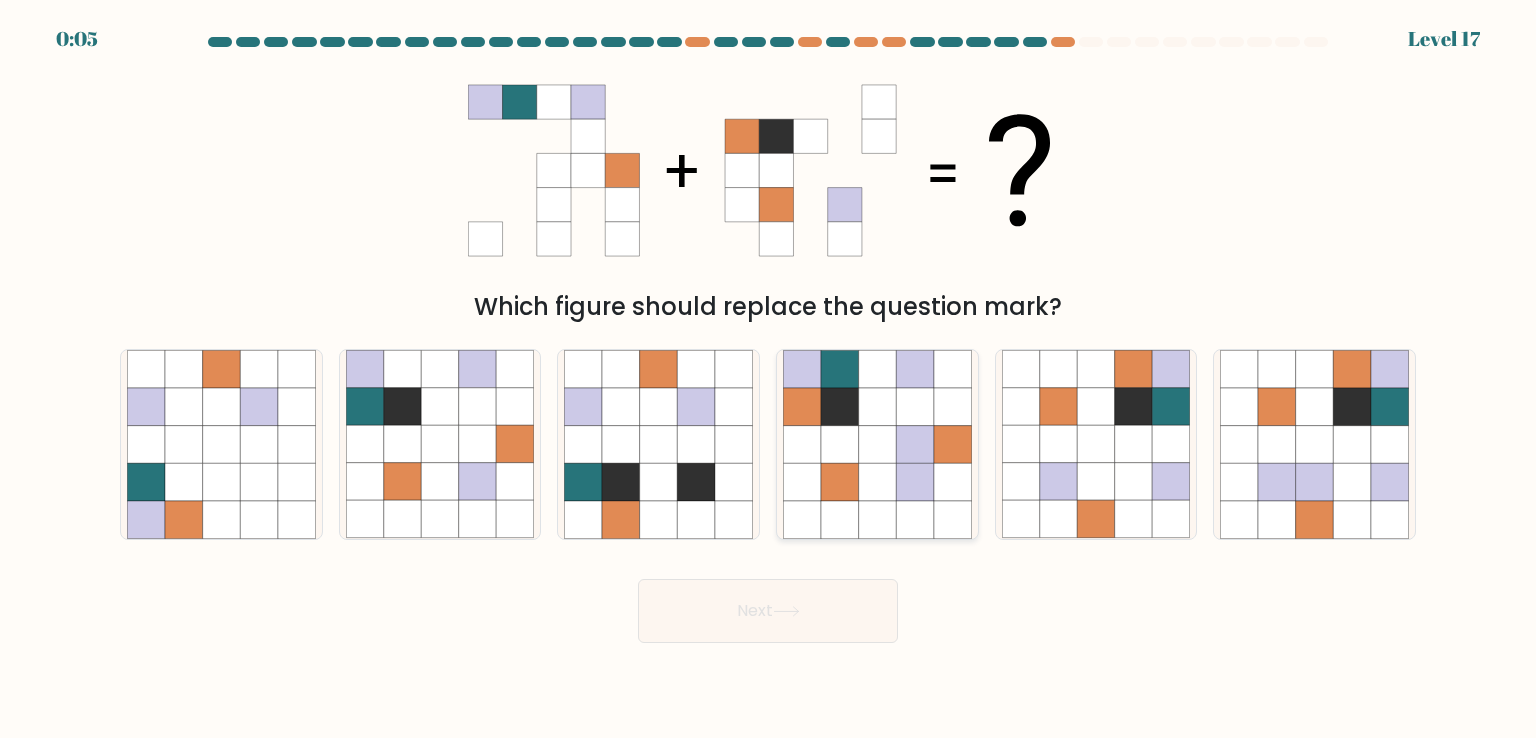click at bounding box center [915, 407] 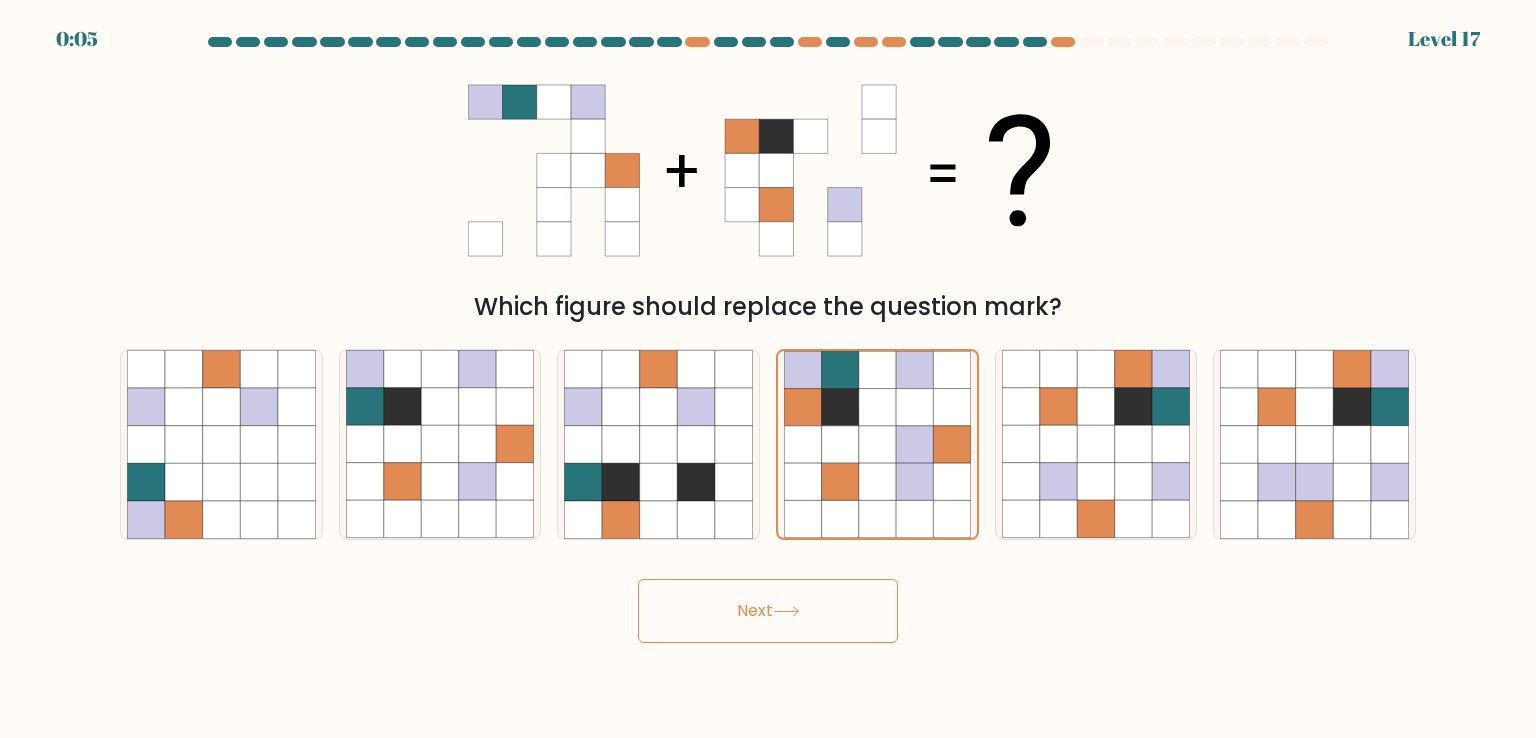 click on "Next" at bounding box center [768, 611] 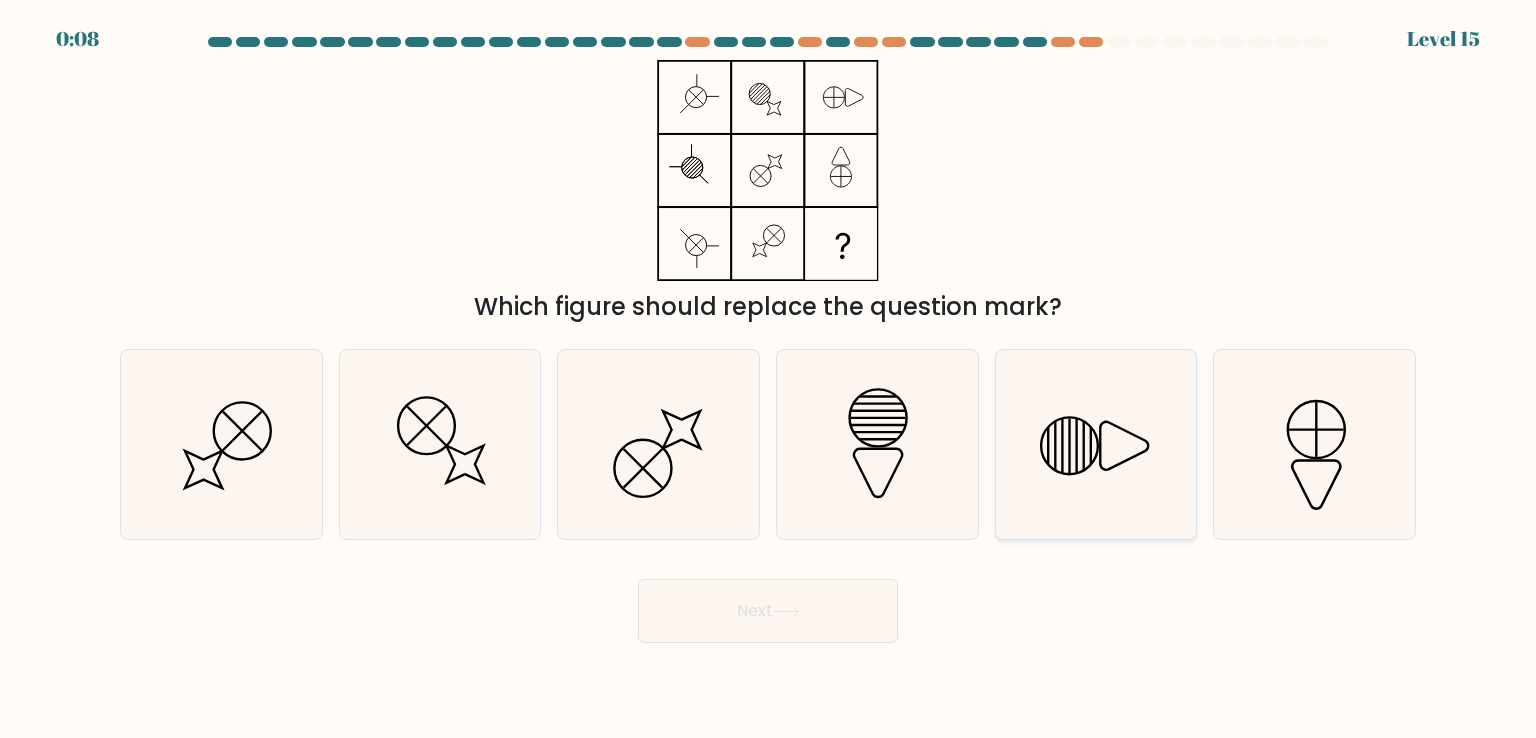 click at bounding box center (1096, 444) 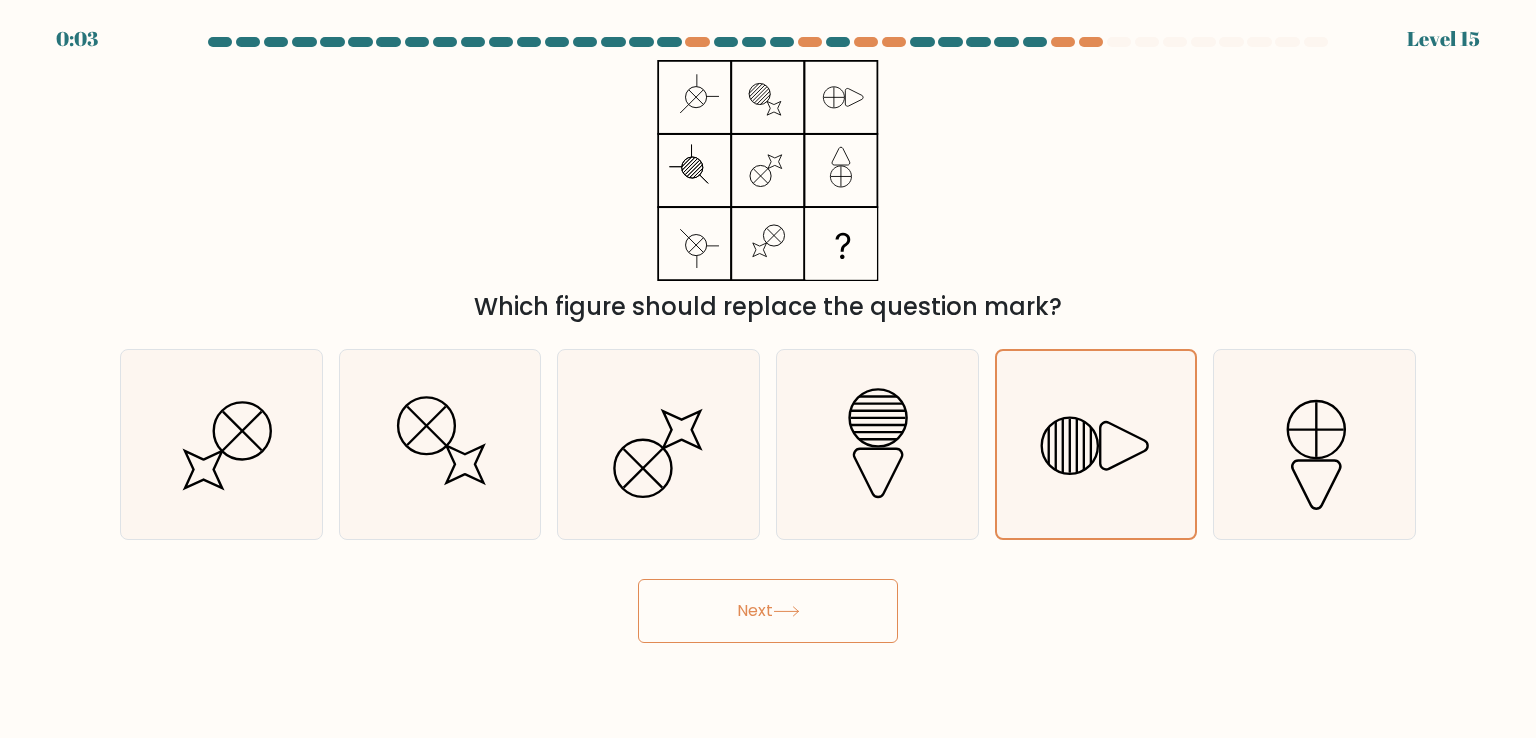 click at bounding box center [786, 611] 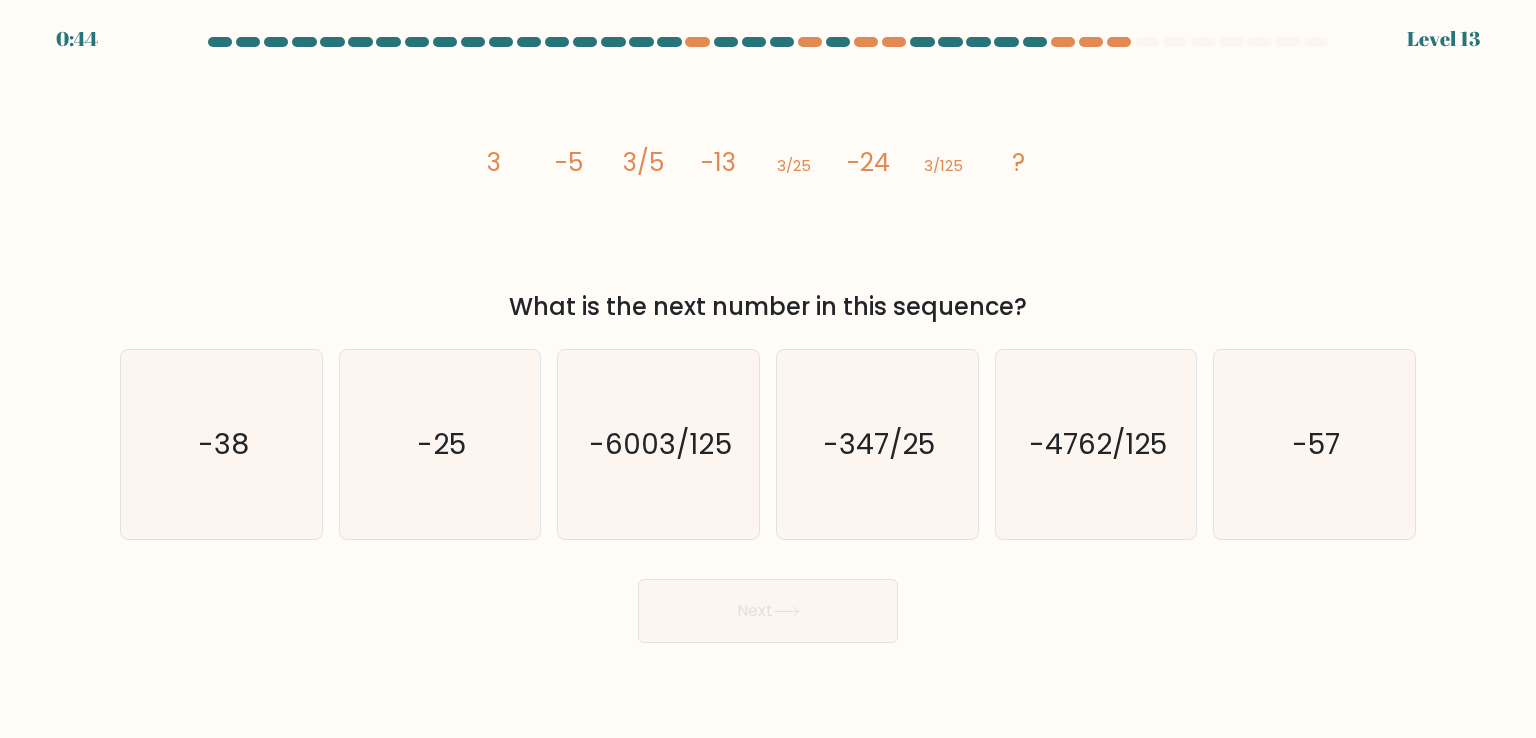 click on "image/svg+xml
3
-5
3/5
-13
3/25
-24
3/125
?
What is the next number in this sequence?" at bounding box center (768, 192) 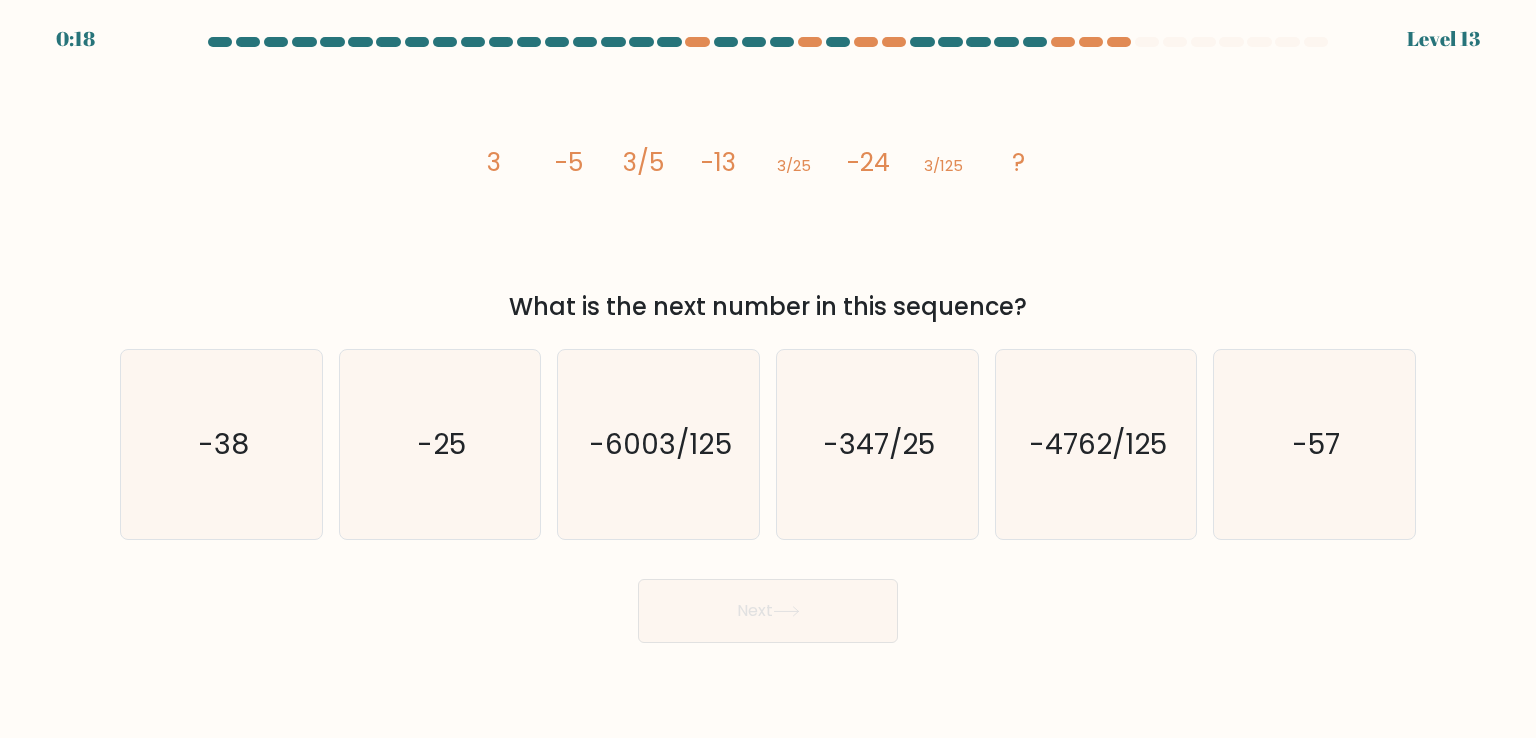 click on "image/svg+xml
3
-5
3/5
-13
3/25
-24
3/125
?
What is the next number in this sequence?" at bounding box center [768, 192] 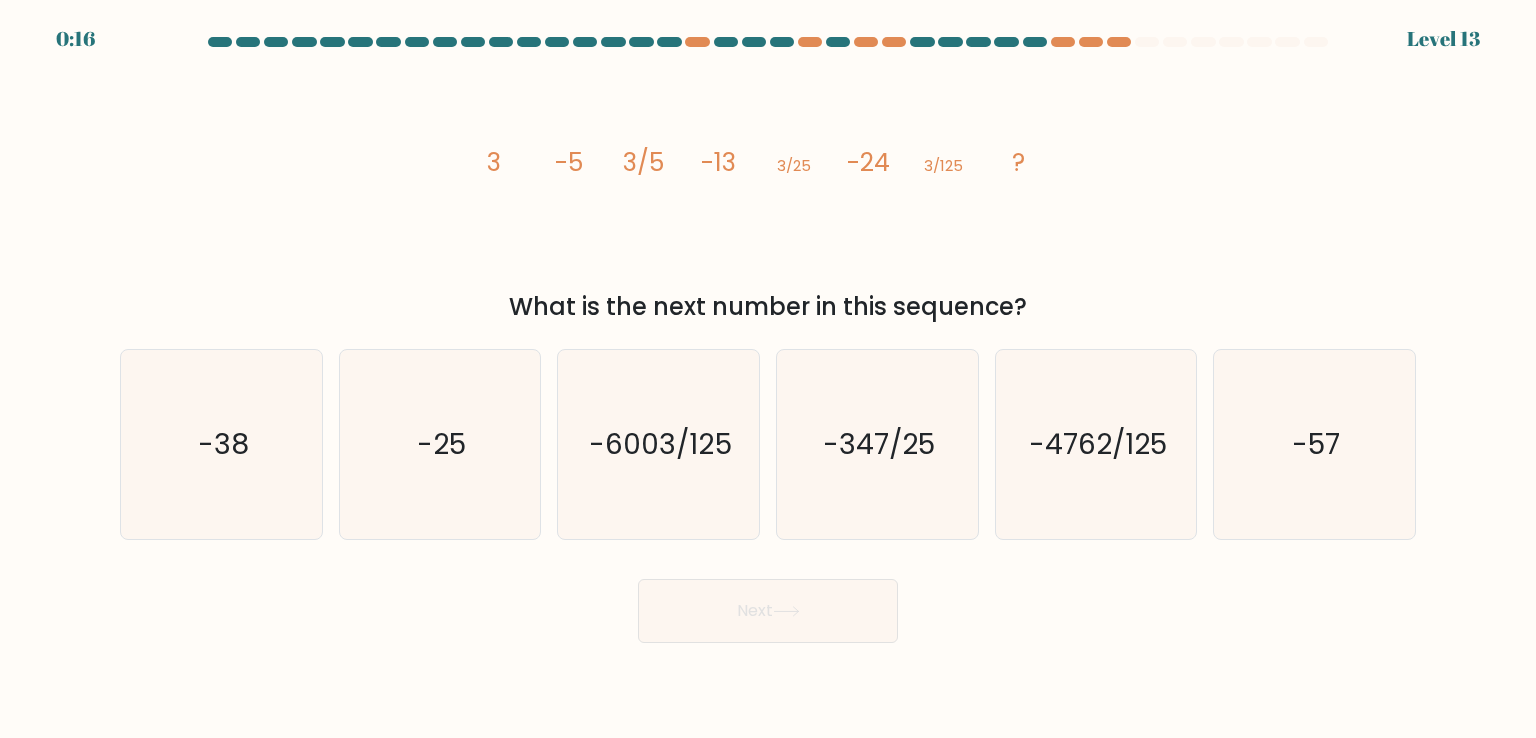 click on "image/svg+xml
3
-5
3/5
-13
3/25
-24
3/125
?" at bounding box center (768, 170) 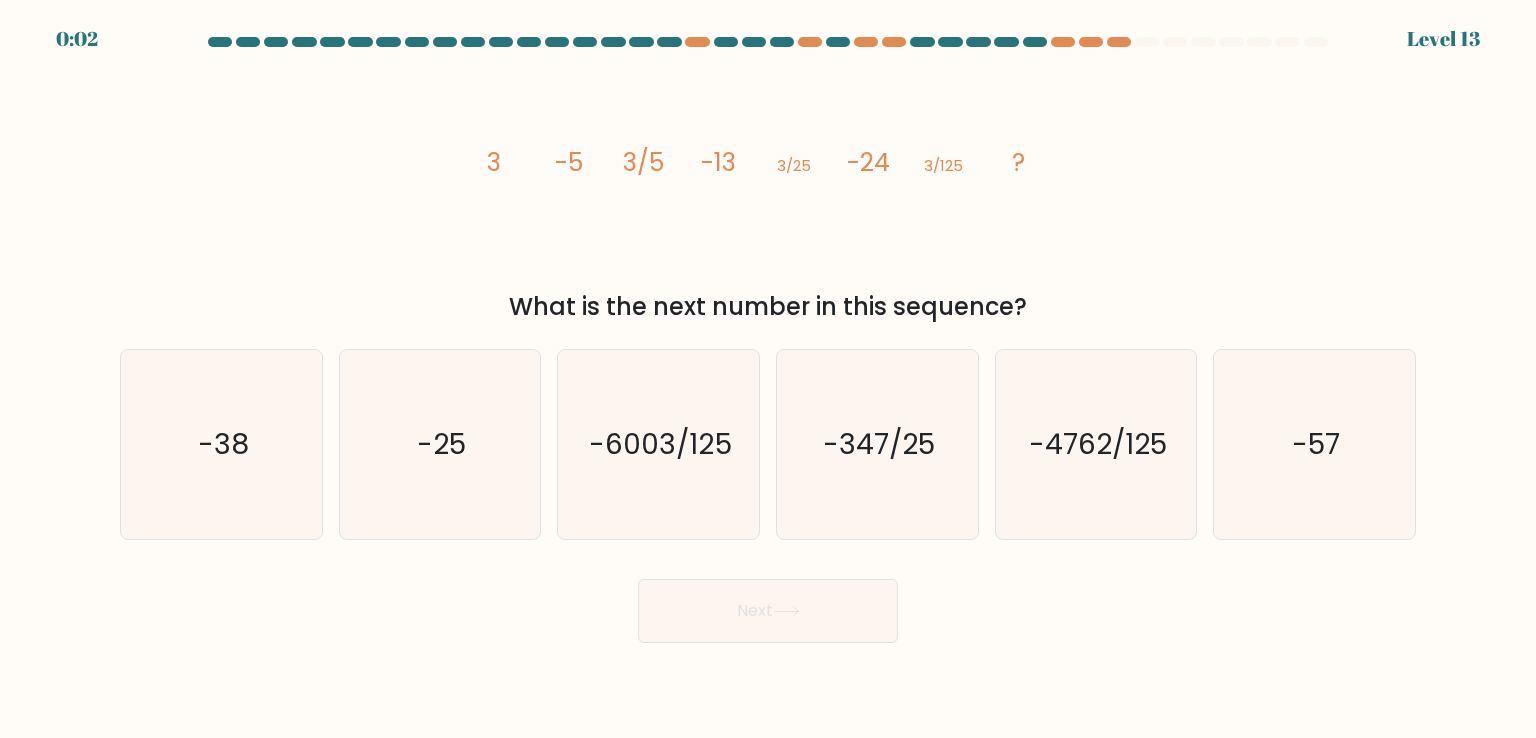 click on "image/svg+xml
3
-5
3/5
-13
3/25
-24
3/125
?
What is the next number in this sequence?" at bounding box center [768, 192] 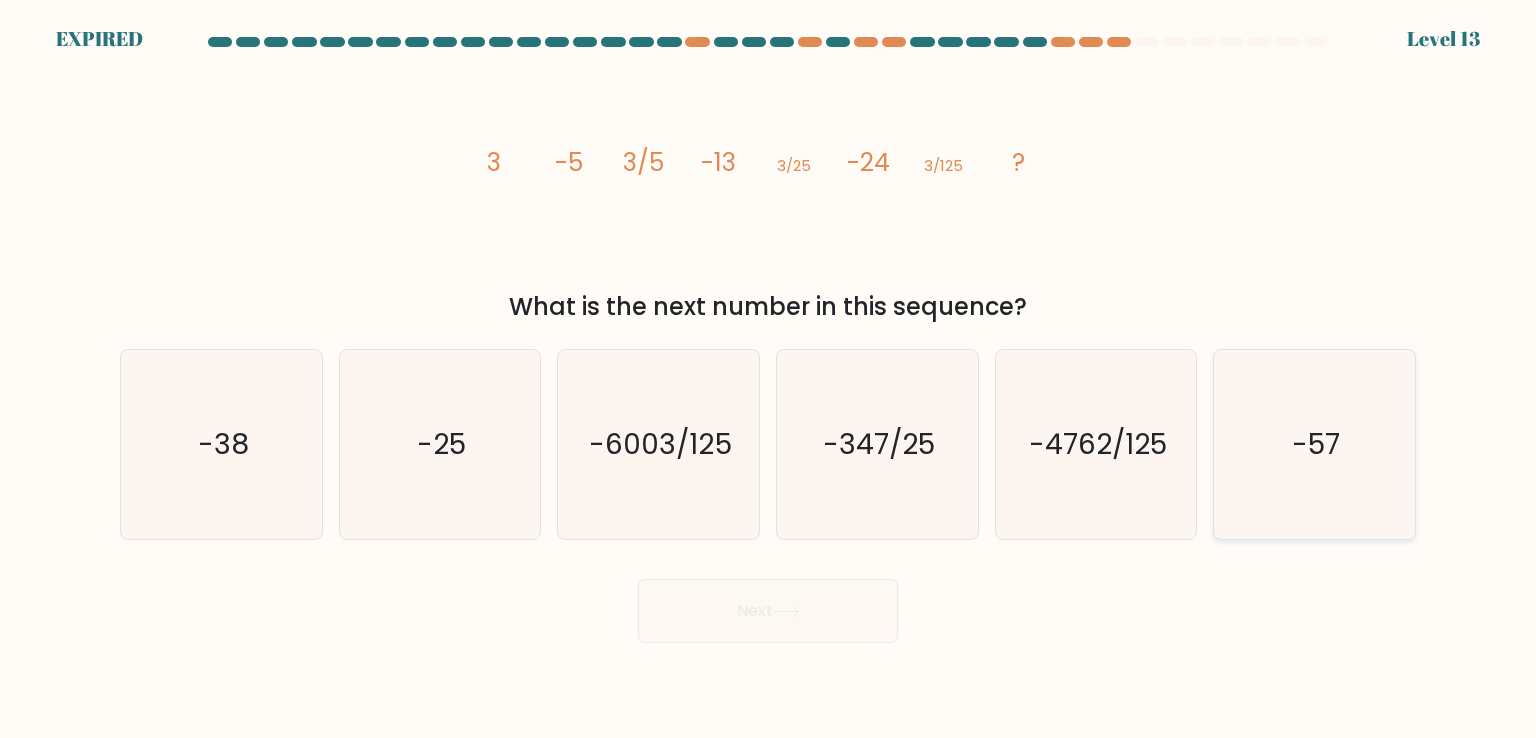 click on "-57" at bounding box center (1314, 444) 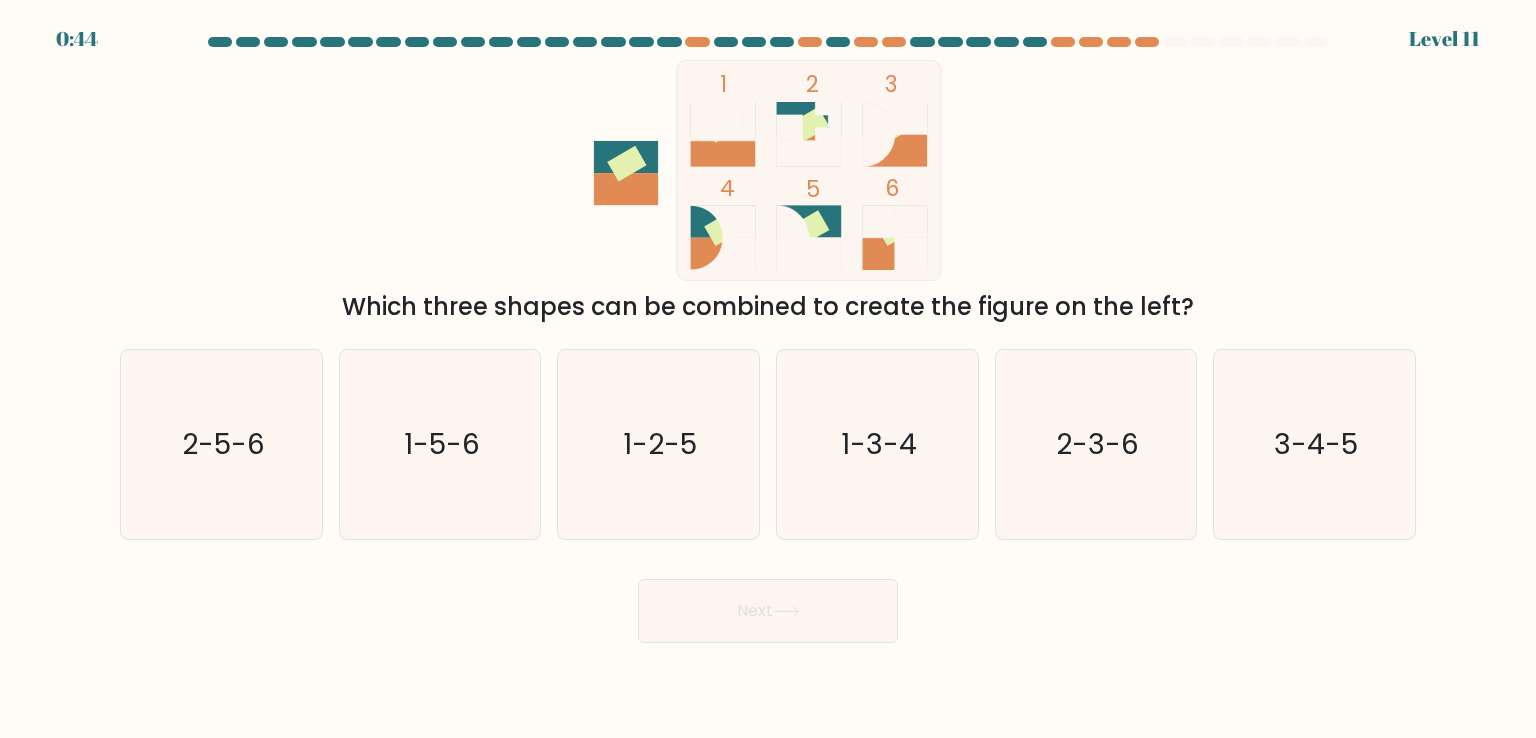 scroll, scrollTop: 0, scrollLeft: 0, axis: both 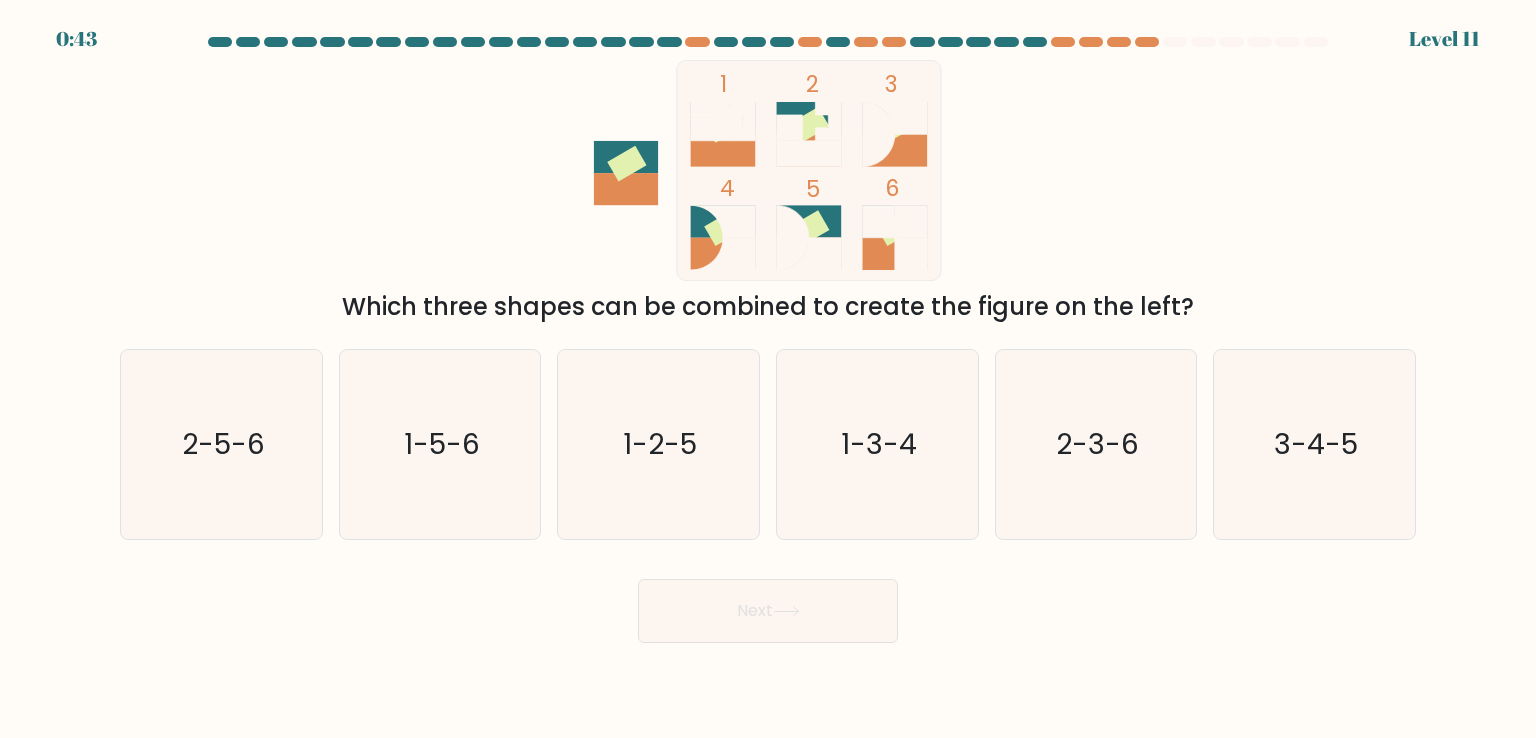 click on "1
2
3
4
5
6
Which three shapes can be combined to create the figure on the left?" at bounding box center [768, 192] 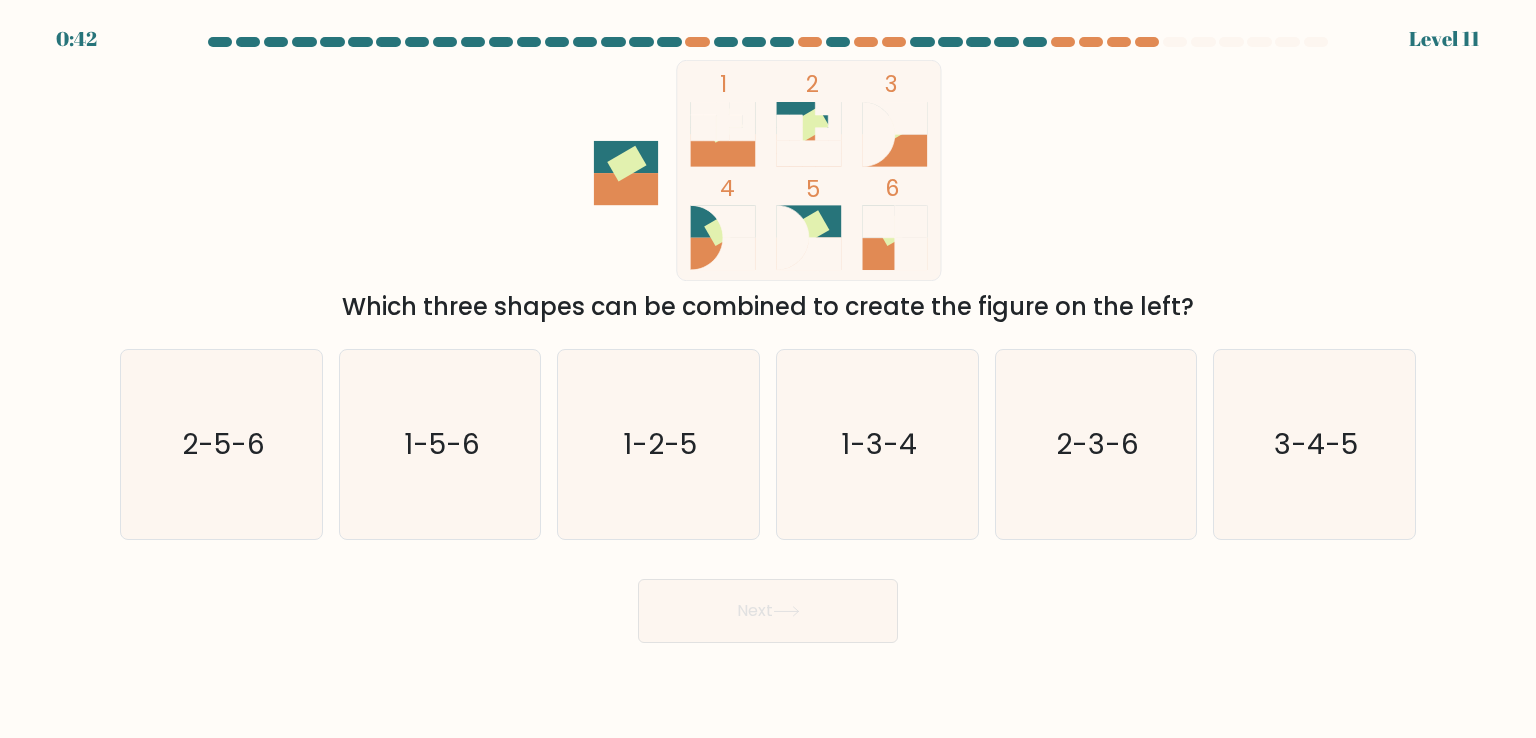 click on "1
2
3
4
5
6
Which three shapes can be combined to create the figure on the left?" at bounding box center (768, 192) 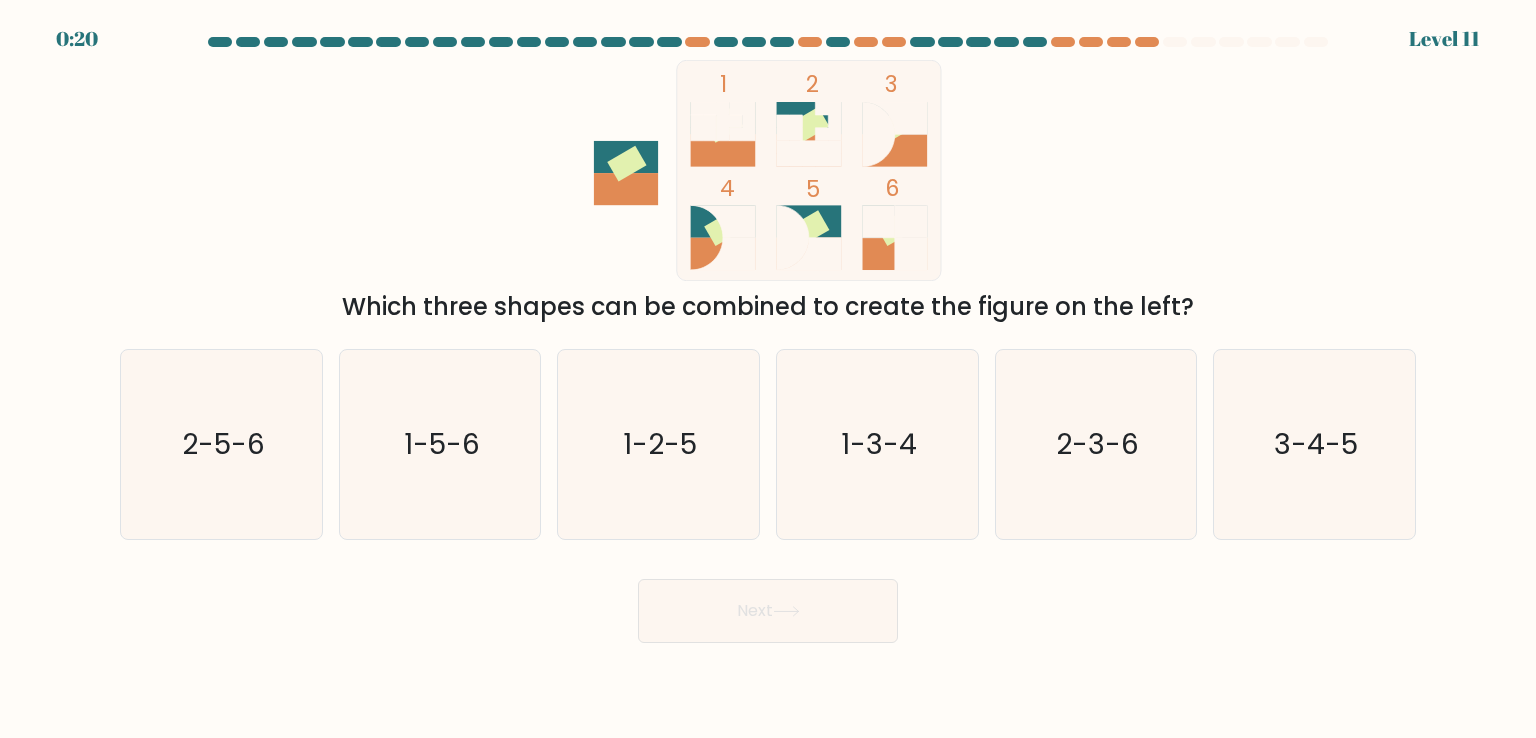 click on "Next" at bounding box center (768, 603) 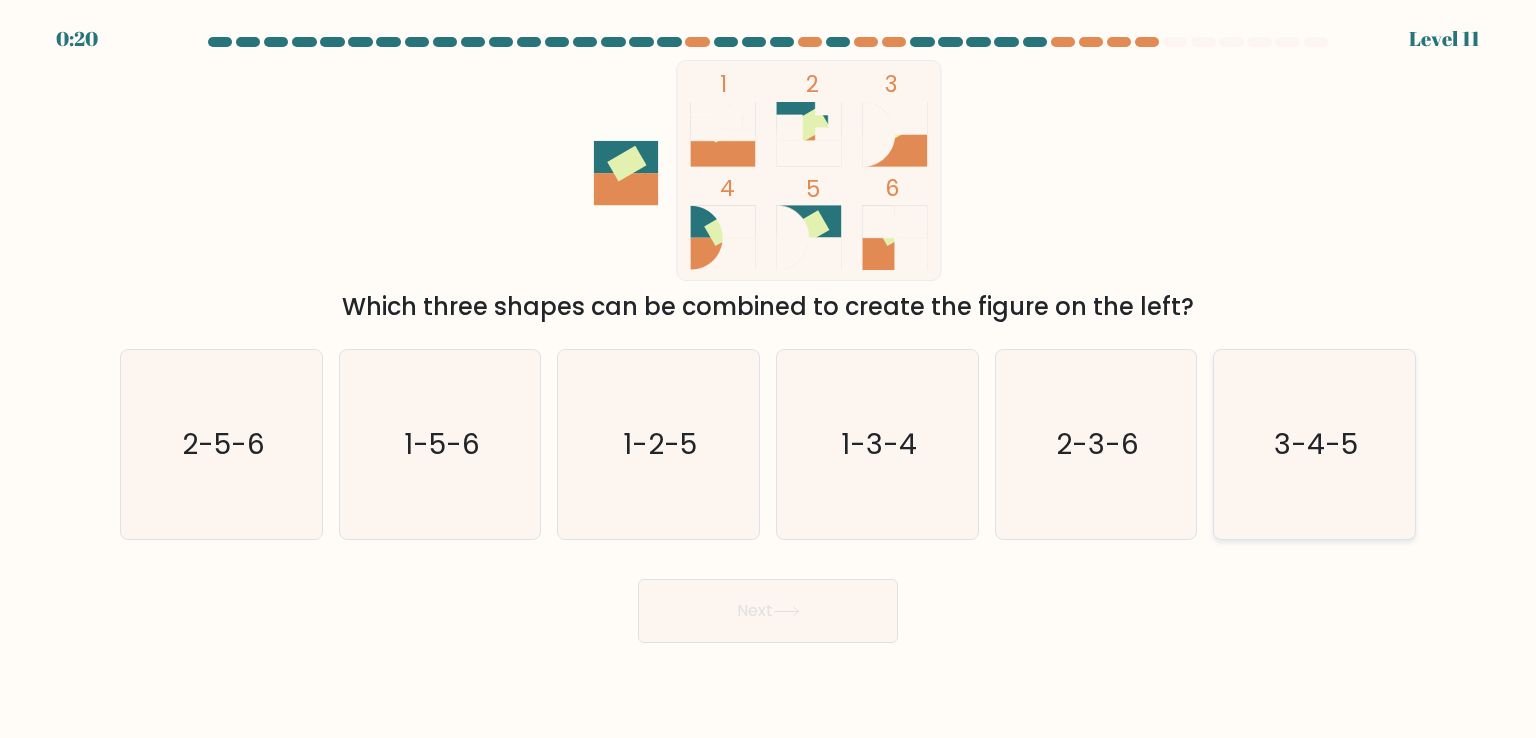 click on "[SEQUENCE]" at bounding box center (1314, 444) 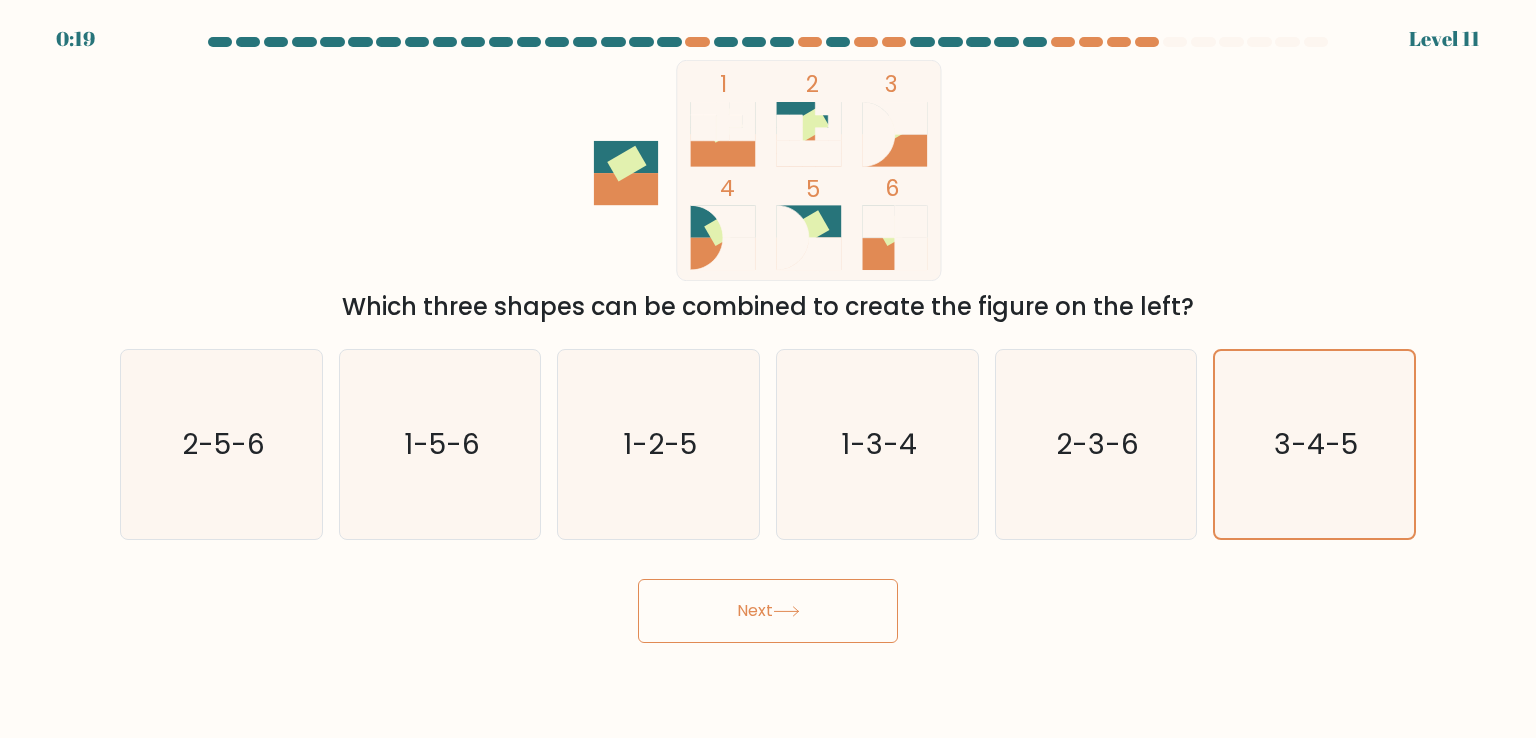 click on "Next" at bounding box center [768, 611] 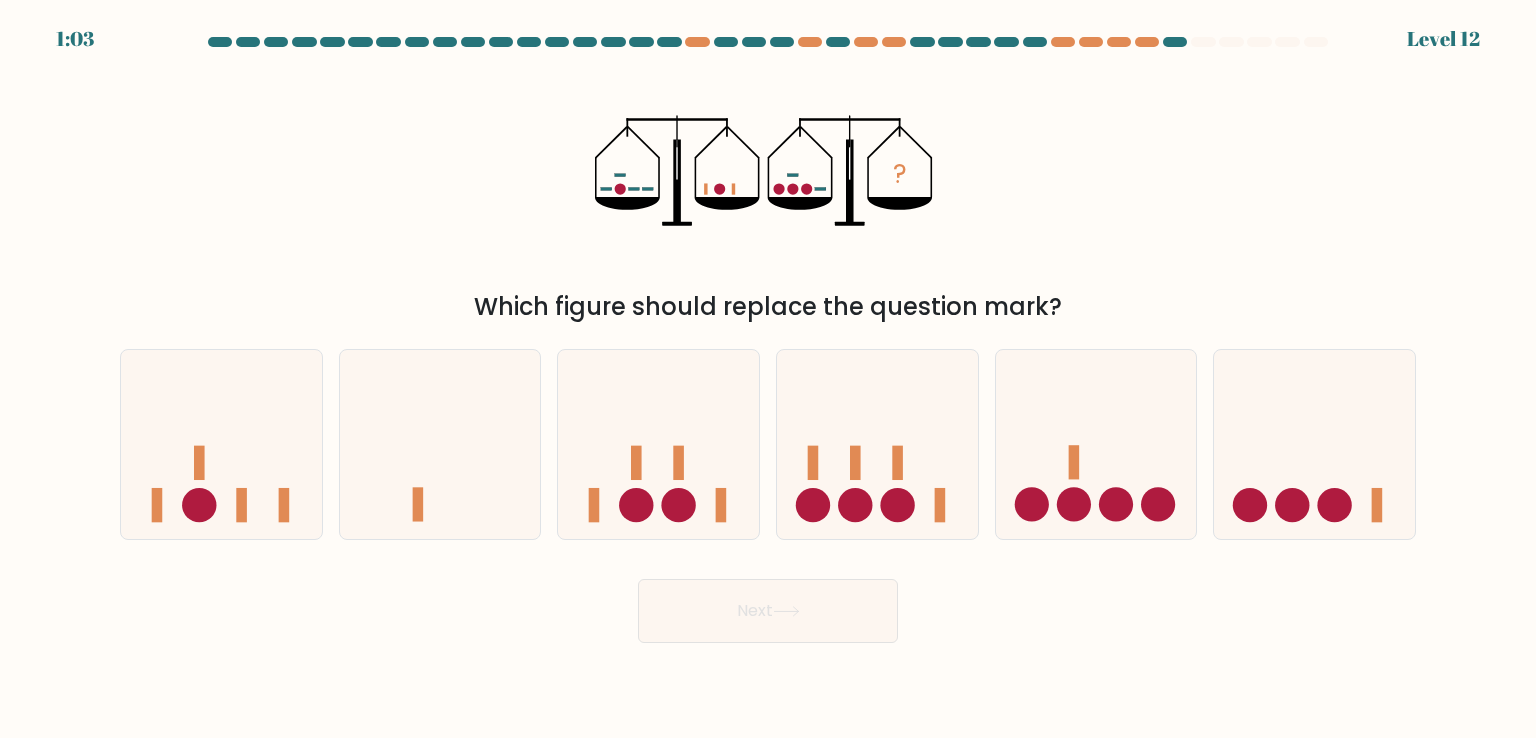 click on "Which figure should replace the question mark?" at bounding box center (768, 192) 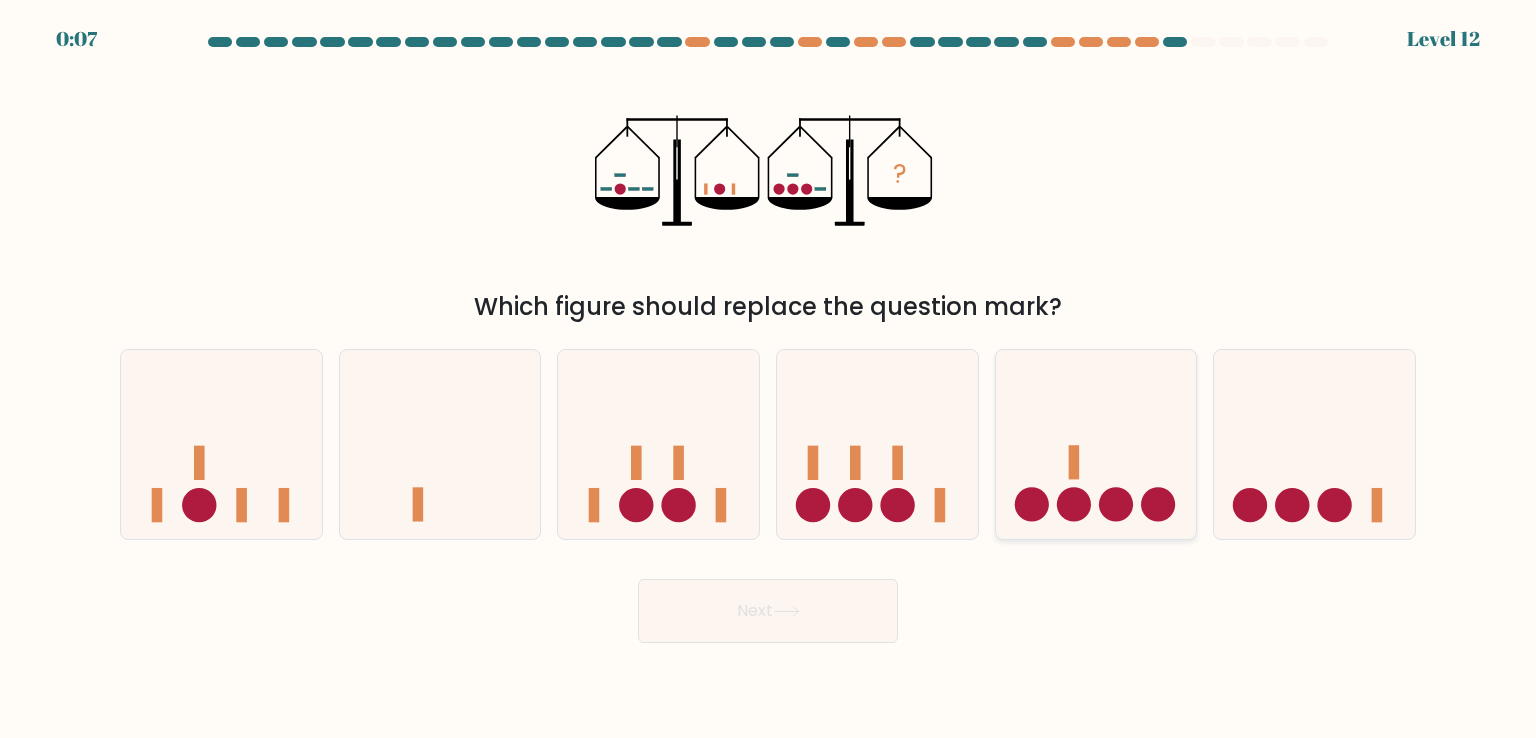 click at bounding box center (1096, 444) 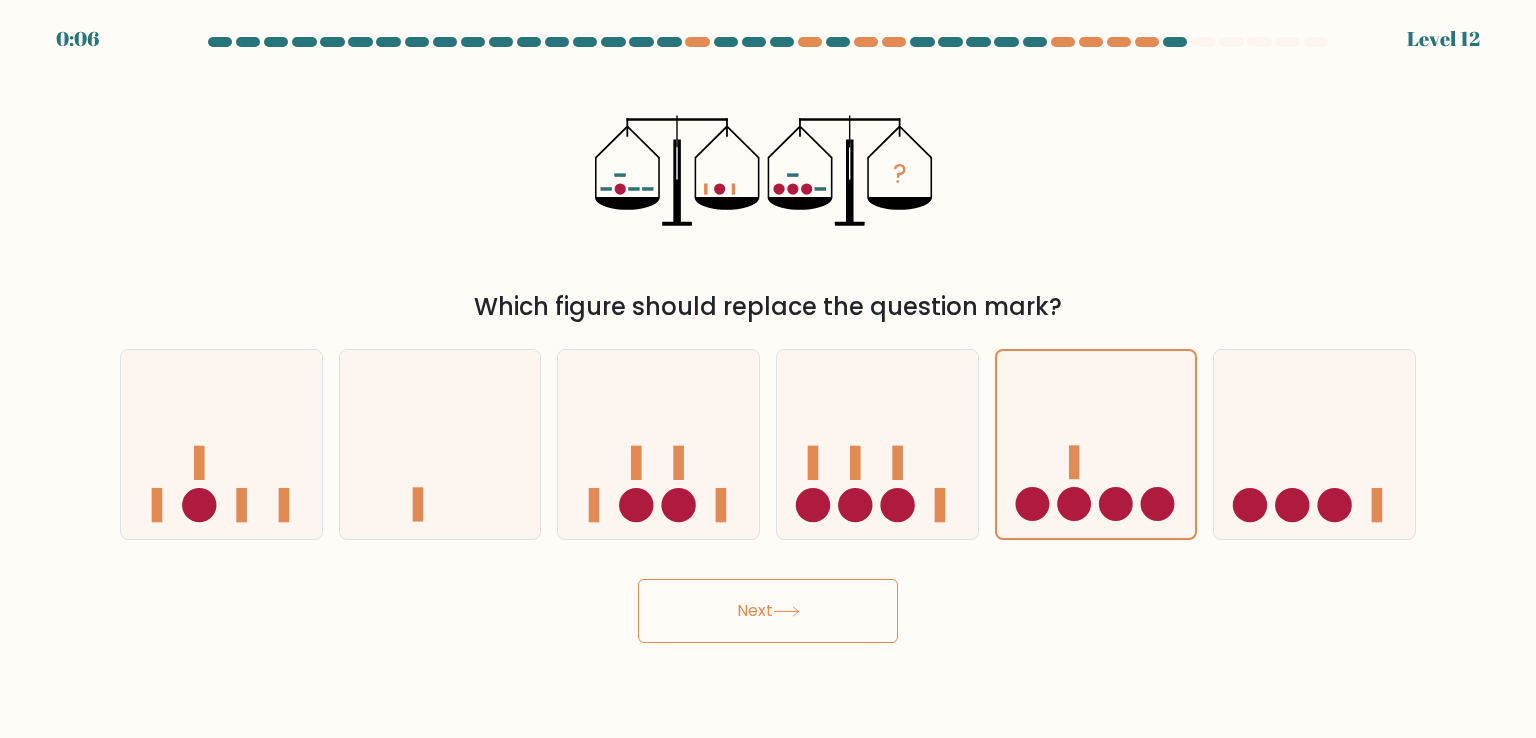 click on "Next" at bounding box center (768, 611) 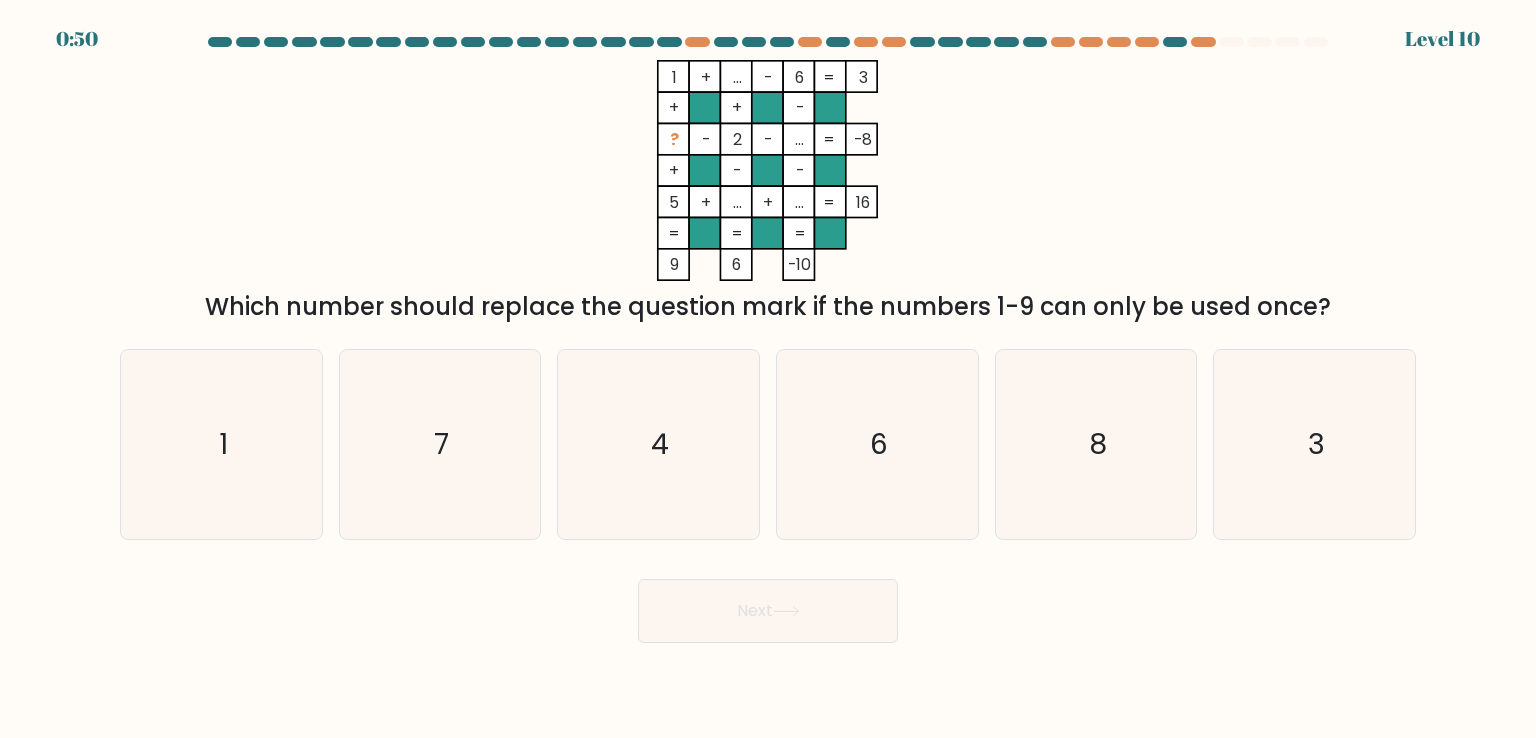click on "1    +    ...    -    6    3    +    +    -    ?    -    2    -    ...    -8    +    -    -    5    +    ...    +    ...    =   16    =   =   =   =   9    6    -10    =" at bounding box center [768, 170] 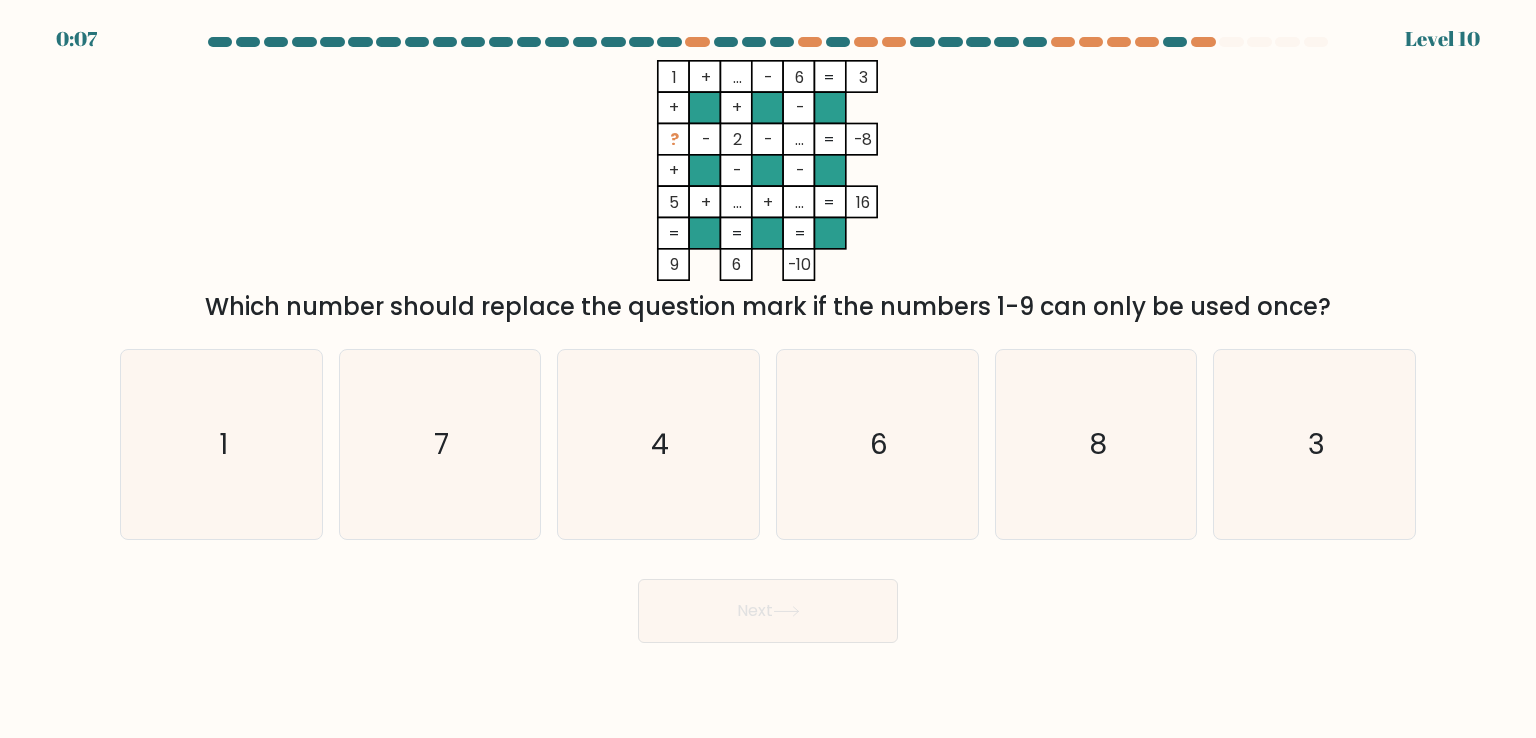 click on "1    +    ...    -    6    3    +    +    -    ?    -    2    -    ...    -8    +    -    -    5    +    ...    +    ...    =   16    =   =   =   =   9    6    -10    =" at bounding box center (768, 170) 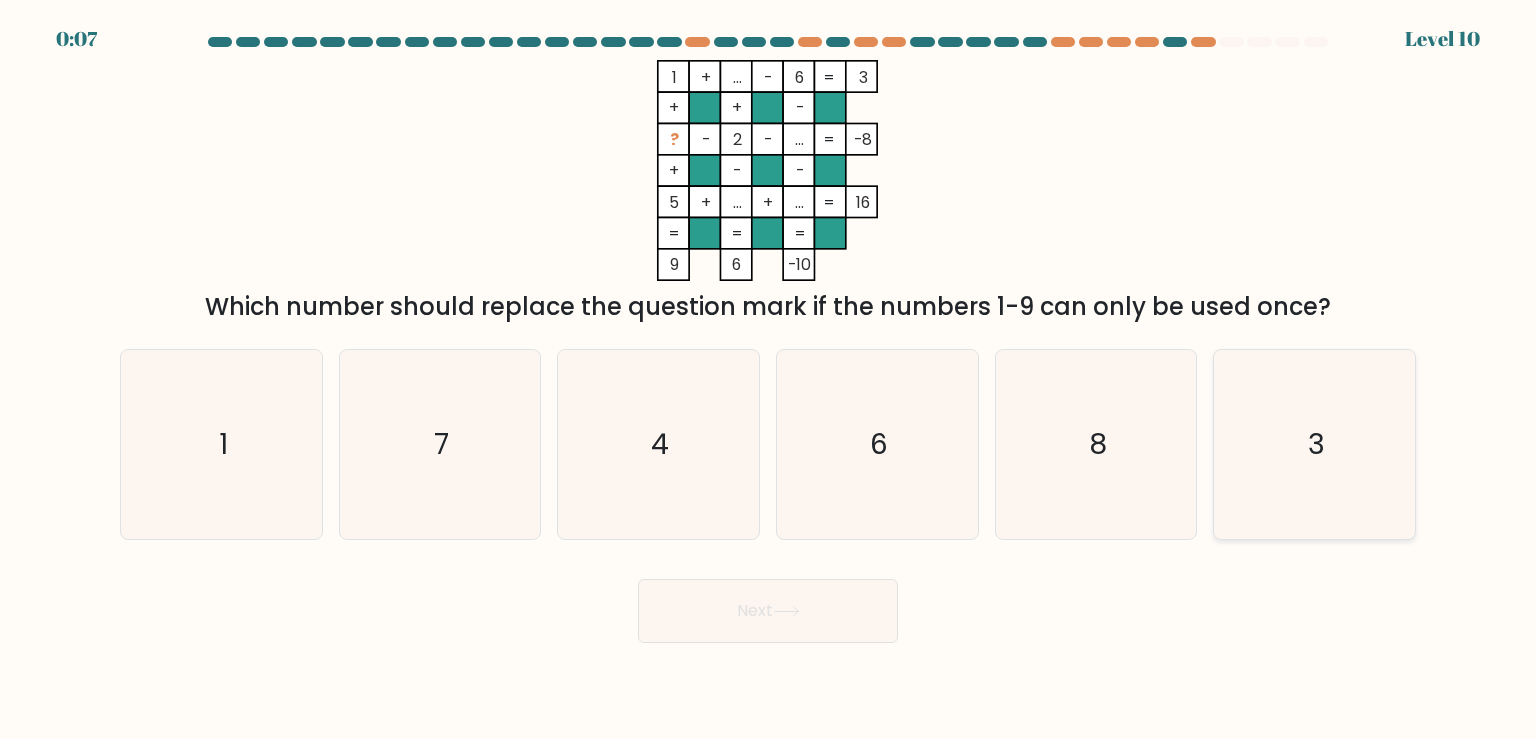 click on "[NUMBER]" at bounding box center [1314, 444] 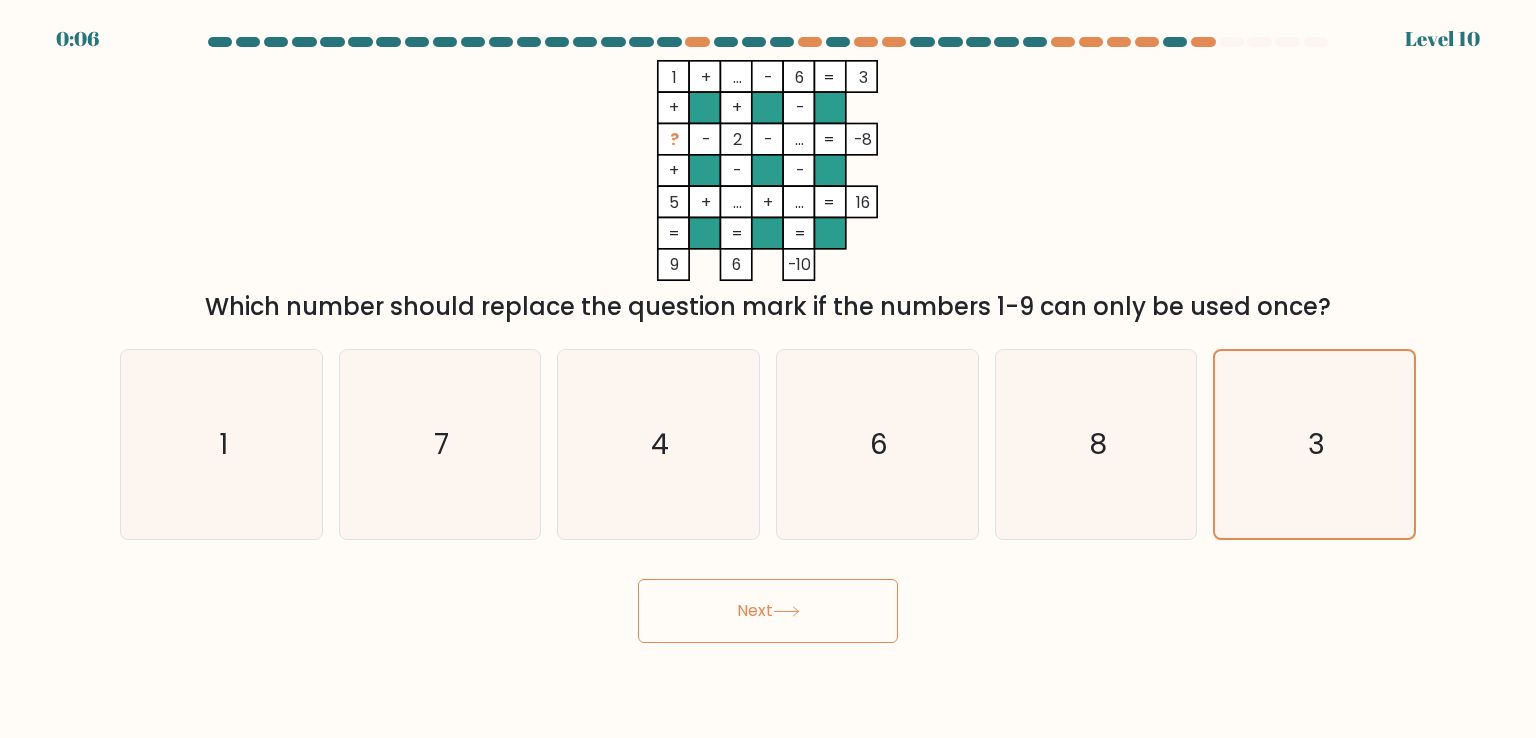 click on "Next" at bounding box center (768, 611) 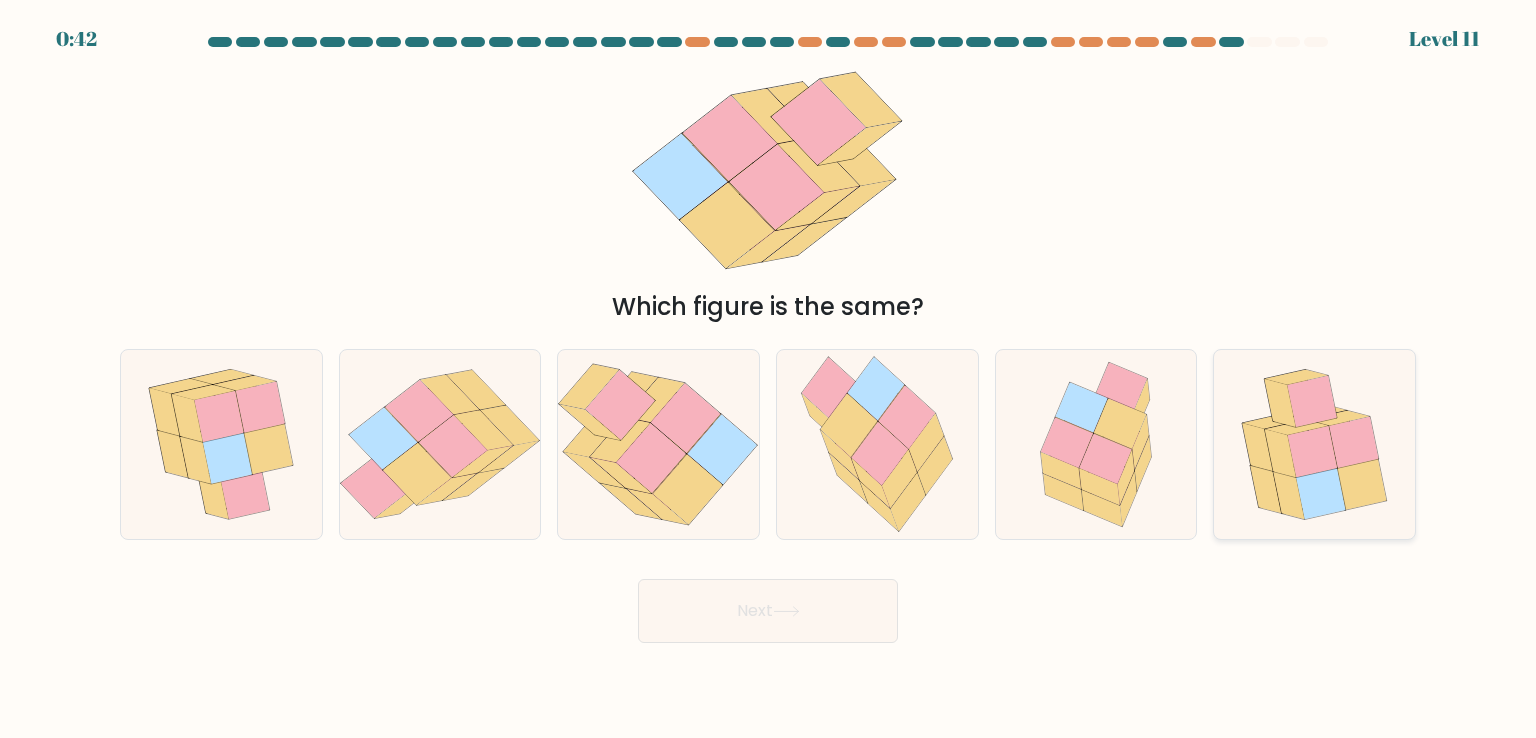 click at bounding box center [1353, 442] 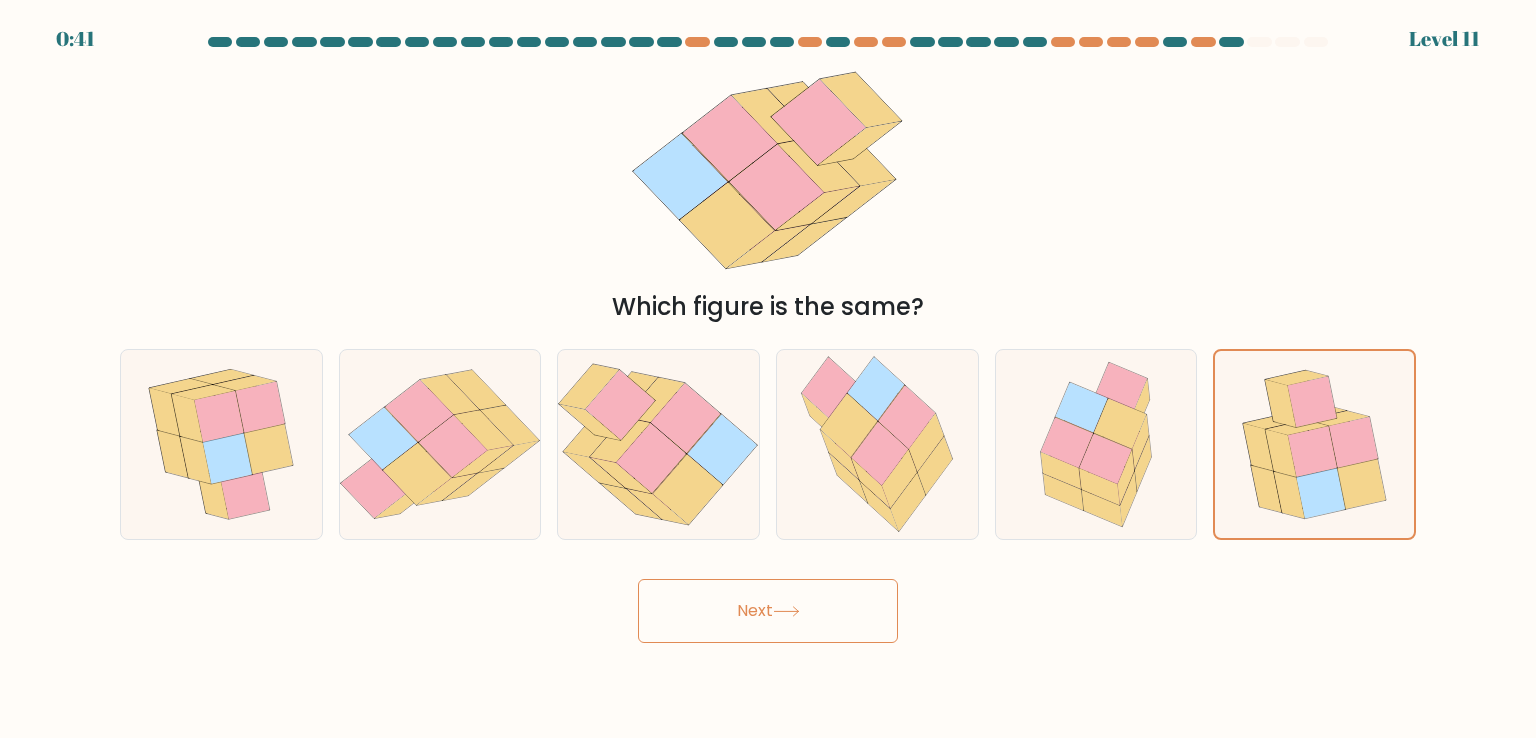 click on "Next" at bounding box center [768, 611] 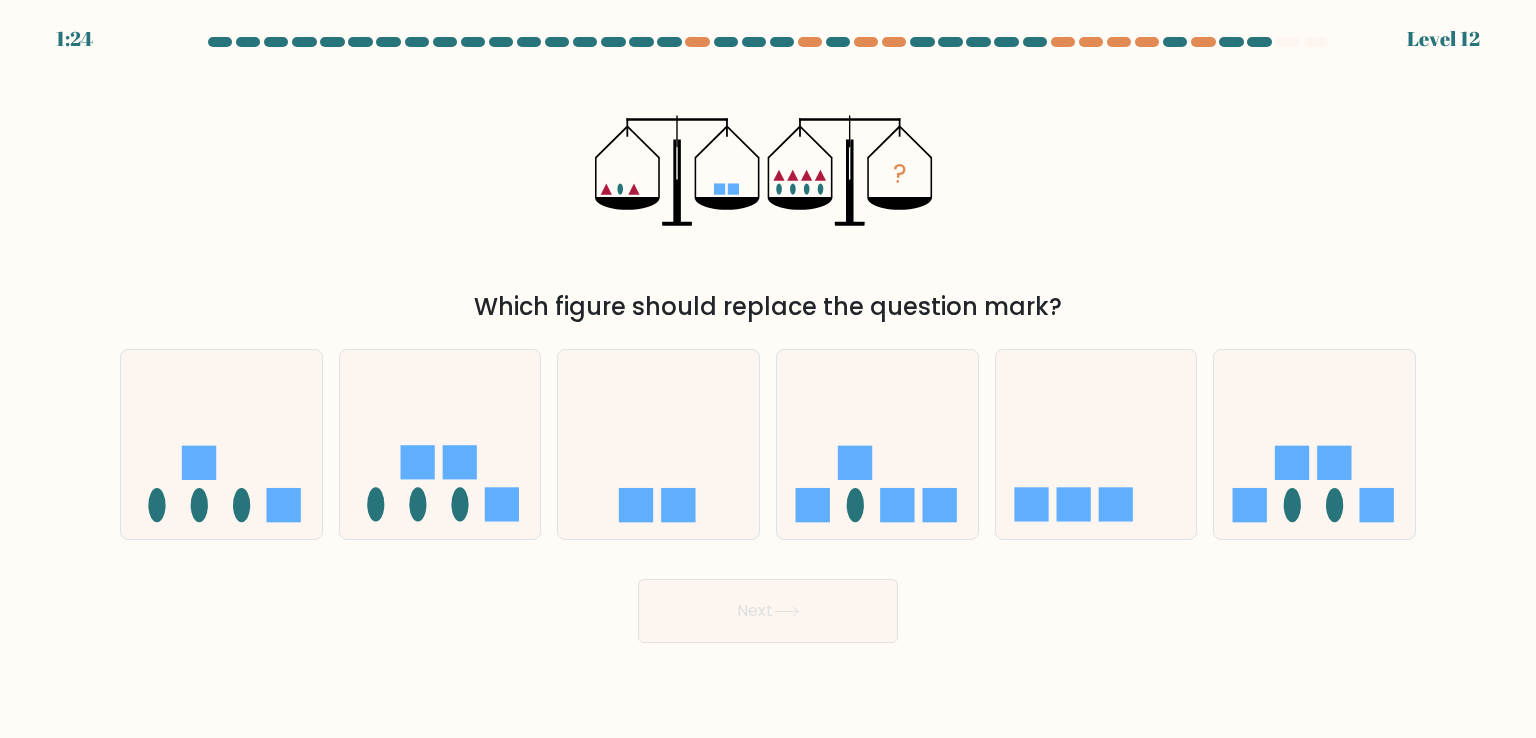 click on "?
Which figure should replace the question mark?" at bounding box center [768, 192] 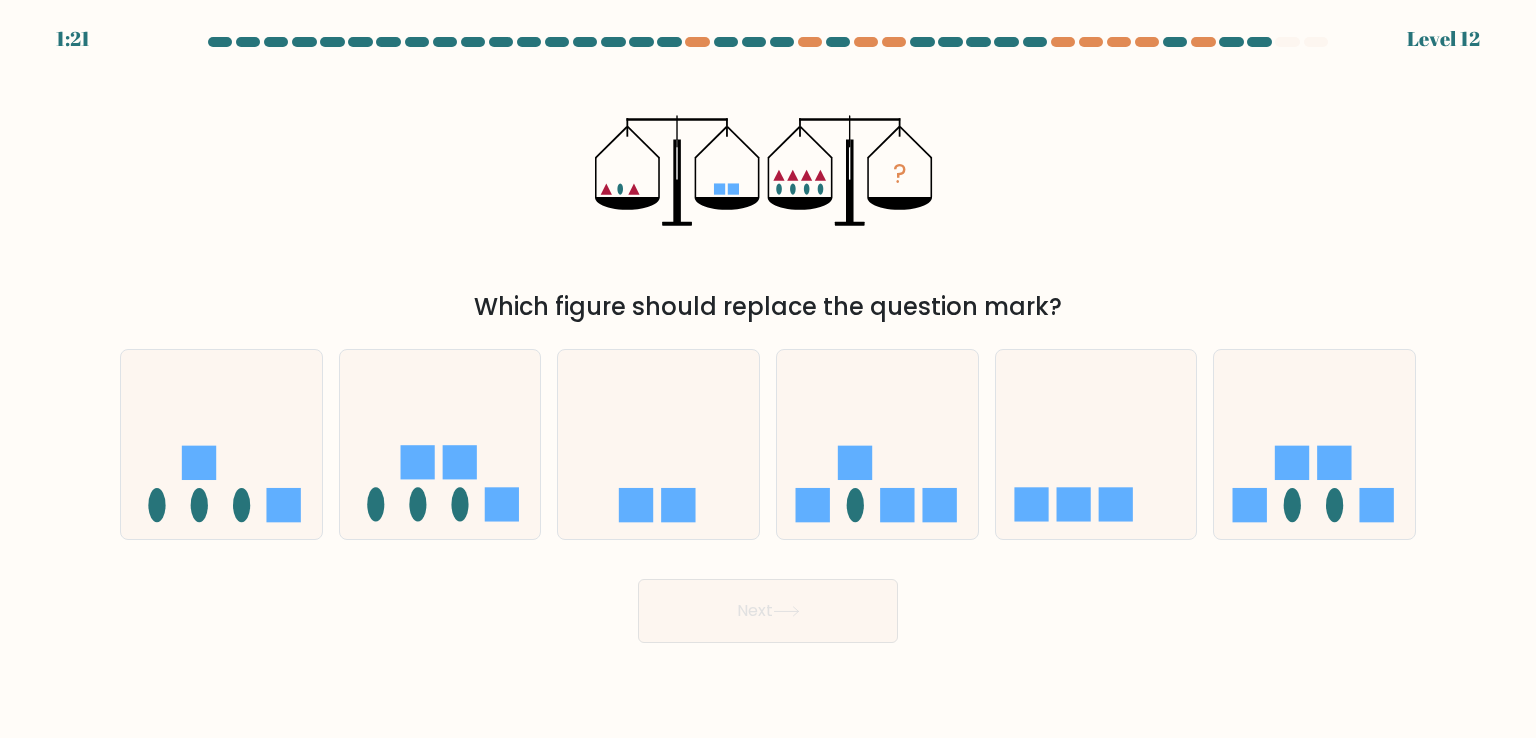 click on "?
Which figure should replace the question mark?" at bounding box center (768, 192) 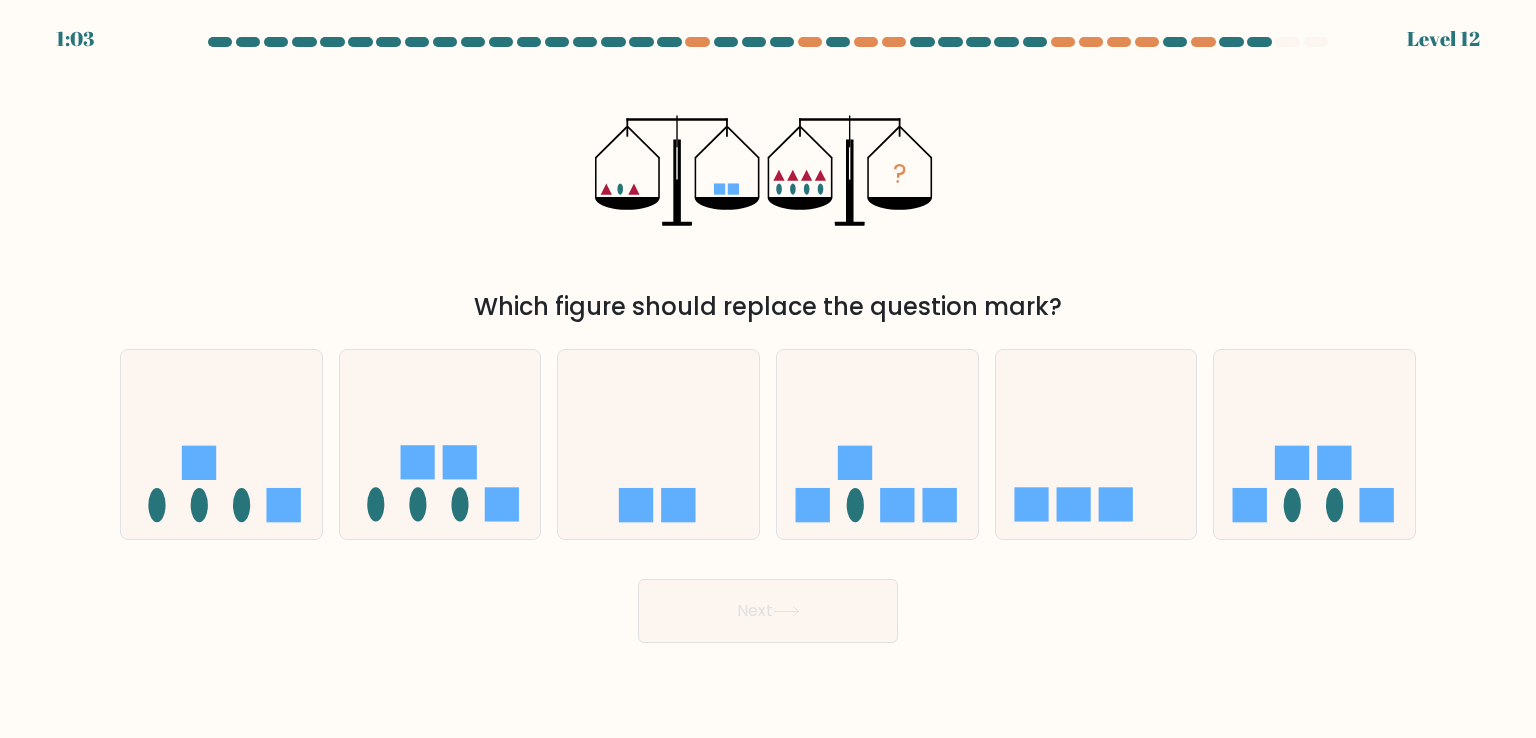 click on "?
Which figure should replace the question mark?" at bounding box center [768, 192] 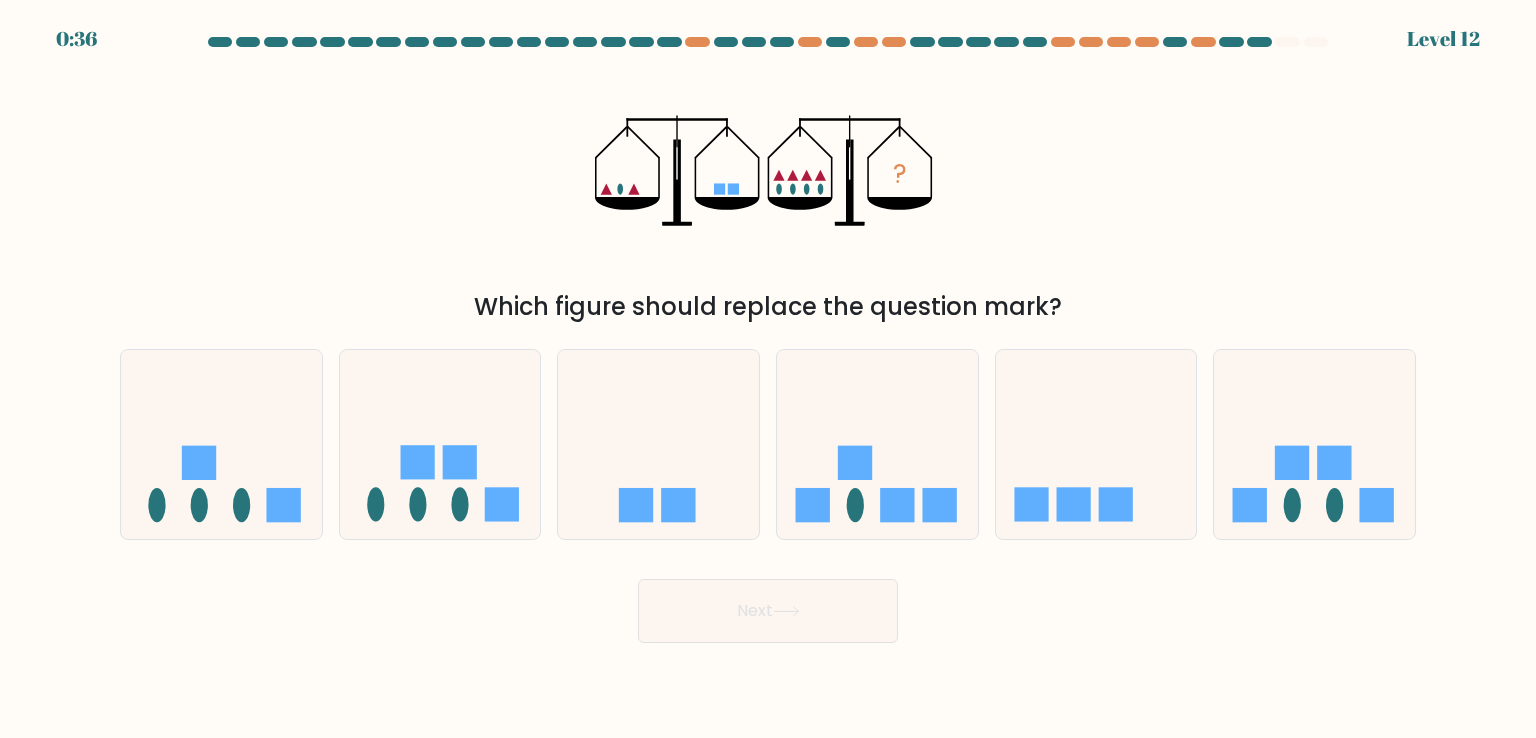 click on "?
Which figure should replace the question mark?" at bounding box center (768, 192) 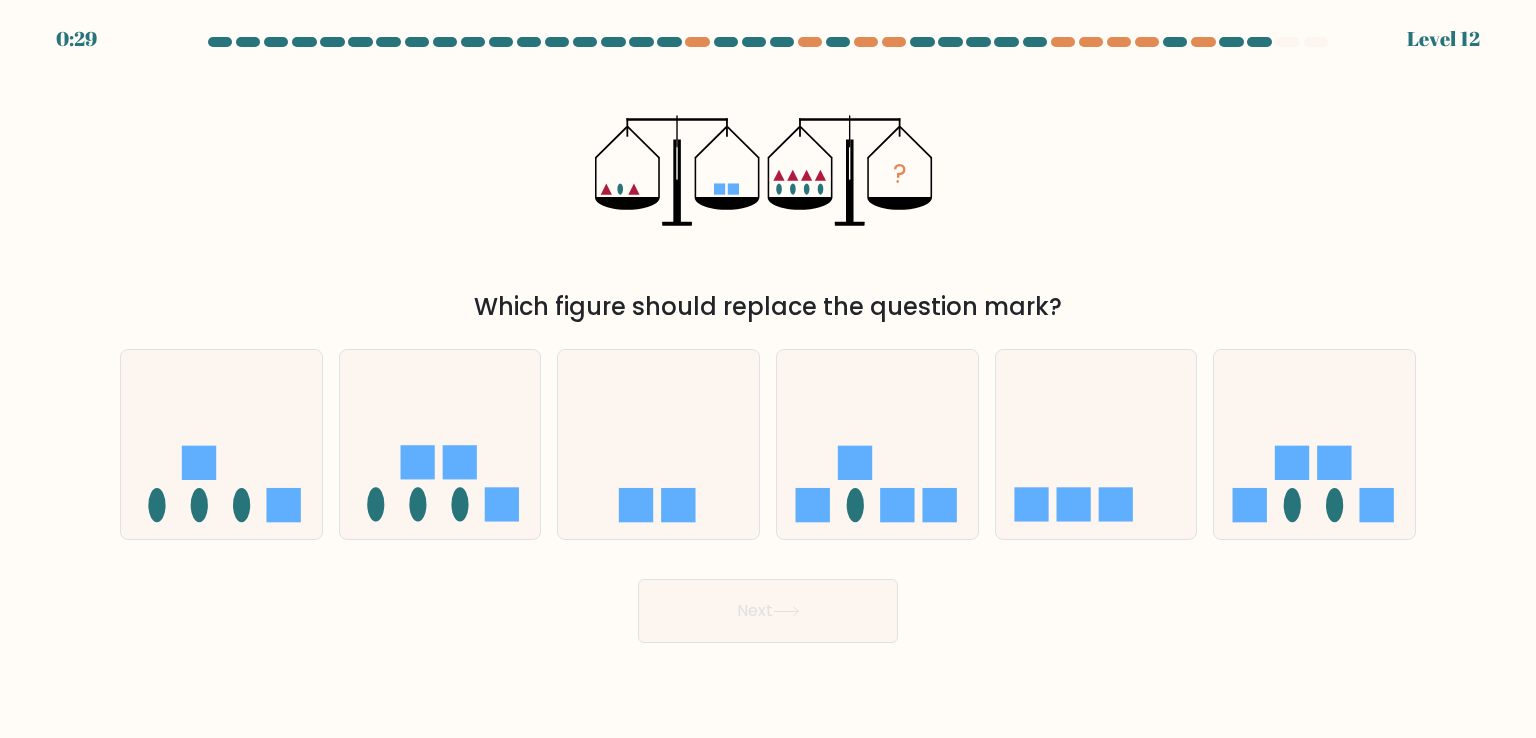 click on "Next" at bounding box center [768, 603] 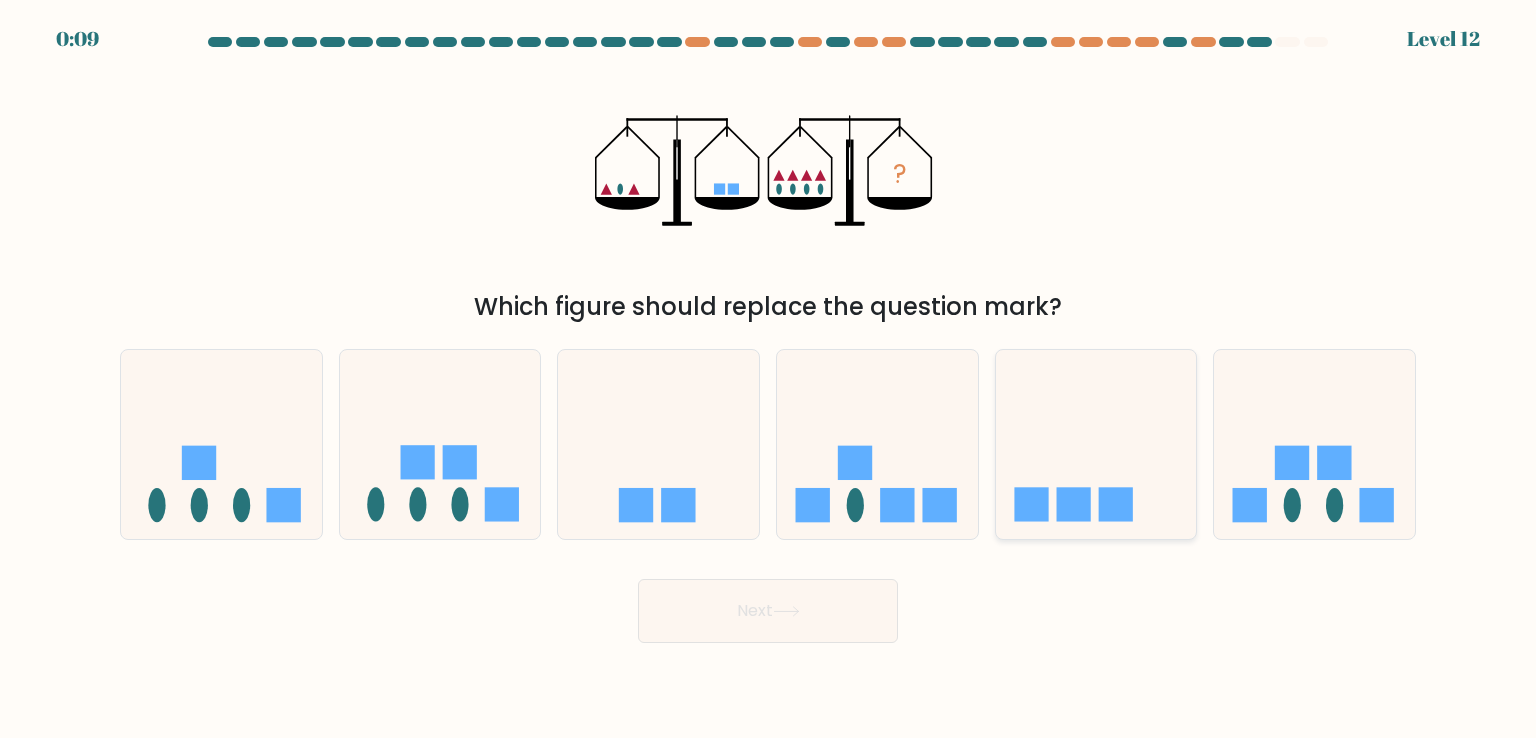 click at bounding box center (1096, 444) 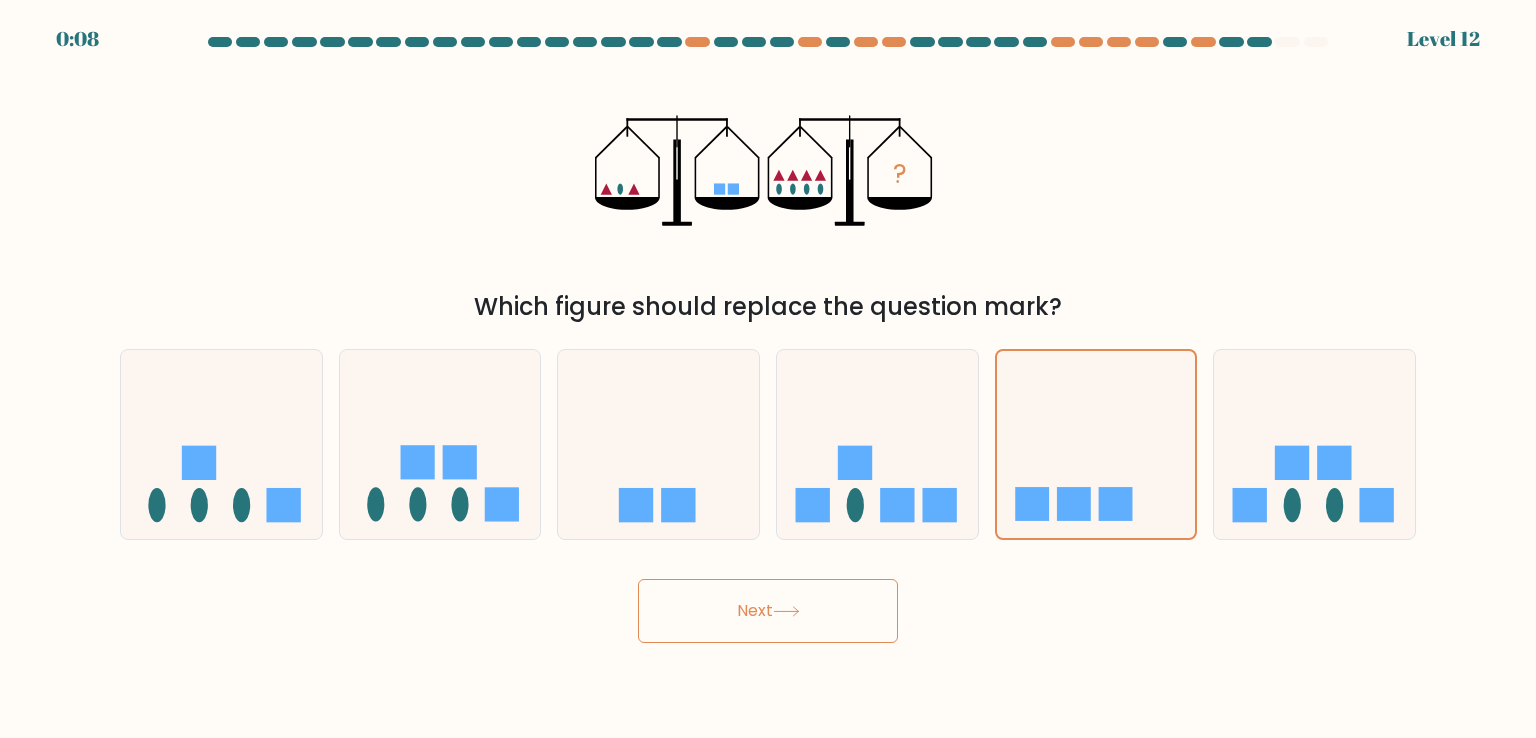 click on "Next" at bounding box center [768, 611] 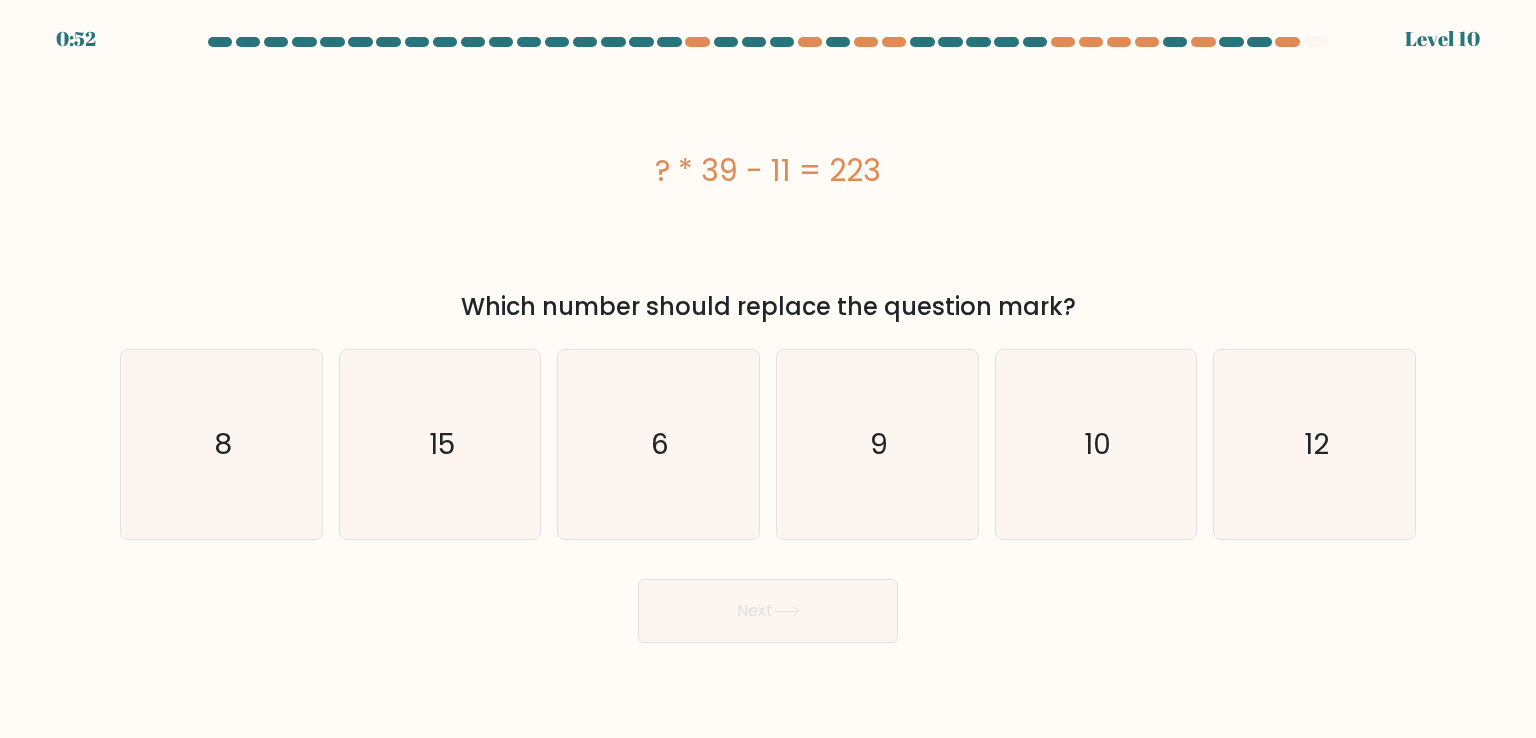click on "? * 39 - 11 = 223" at bounding box center [768, 170] 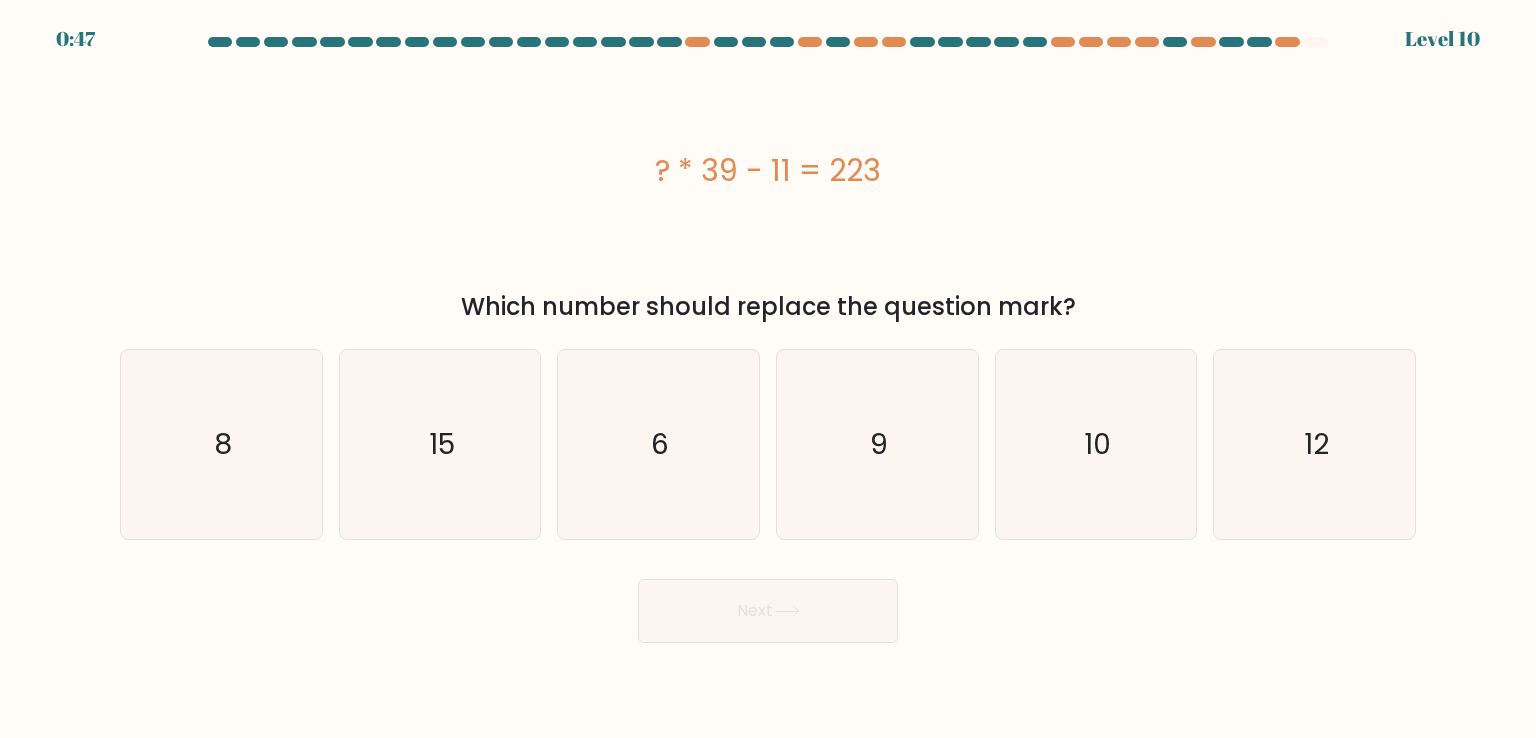 click on "? * 39 - 11 = 223" at bounding box center [768, 170] 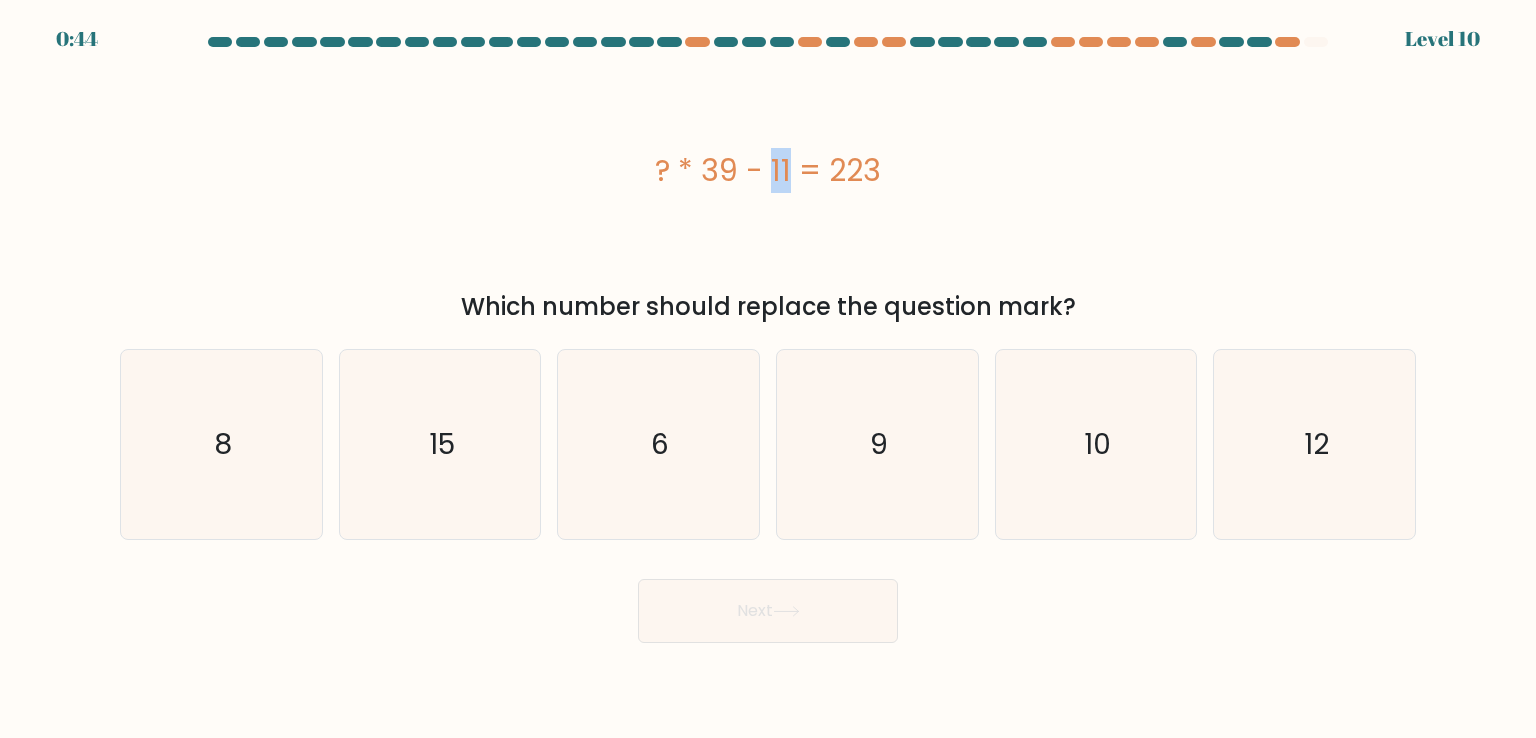 click on "? * 39 - 11 = 223" at bounding box center [768, 170] 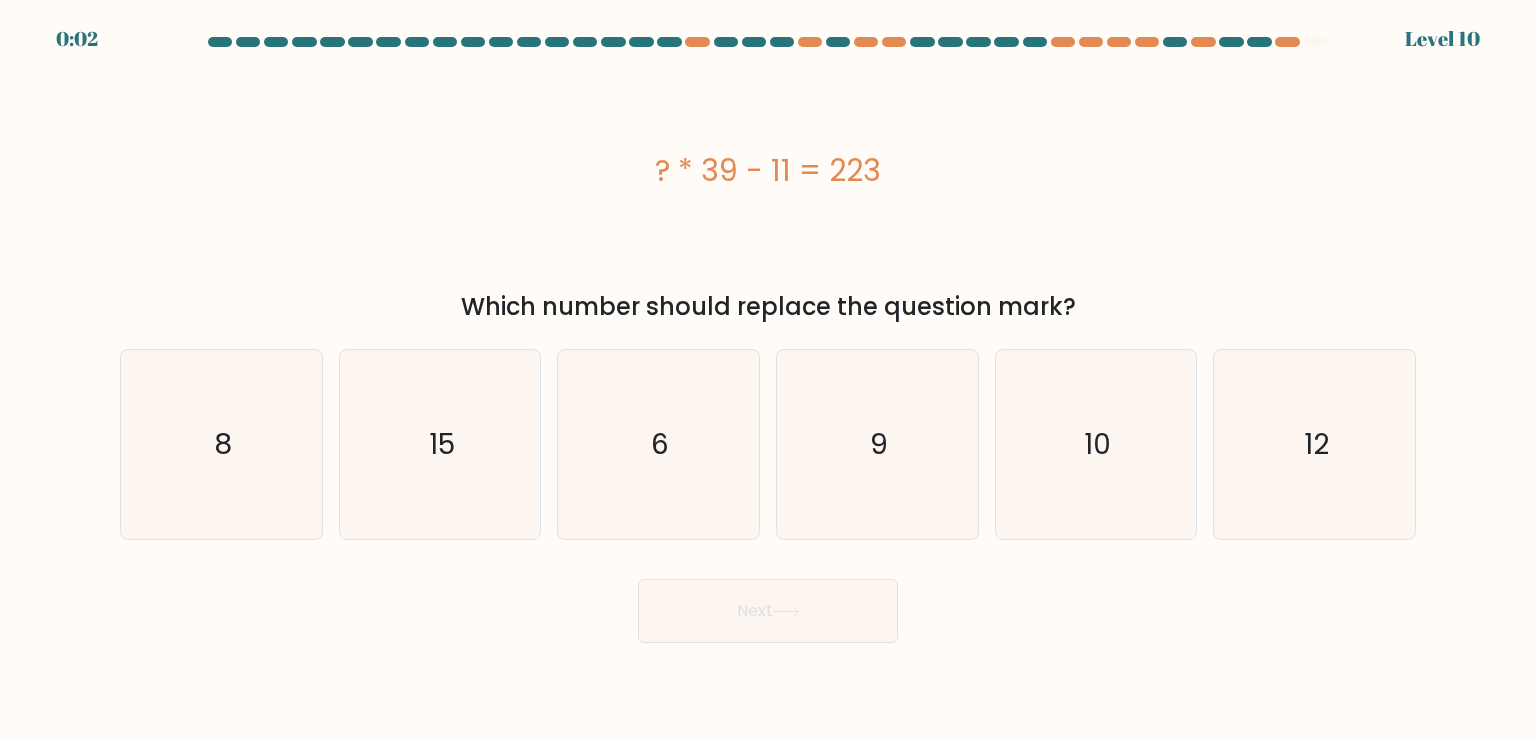 click on "? * 39 - 11 = 223" at bounding box center [768, 170] 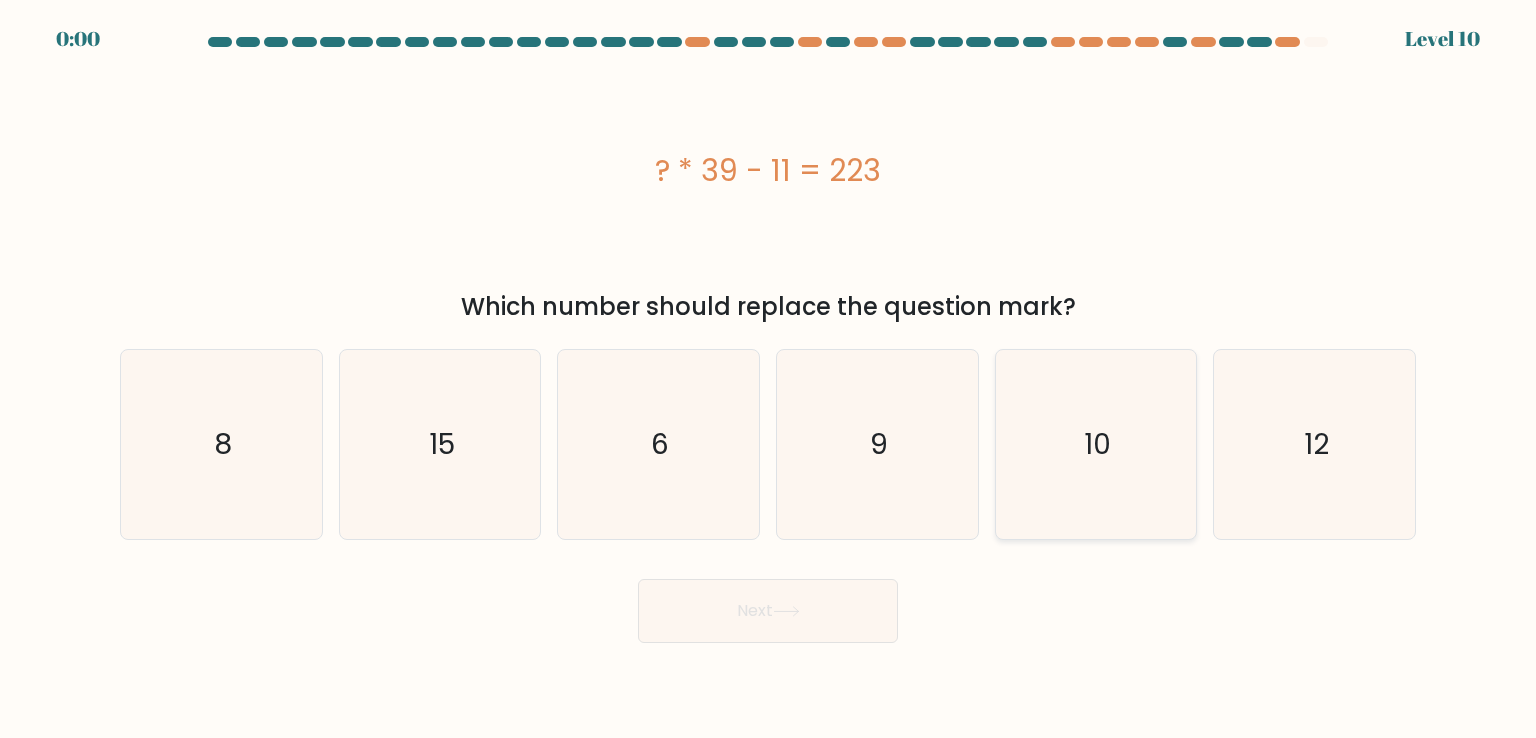 click on "10" at bounding box center [1096, 444] 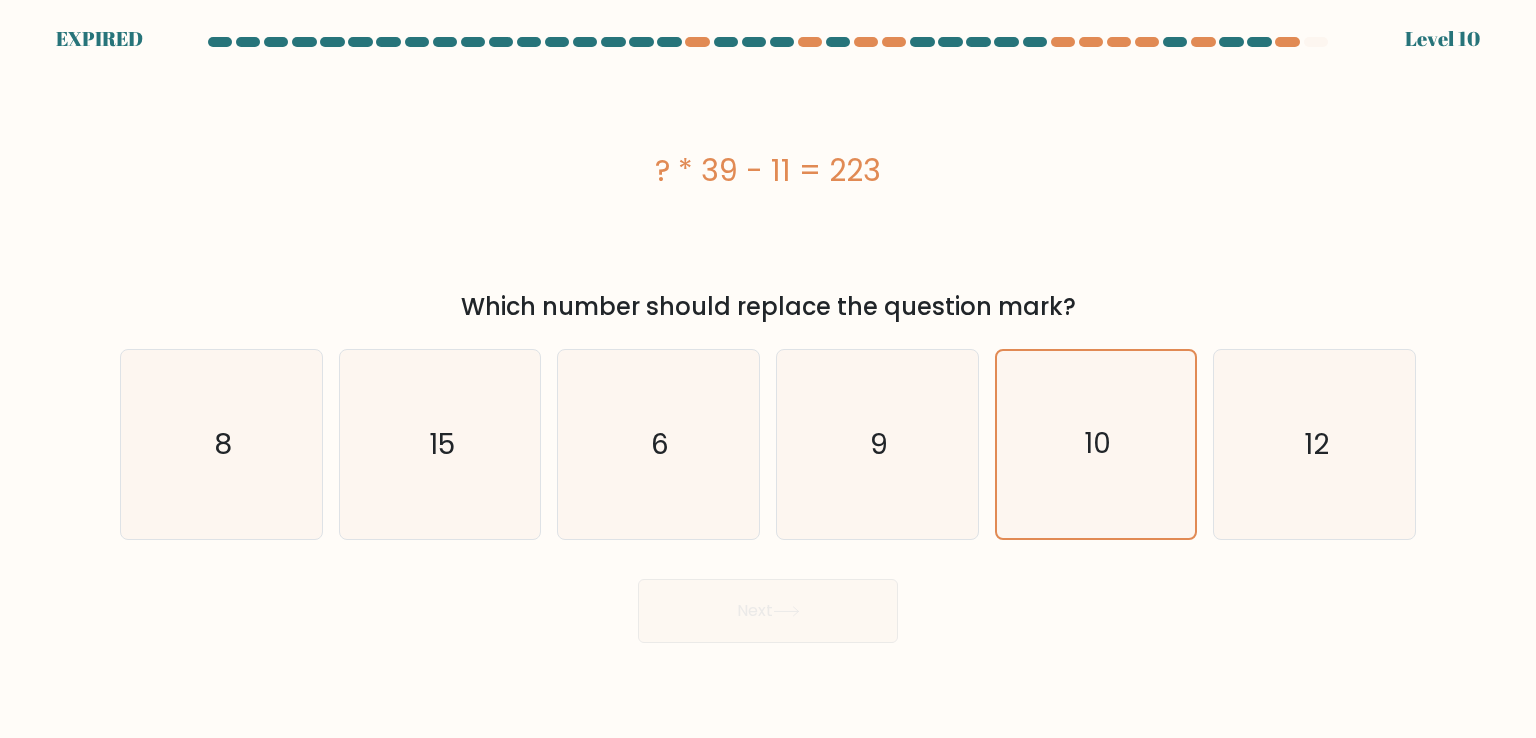 drag, startPoint x: 808, startPoint y: 580, endPoint x: 781, endPoint y: 599, distance: 33.01515 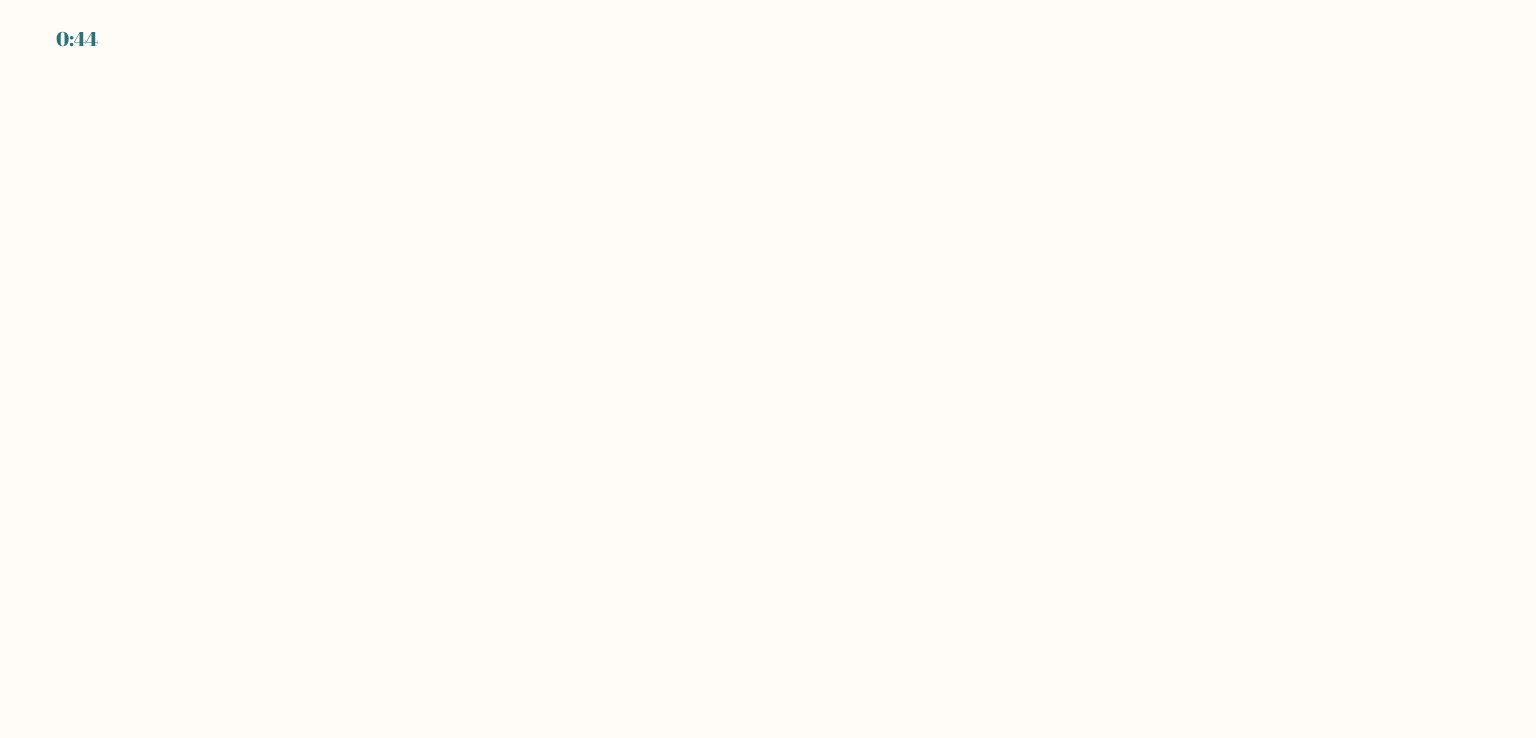scroll, scrollTop: 0, scrollLeft: 0, axis: both 